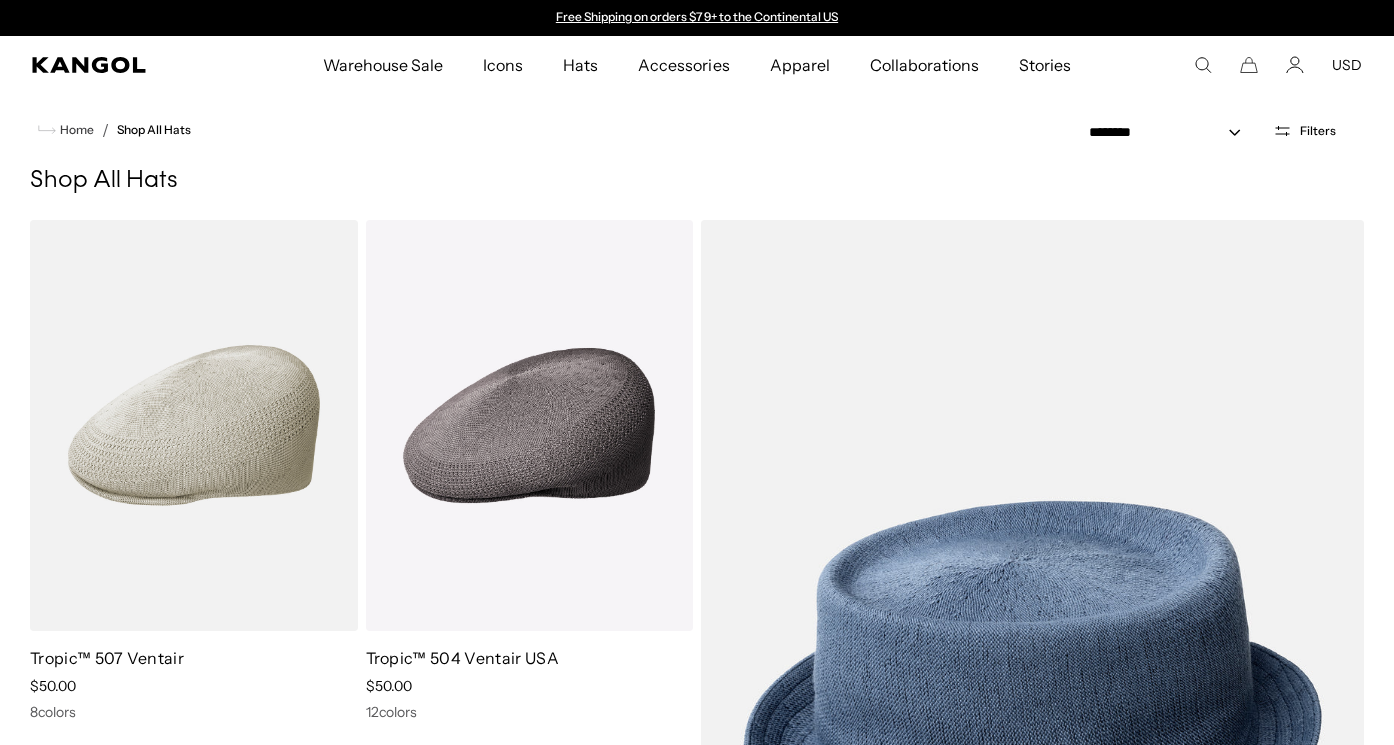 scroll, scrollTop: 0, scrollLeft: 0, axis: both 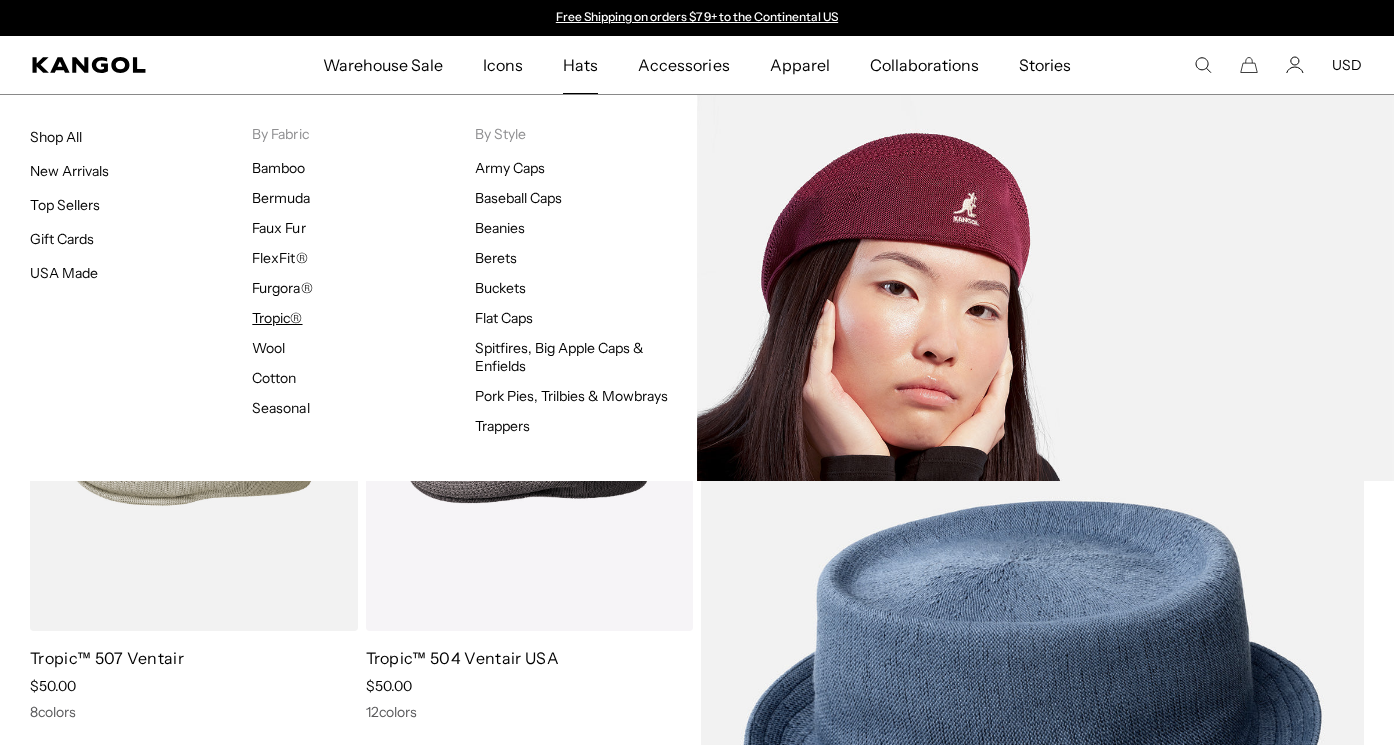 click on "Tropic®" at bounding box center (277, 318) 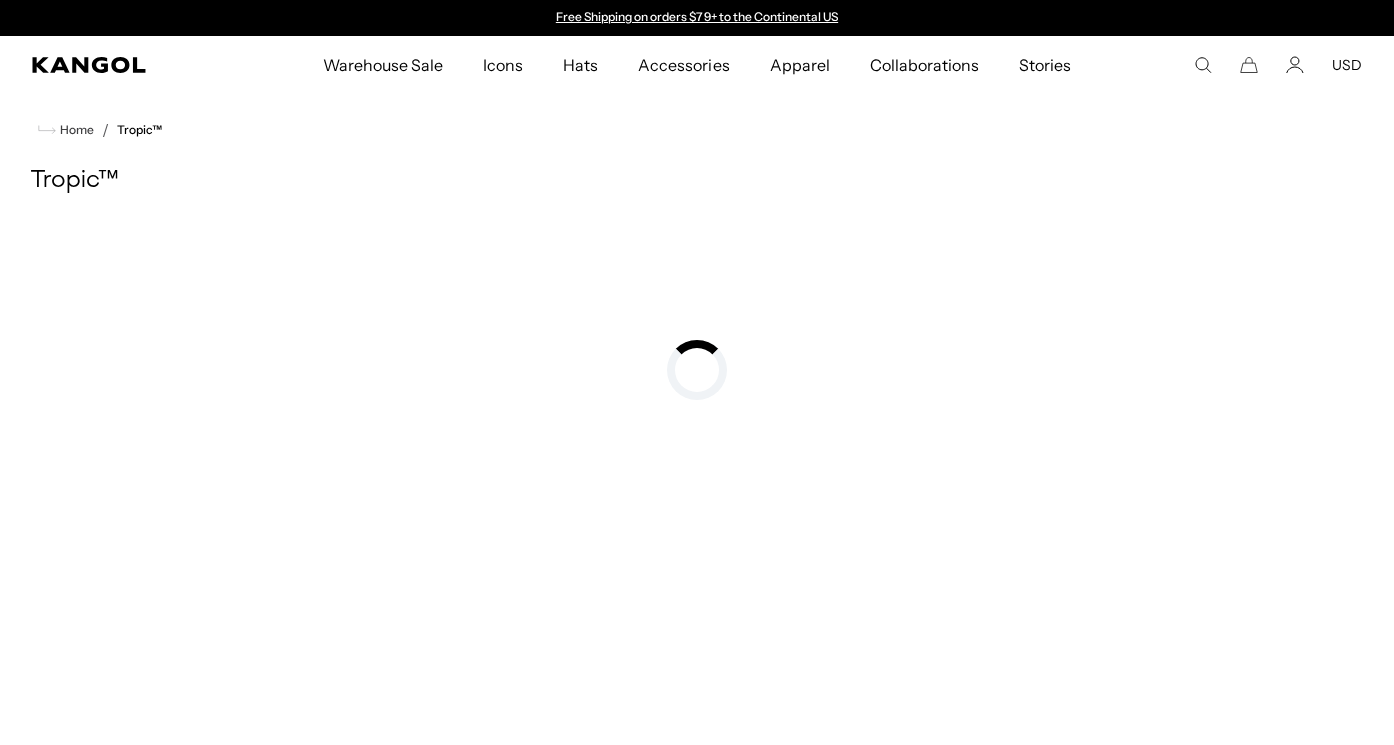 scroll, scrollTop: 0, scrollLeft: 0, axis: both 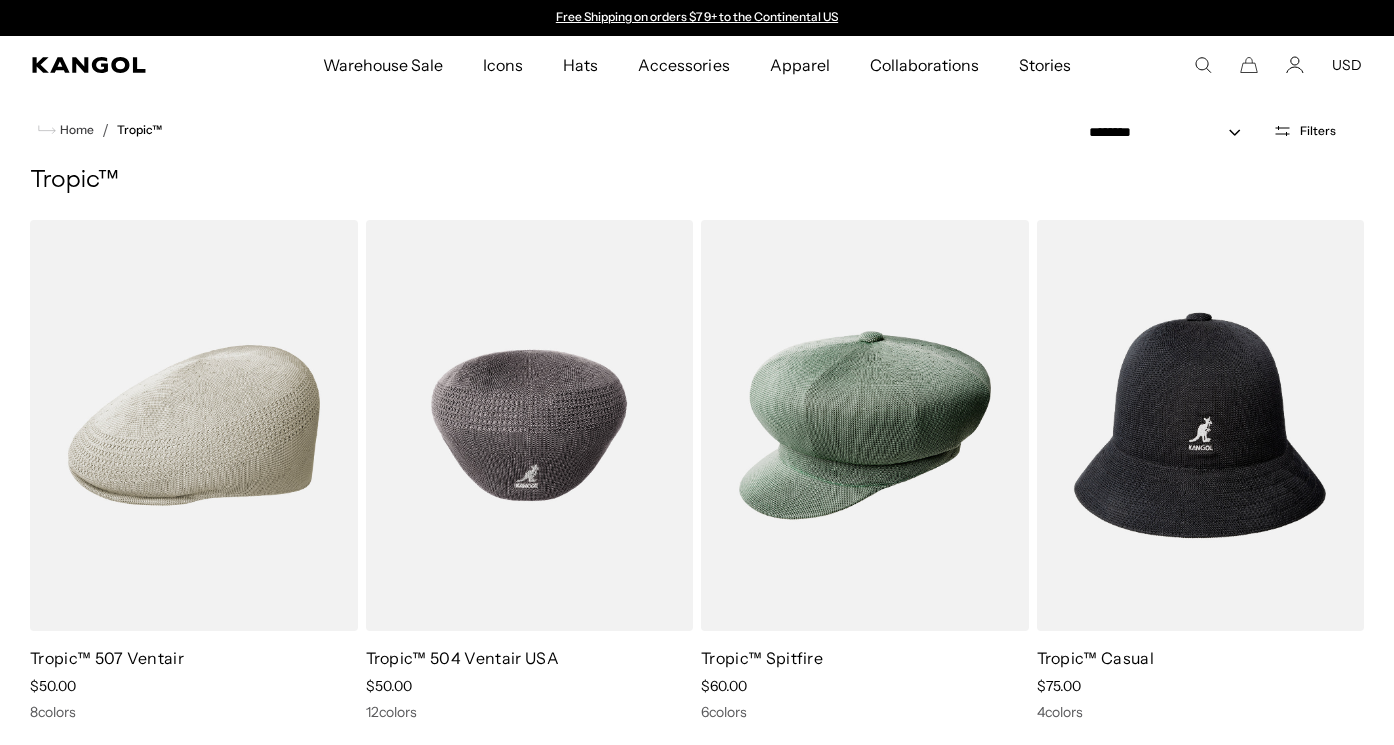 click at bounding box center [530, 425] 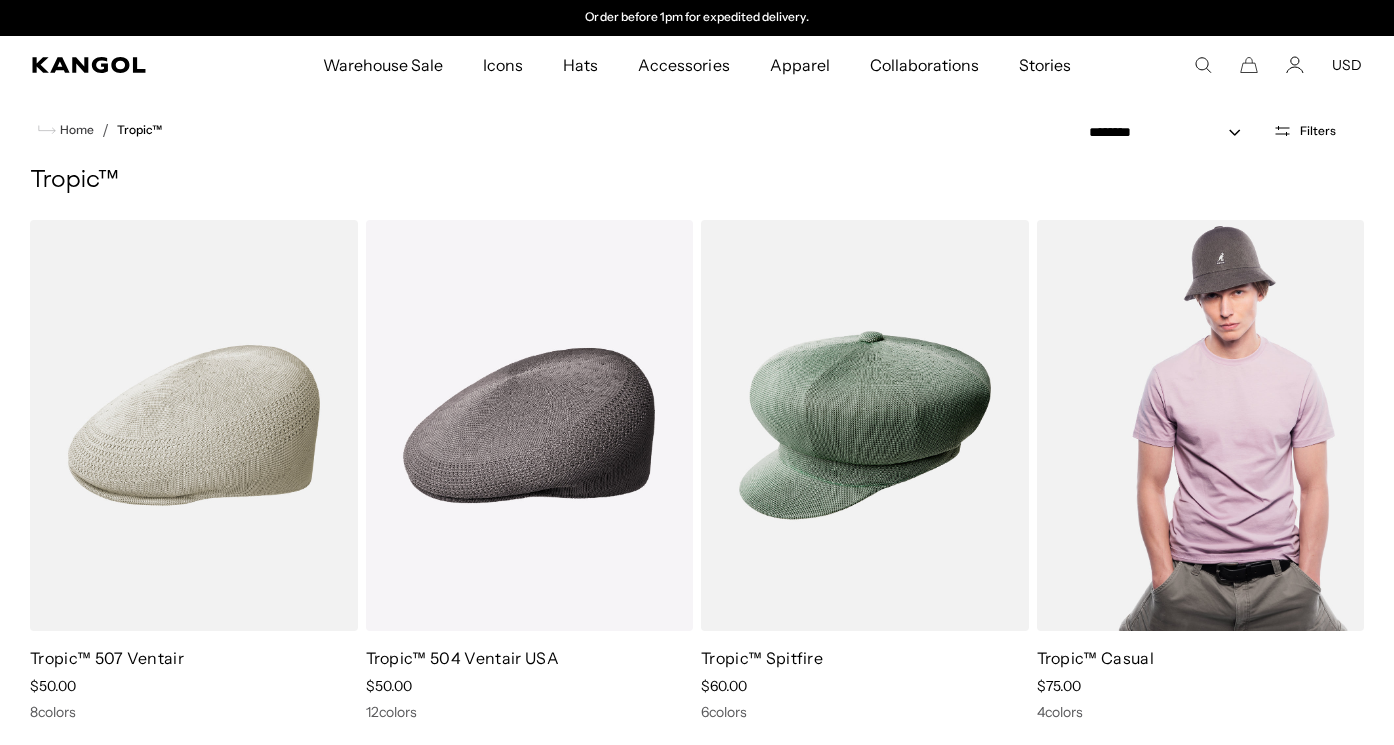 scroll, scrollTop: 0, scrollLeft: 0, axis: both 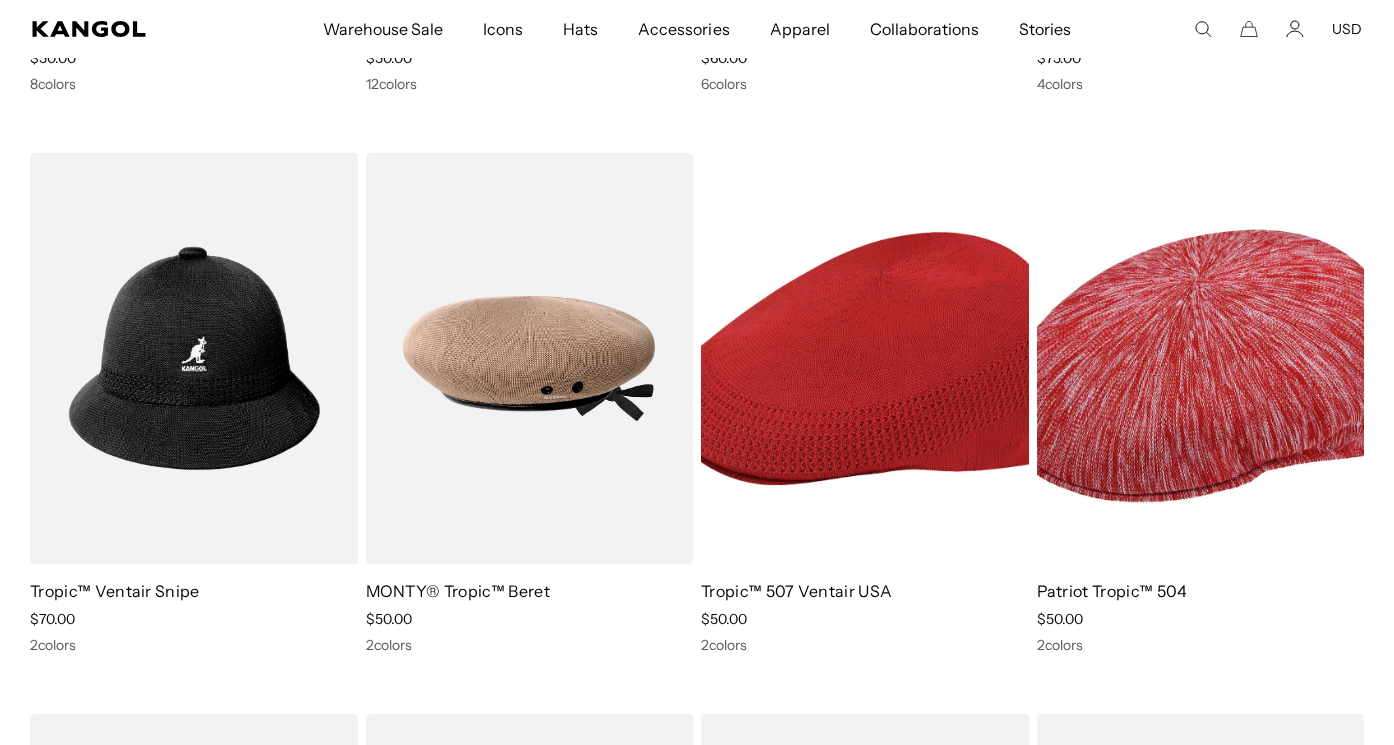 click at bounding box center [1201, 358] 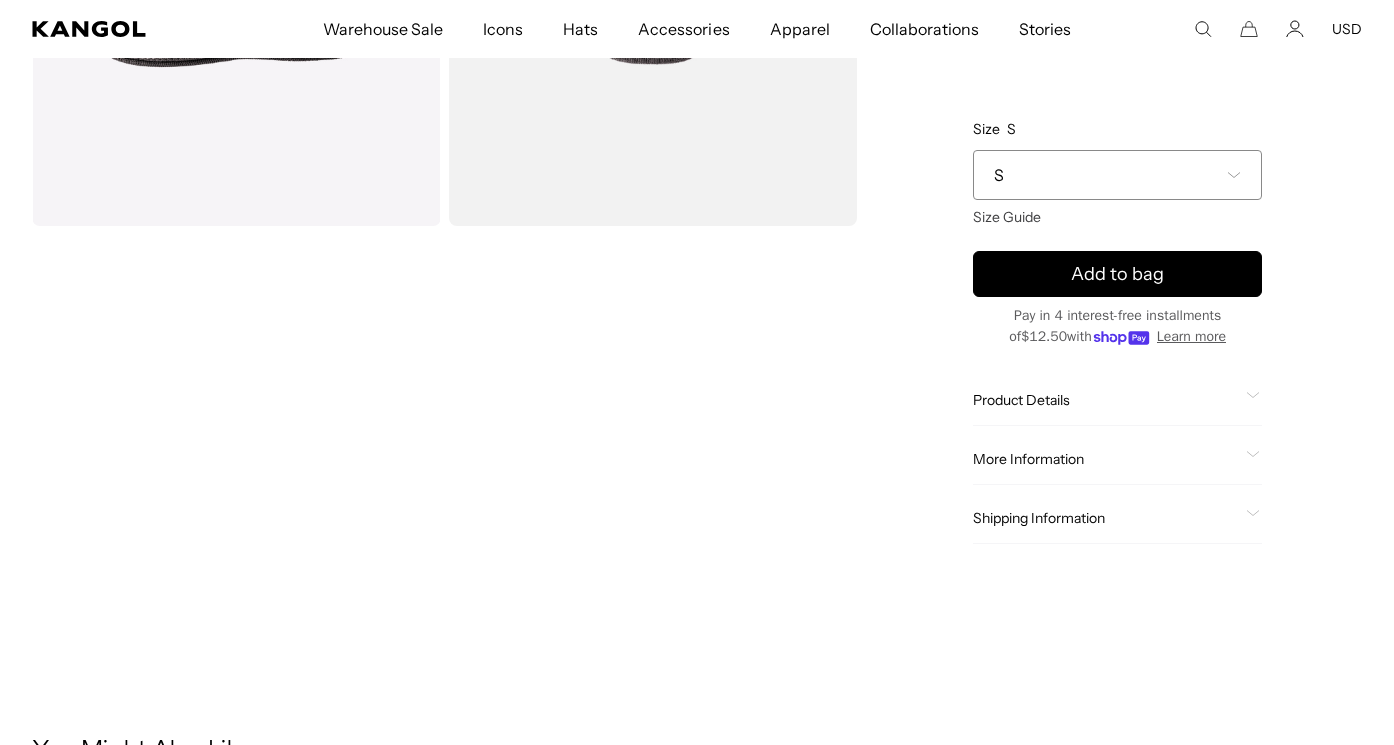 scroll, scrollTop: 418, scrollLeft: 0, axis: vertical 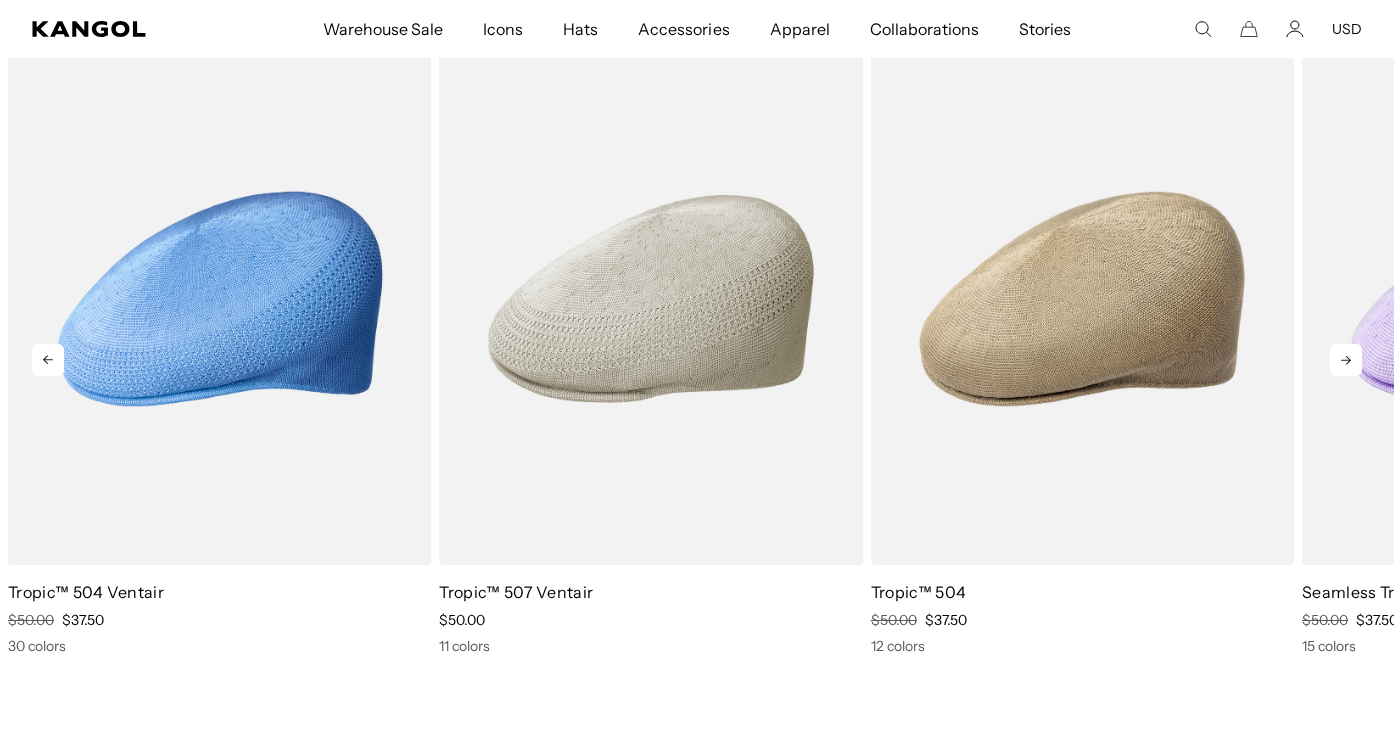 click 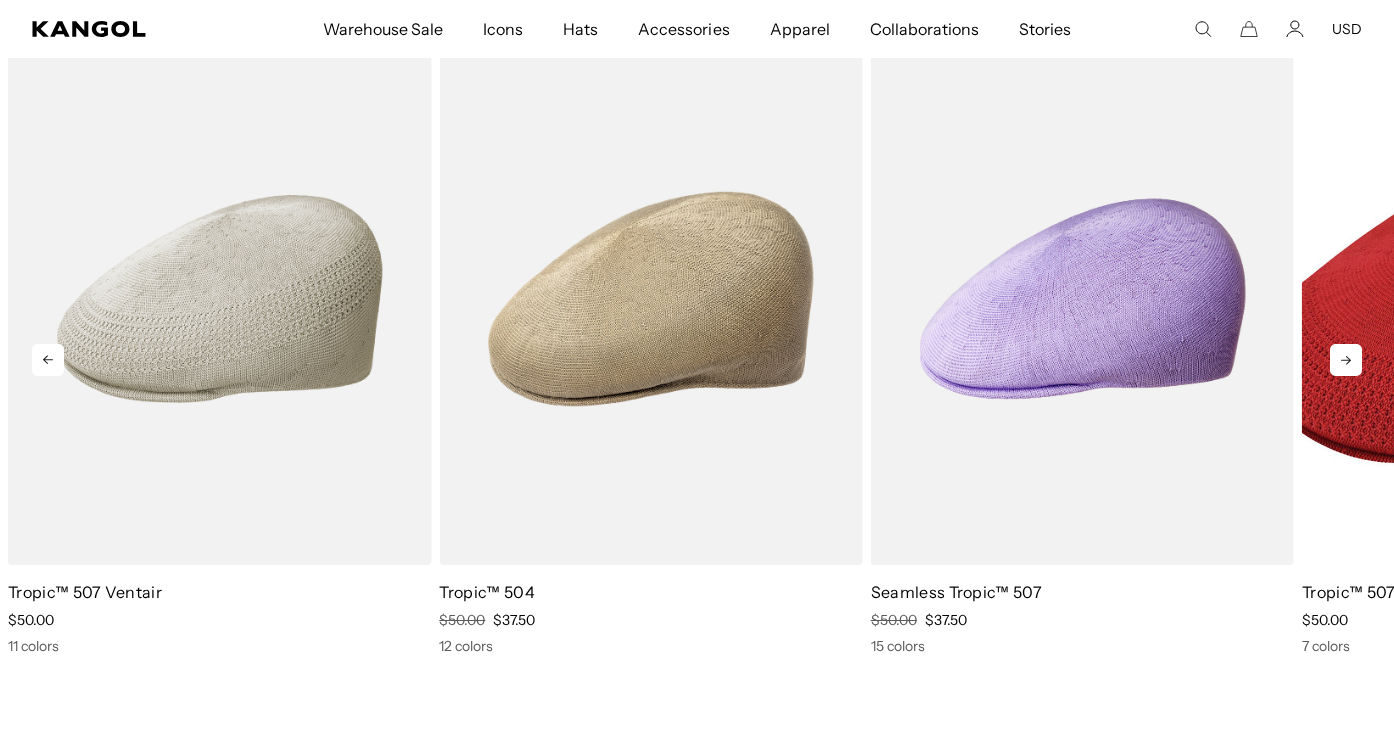 click 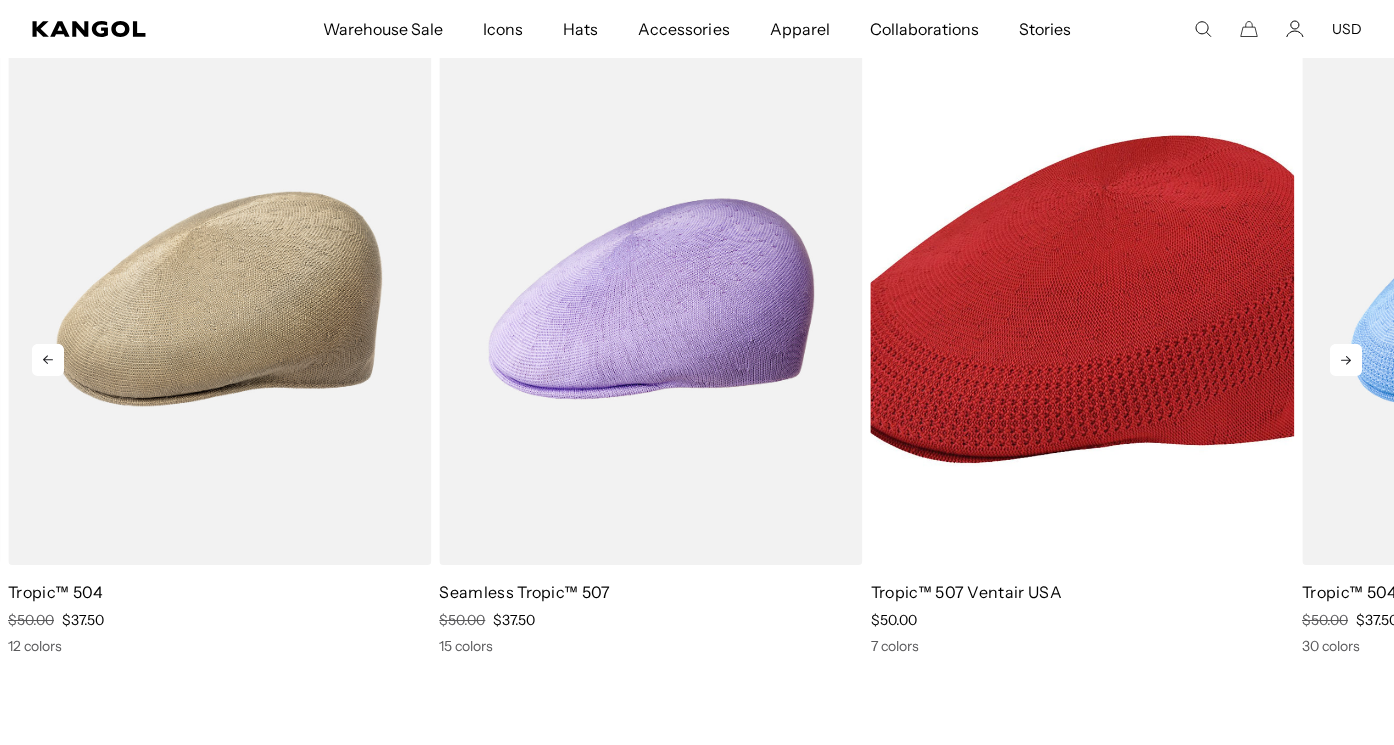 click 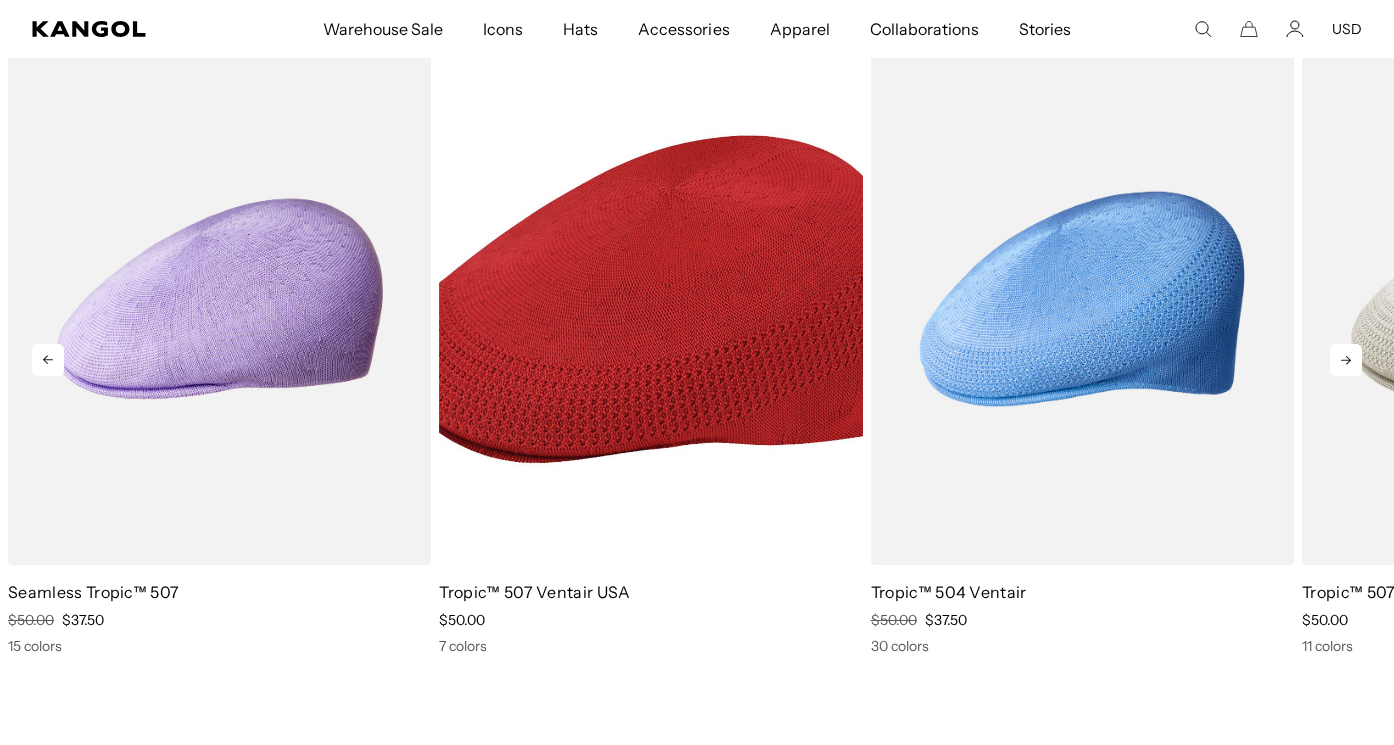 scroll, scrollTop: 0, scrollLeft: 0, axis: both 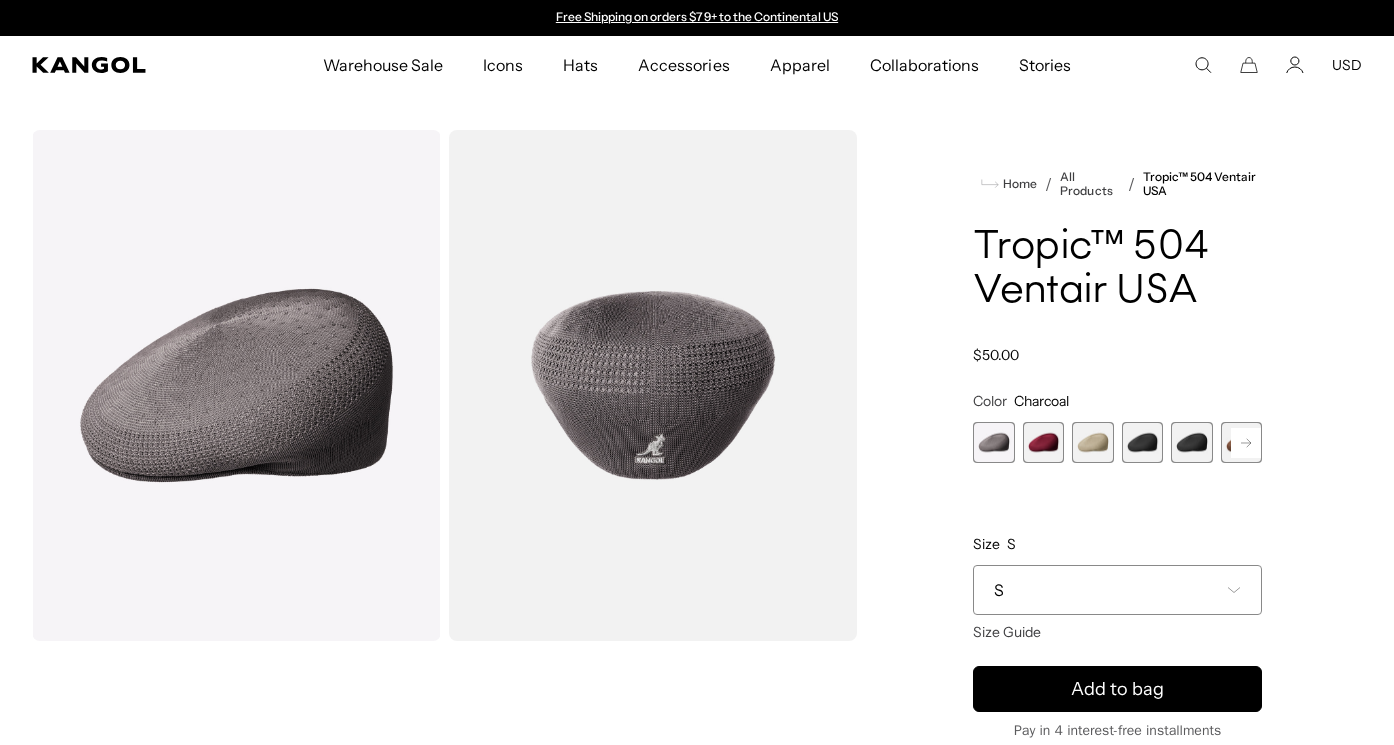 click at bounding box center [993, 442] 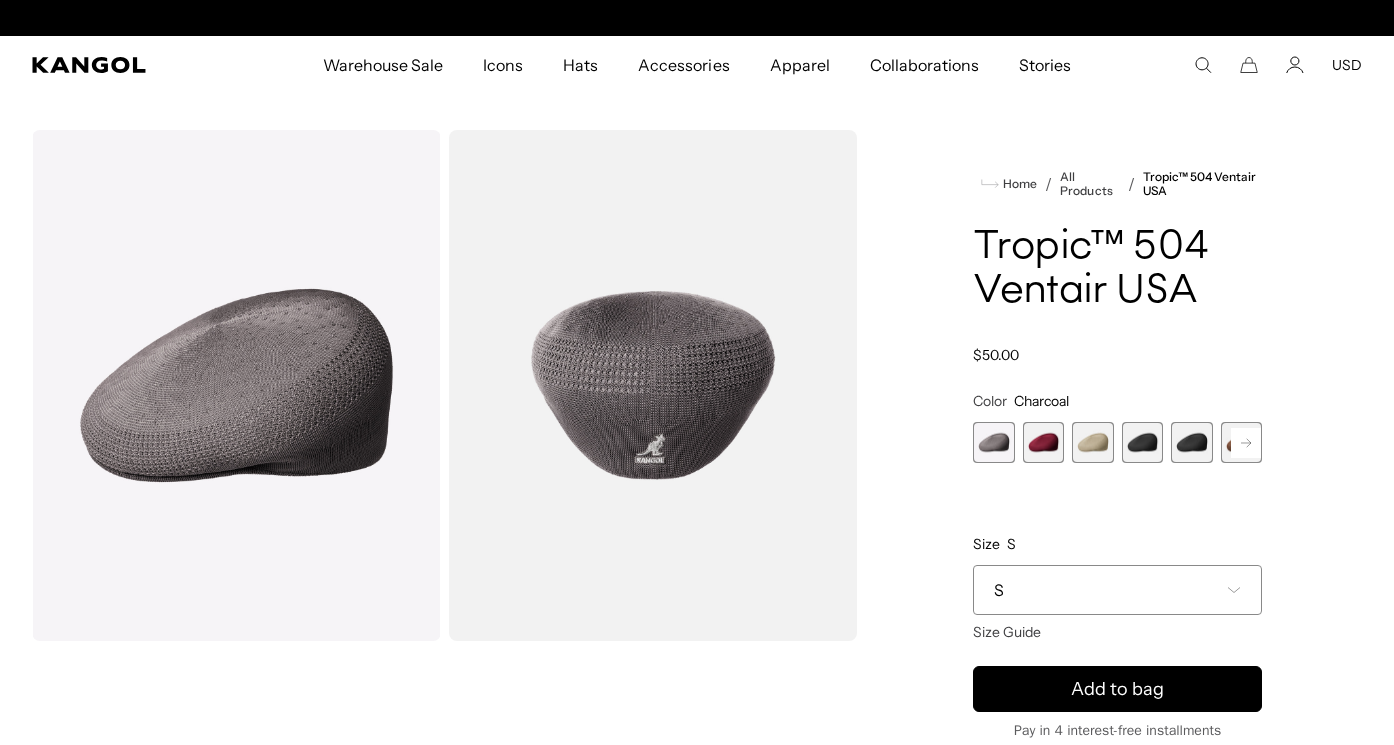 scroll, scrollTop: 0, scrollLeft: 412, axis: horizontal 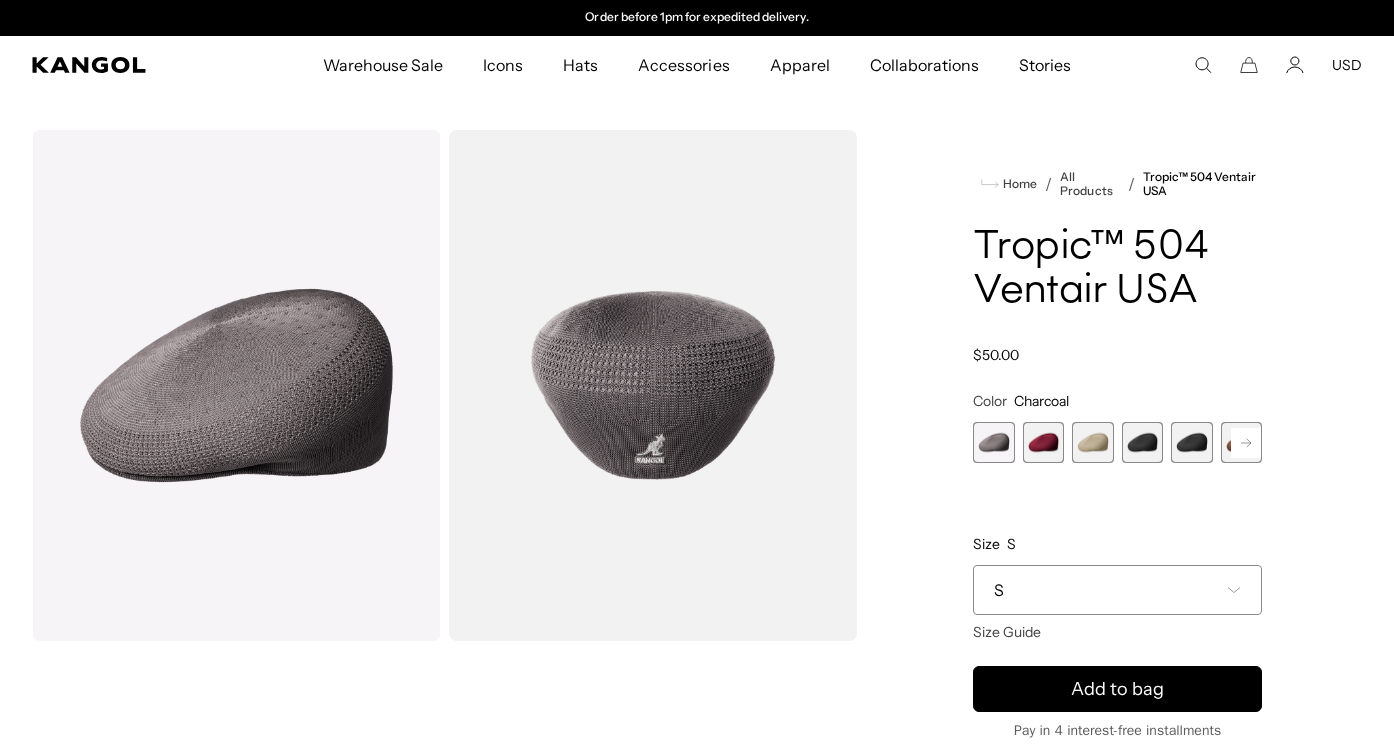 click at bounding box center (1142, 442) 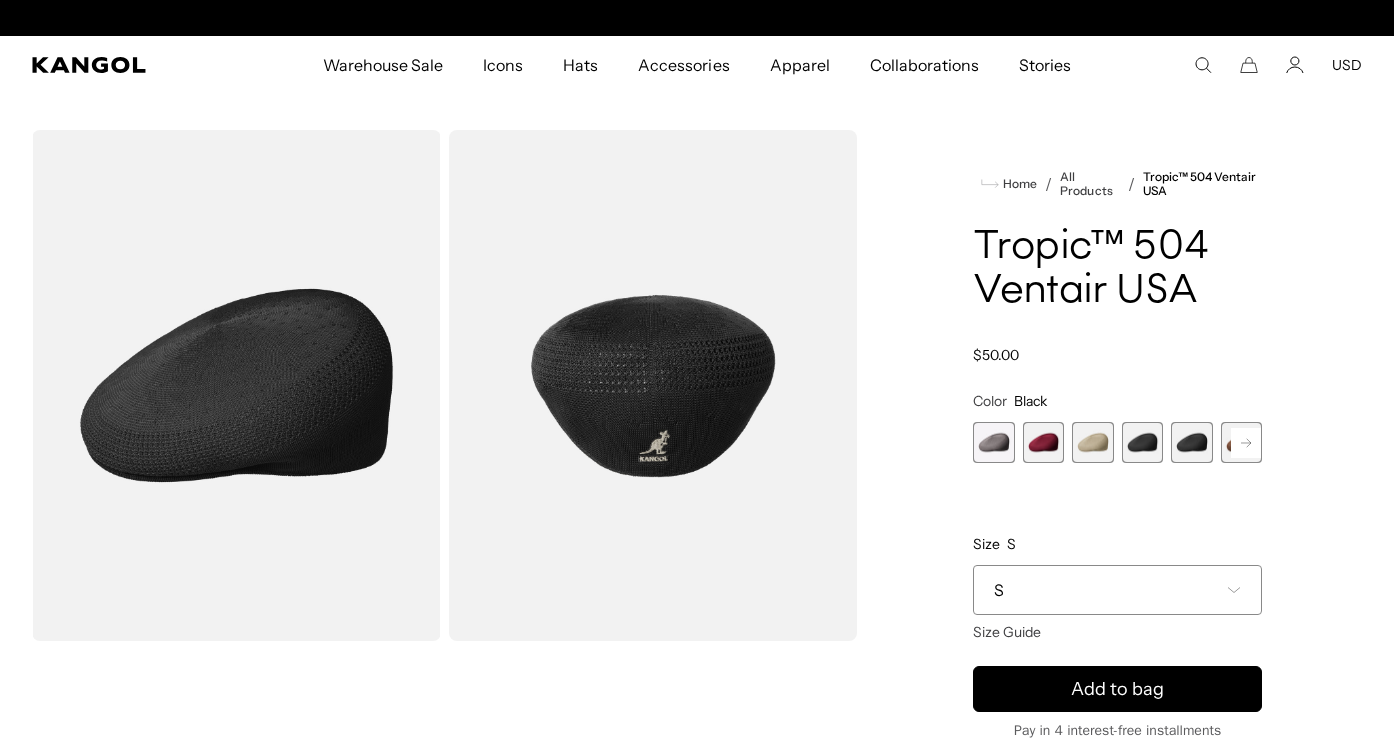scroll, scrollTop: 0, scrollLeft: 0, axis: both 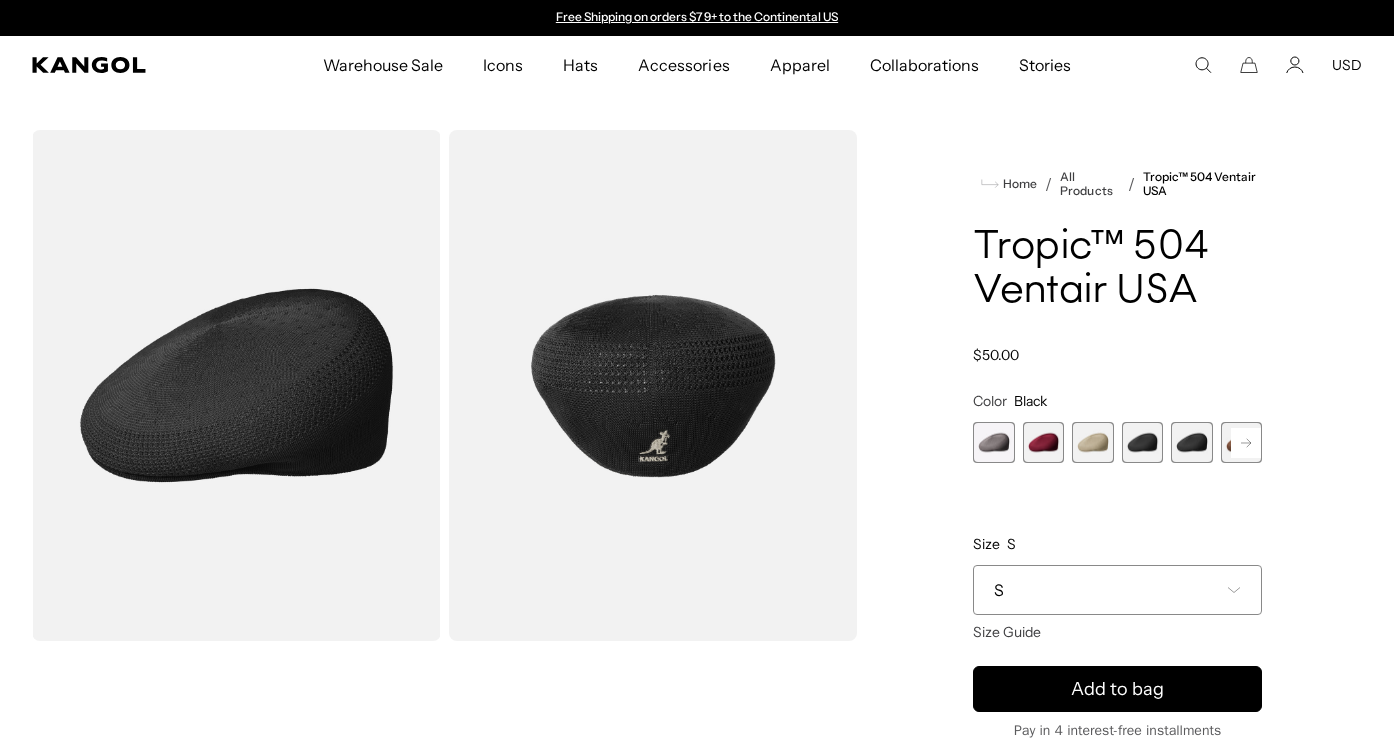 click at bounding box center [1191, 442] 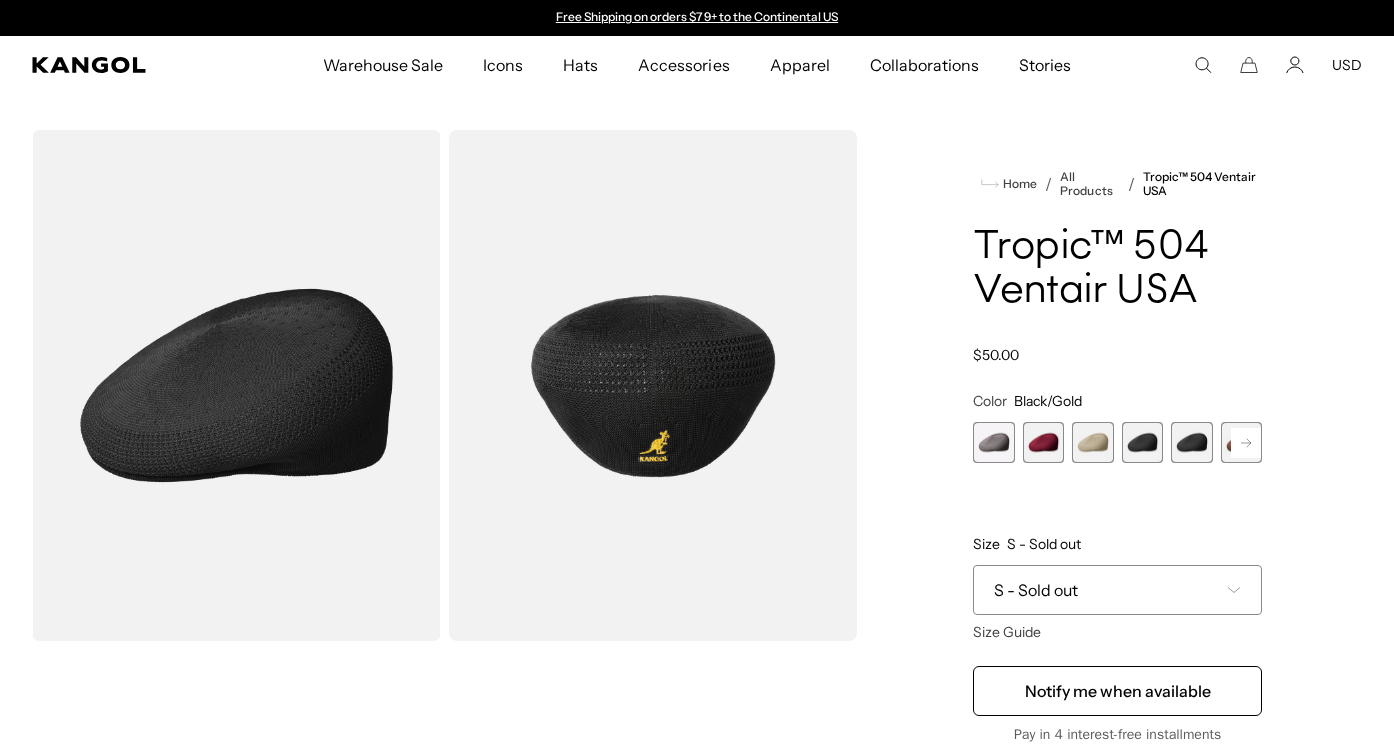 click 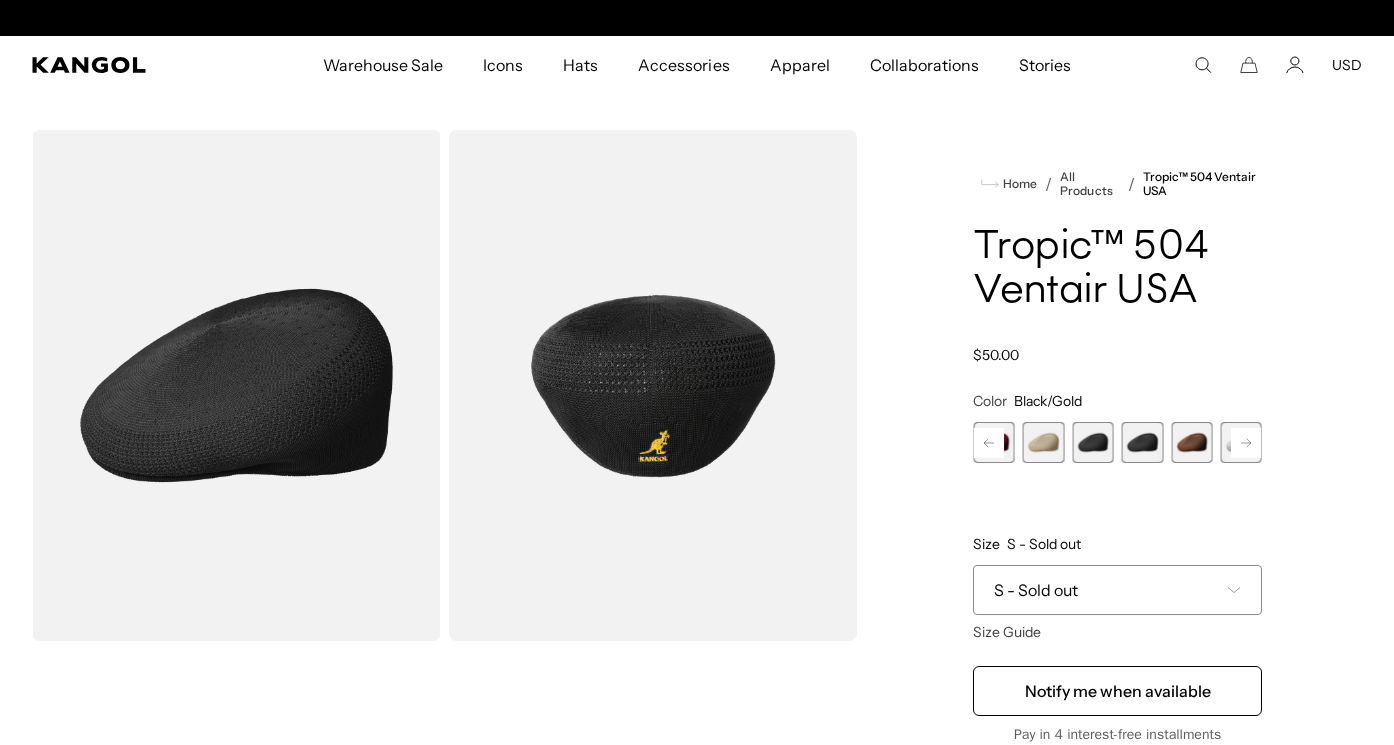 scroll, scrollTop: 0, scrollLeft: 412, axis: horizontal 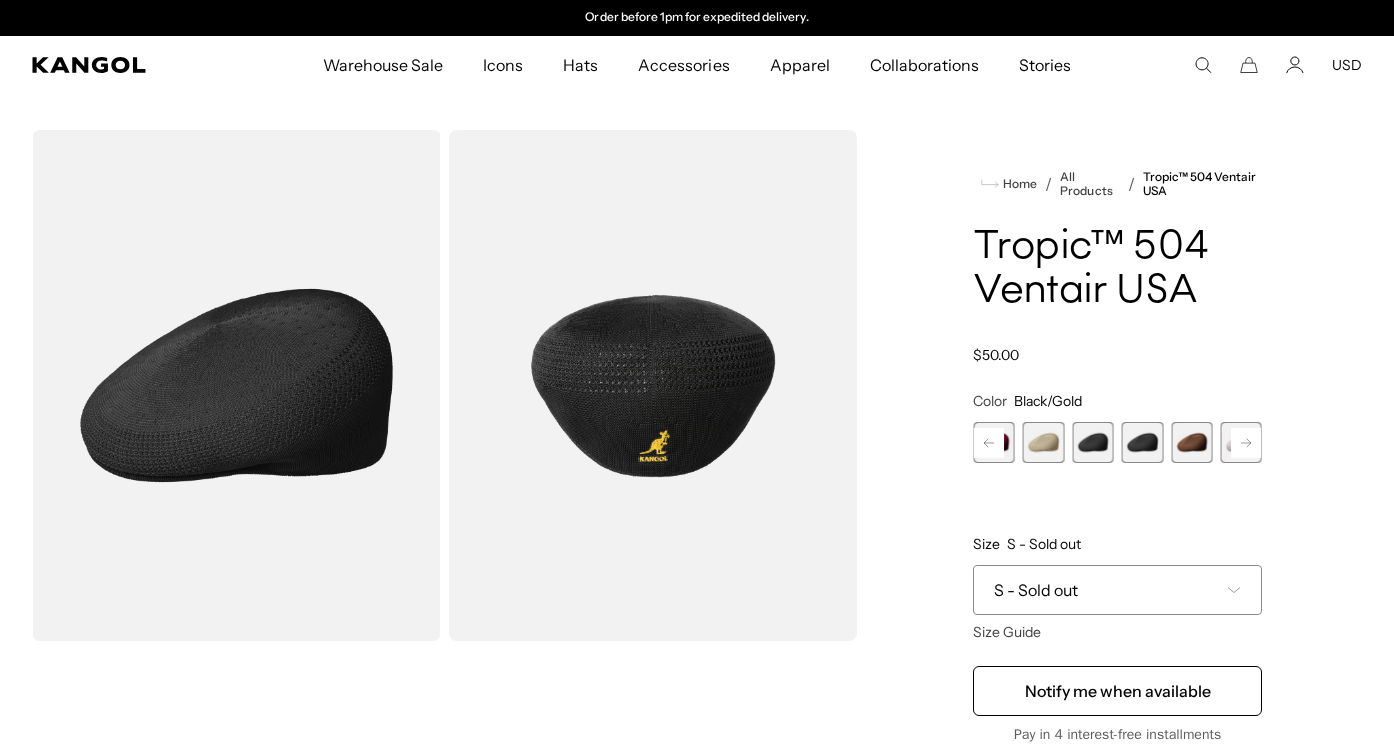 click at bounding box center [1191, 442] 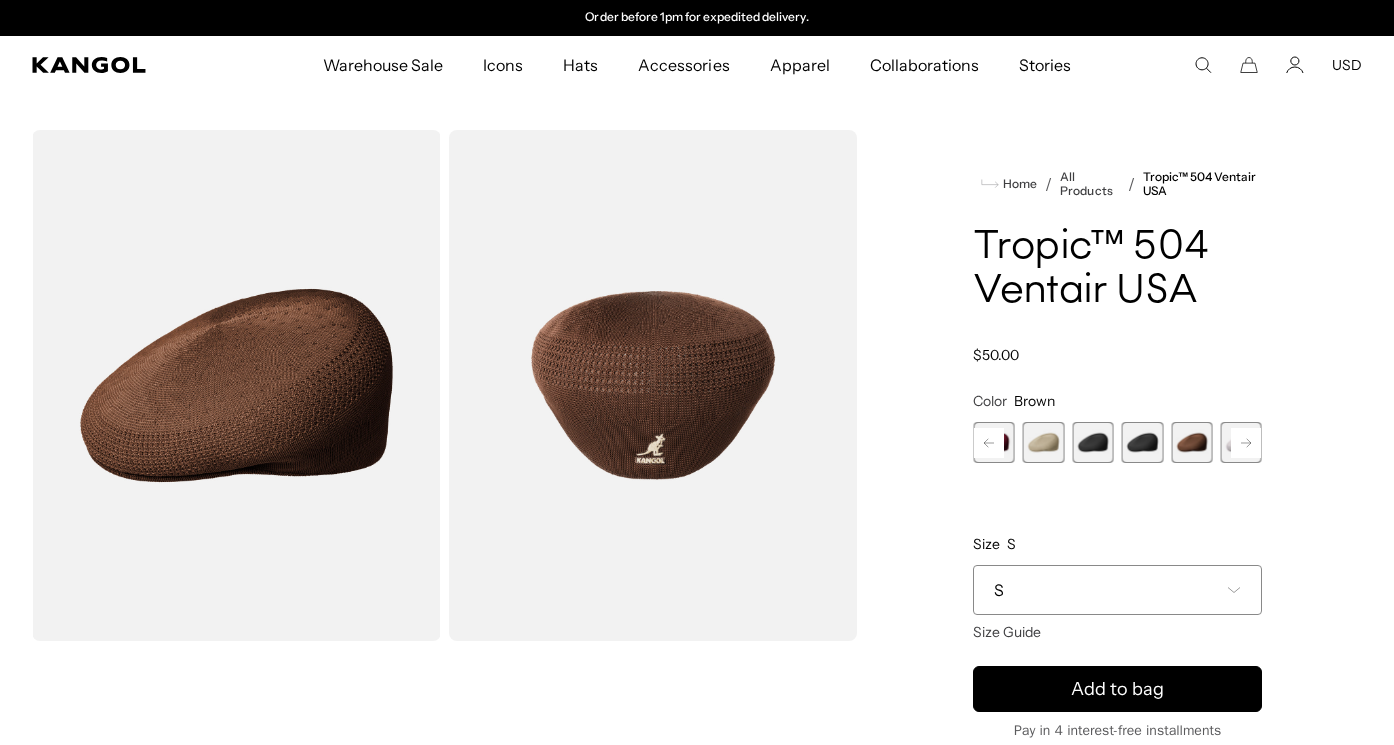 click 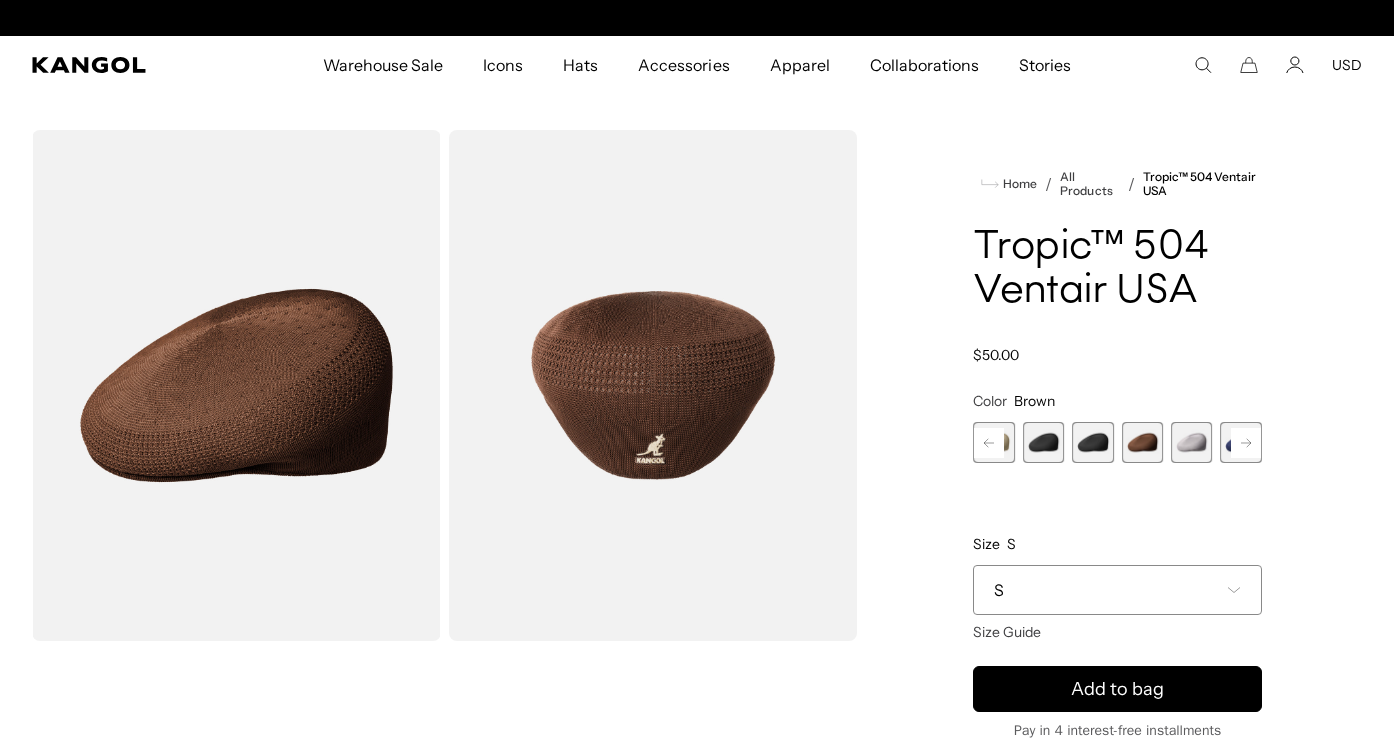 scroll, scrollTop: 0, scrollLeft: 0, axis: both 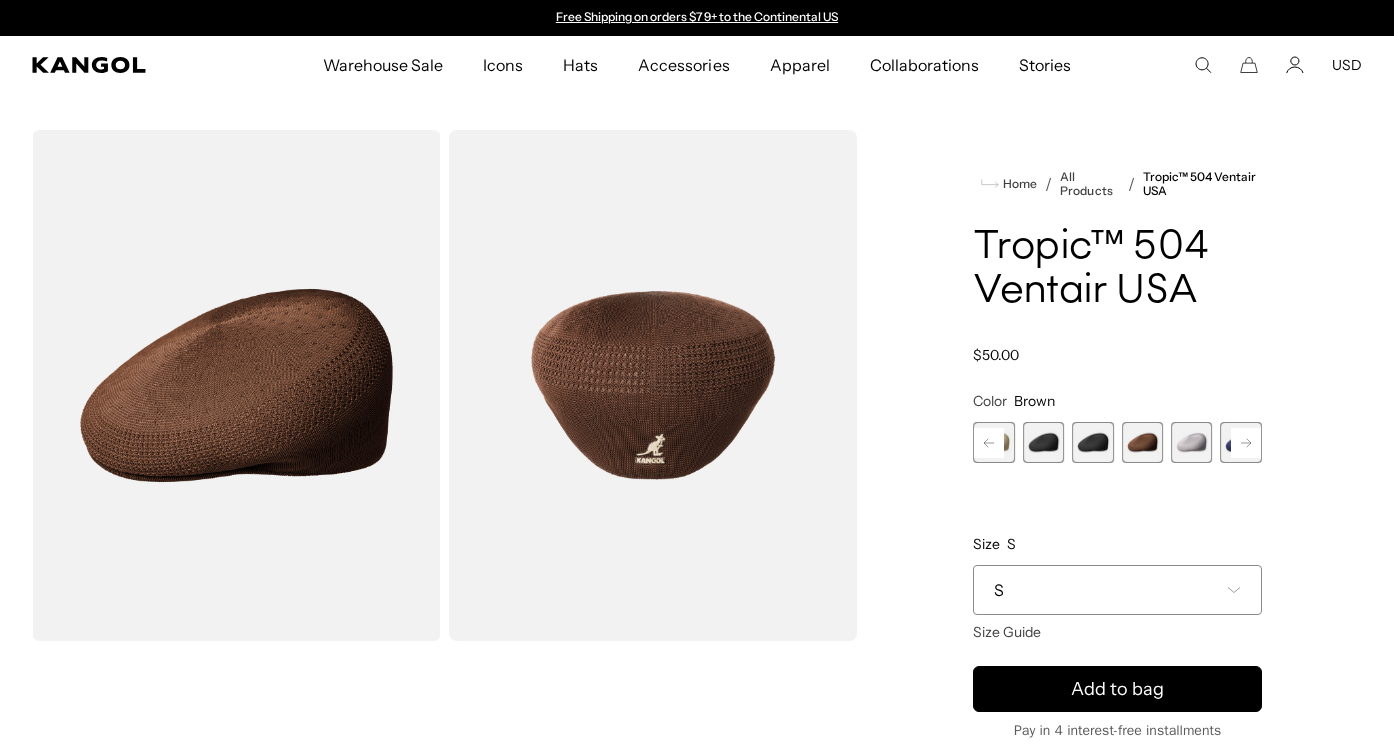 click 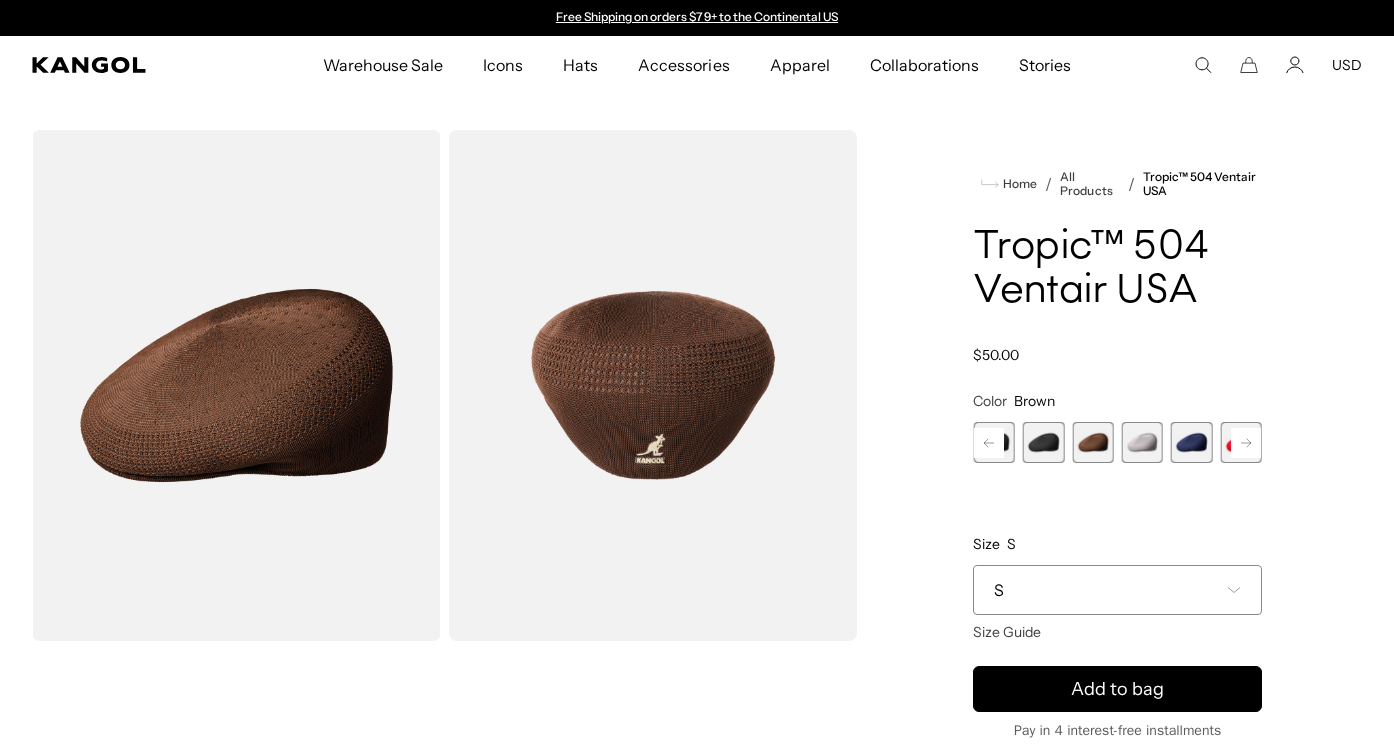 click 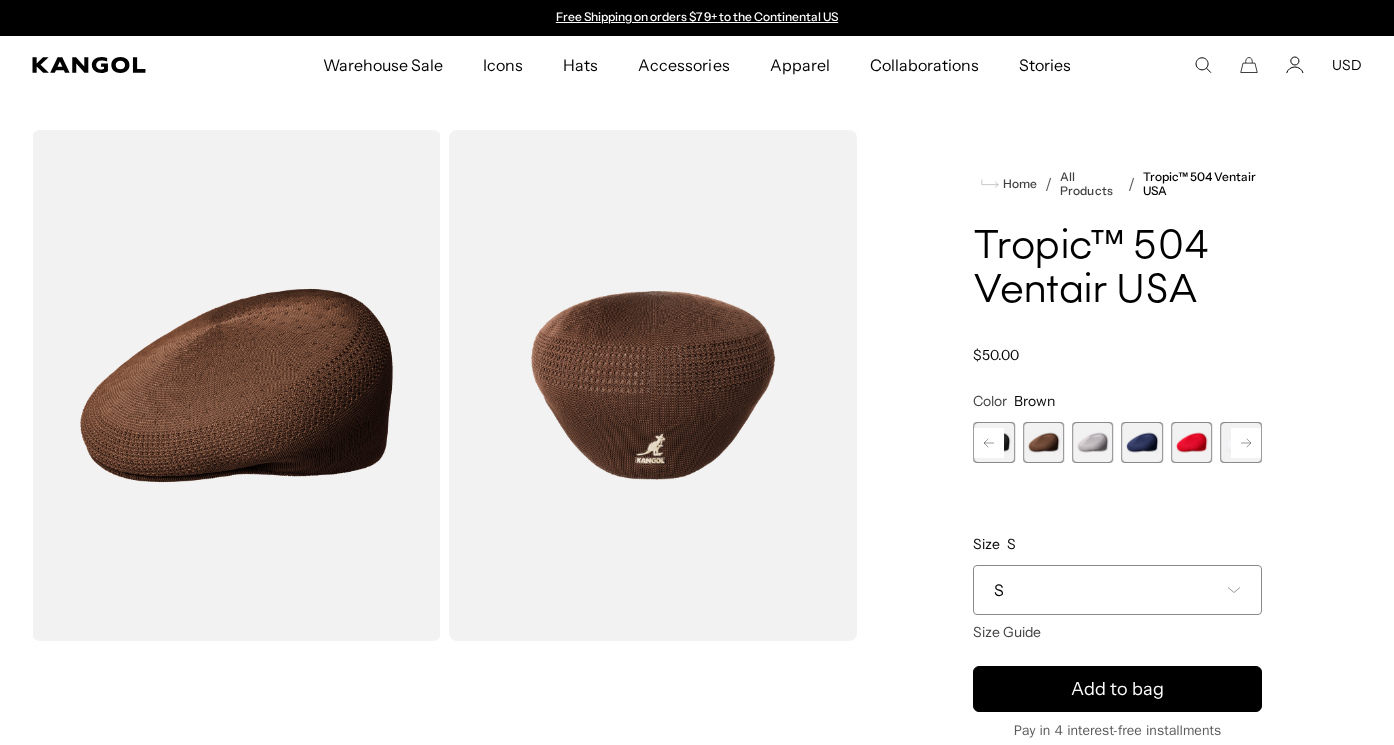 click at bounding box center [1142, 442] 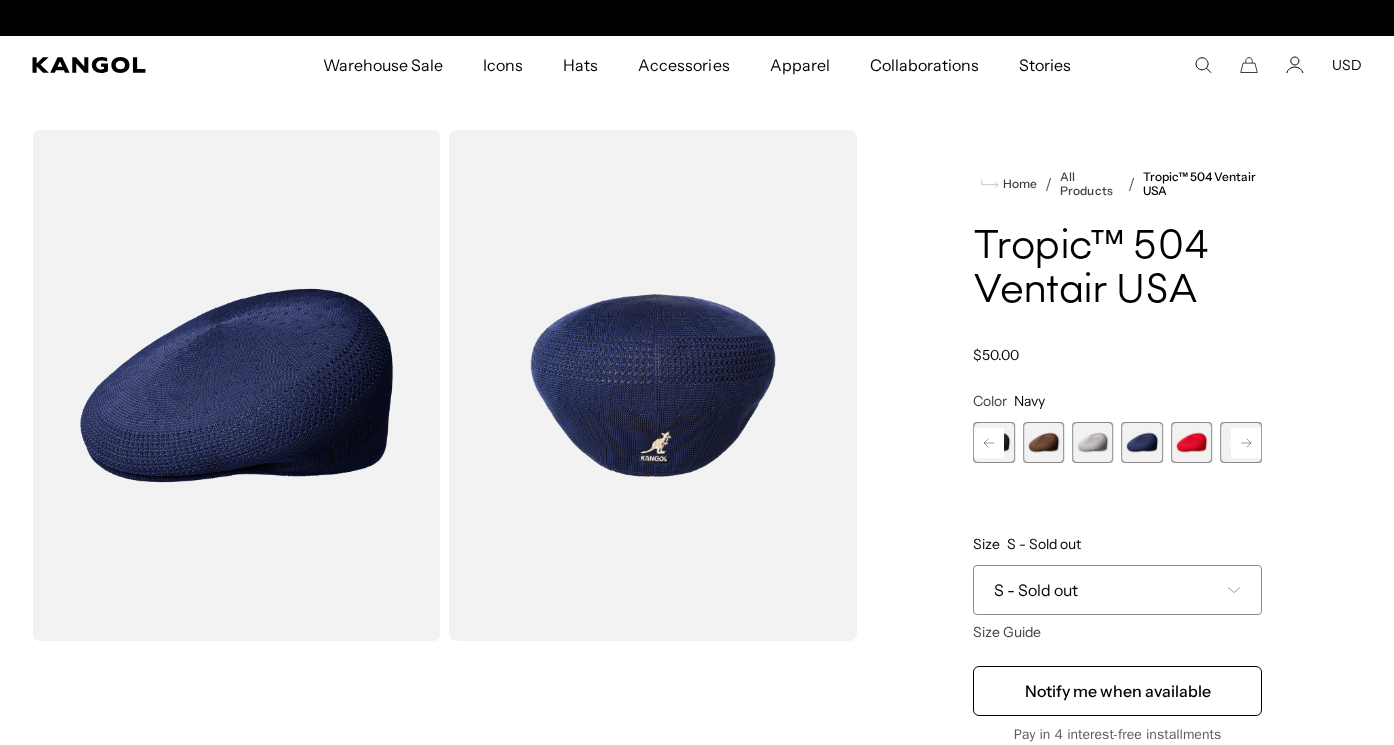 scroll, scrollTop: 0, scrollLeft: 412, axis: horizontal 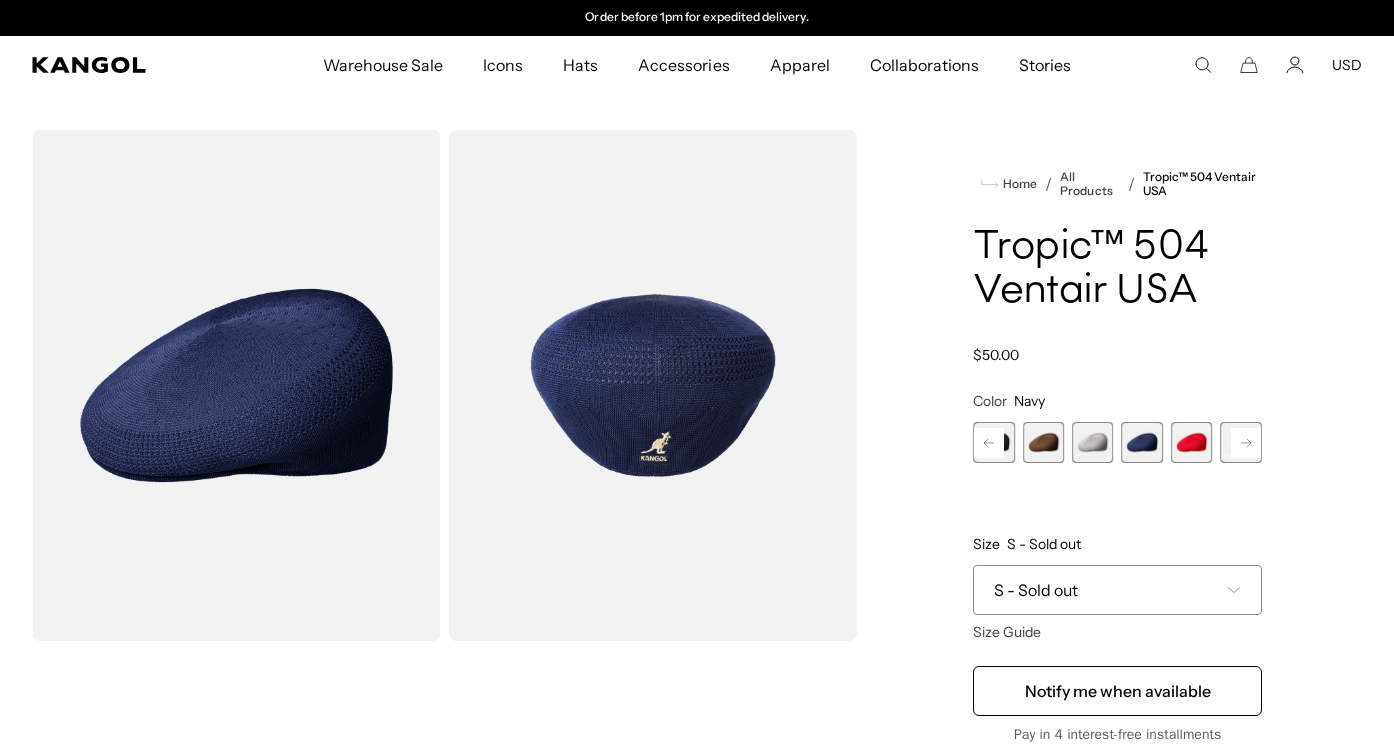 click 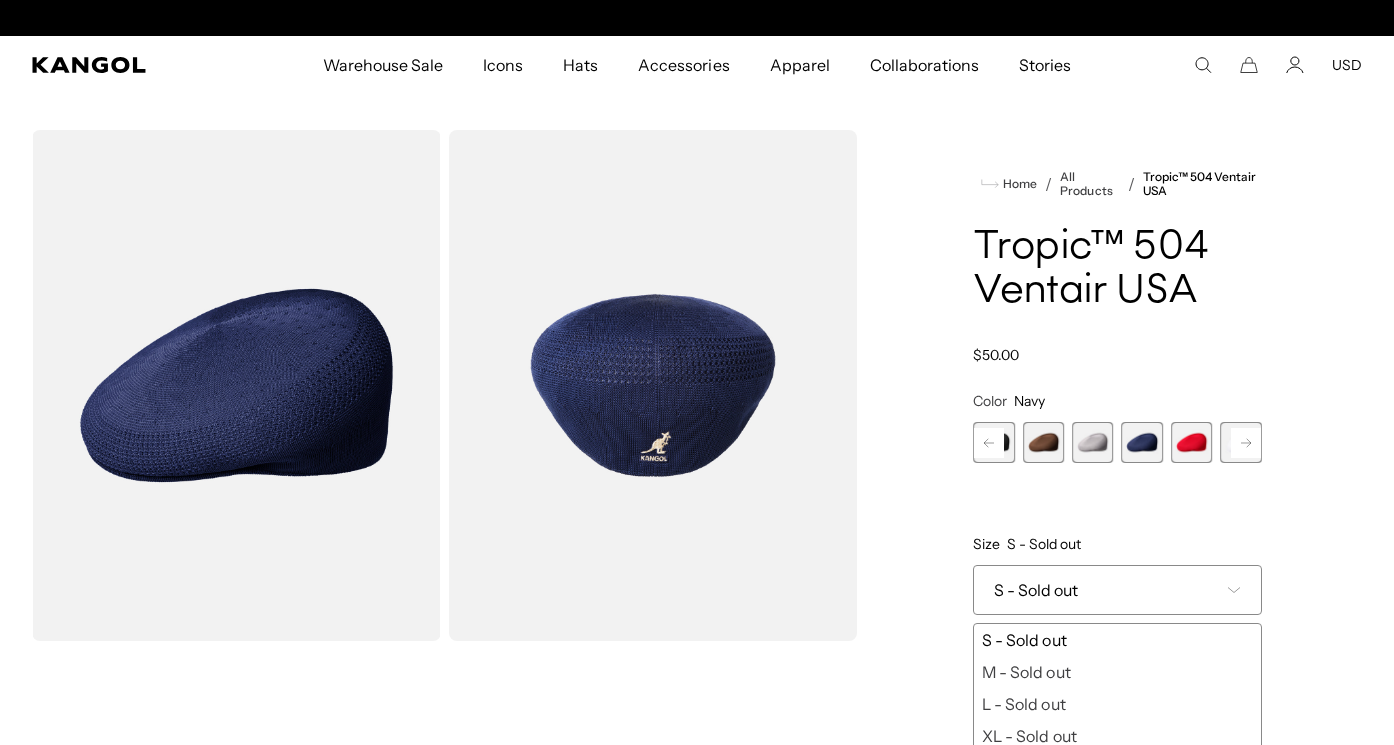 scroll, scrollTop: 0, scrollLeft: 0, axis: both 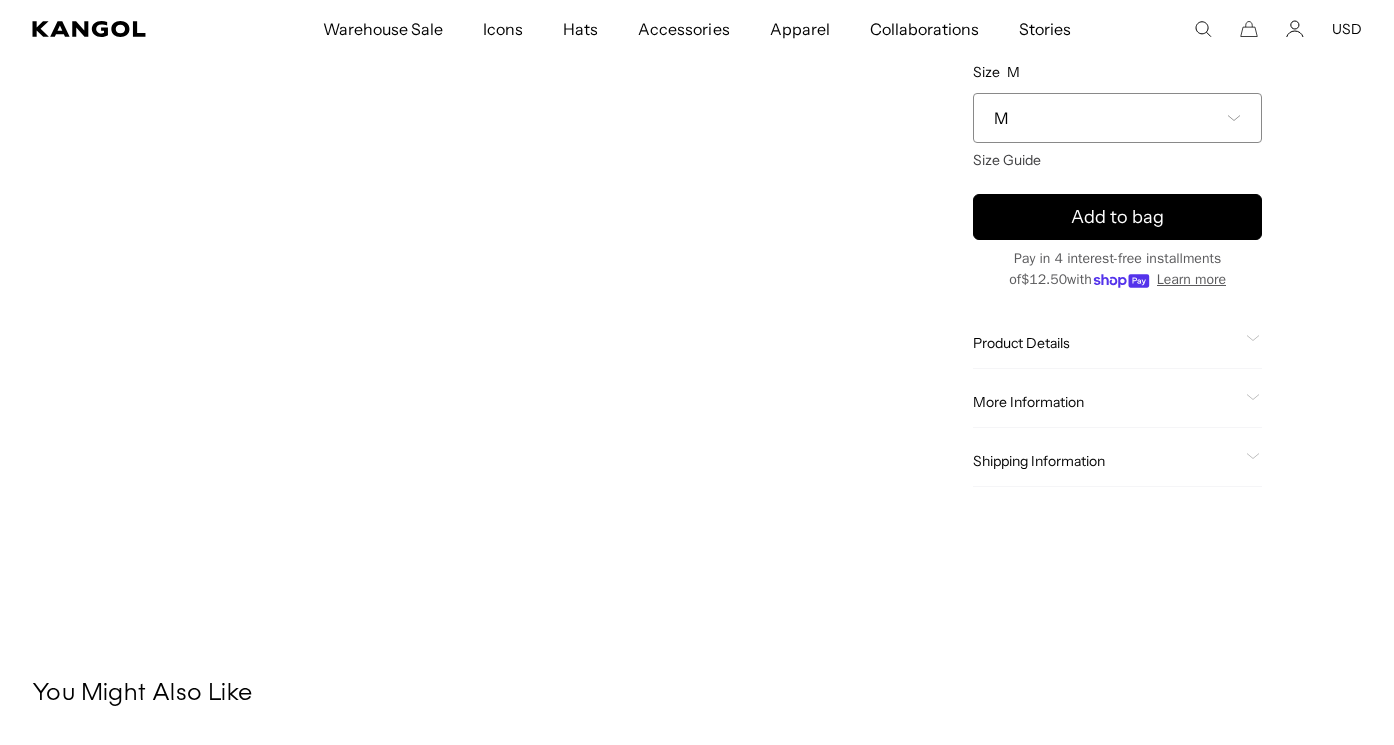 click on "Product Details" 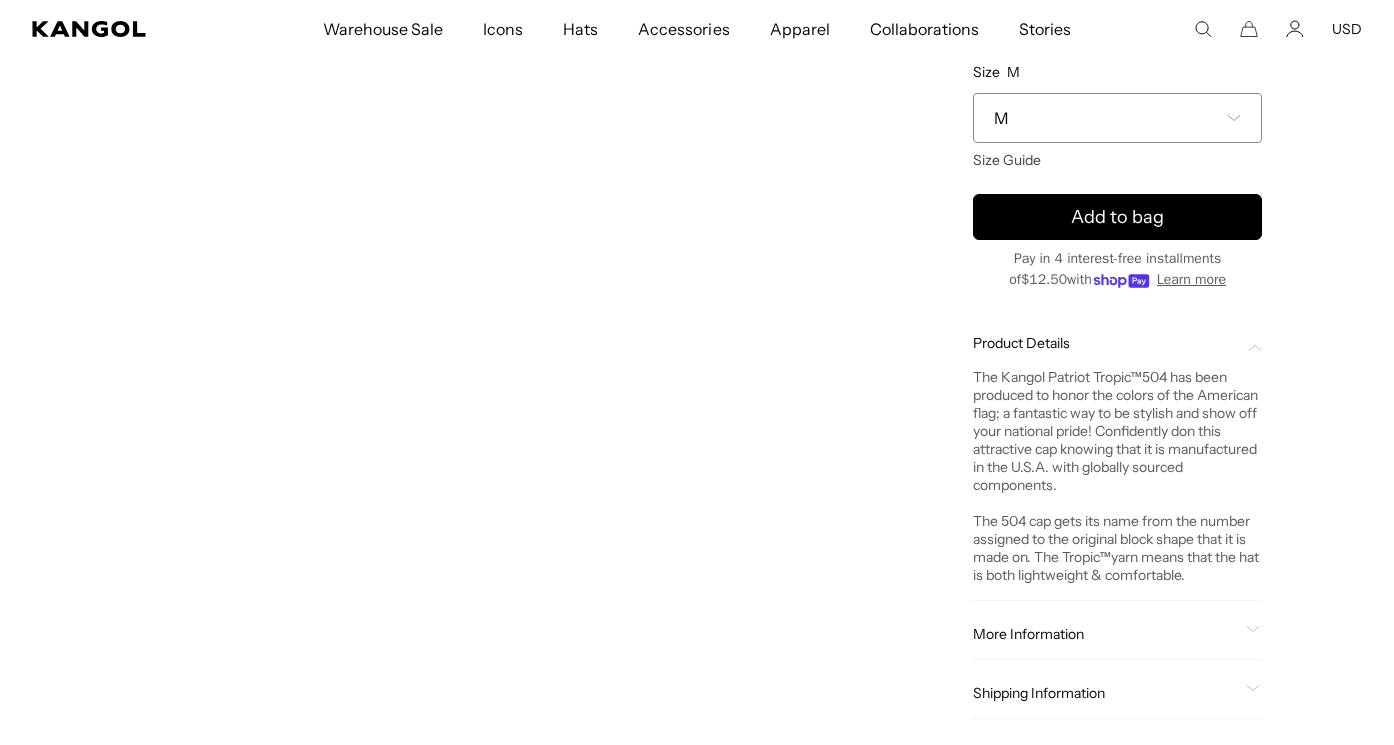 scroll, scrollTop: 0, scrollLeft: 0, axis: both 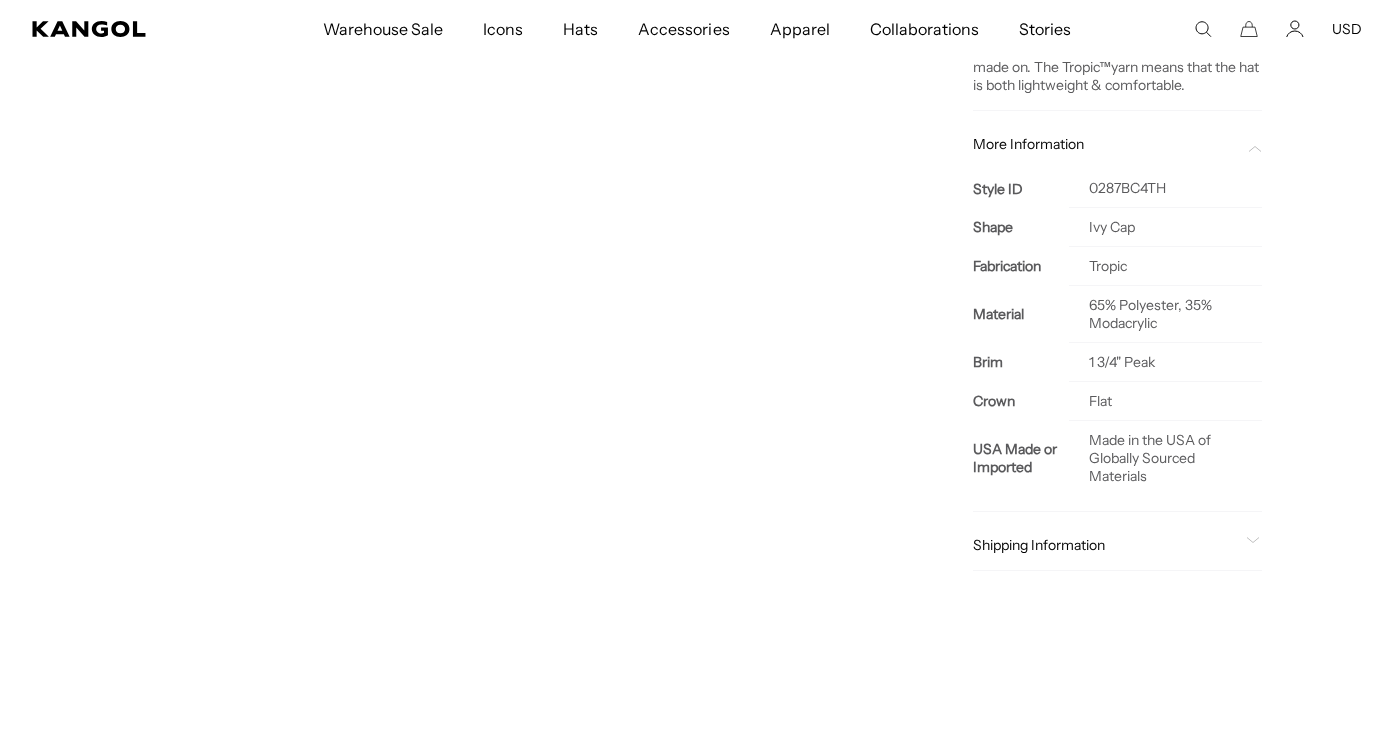 click on "Shipping Information" 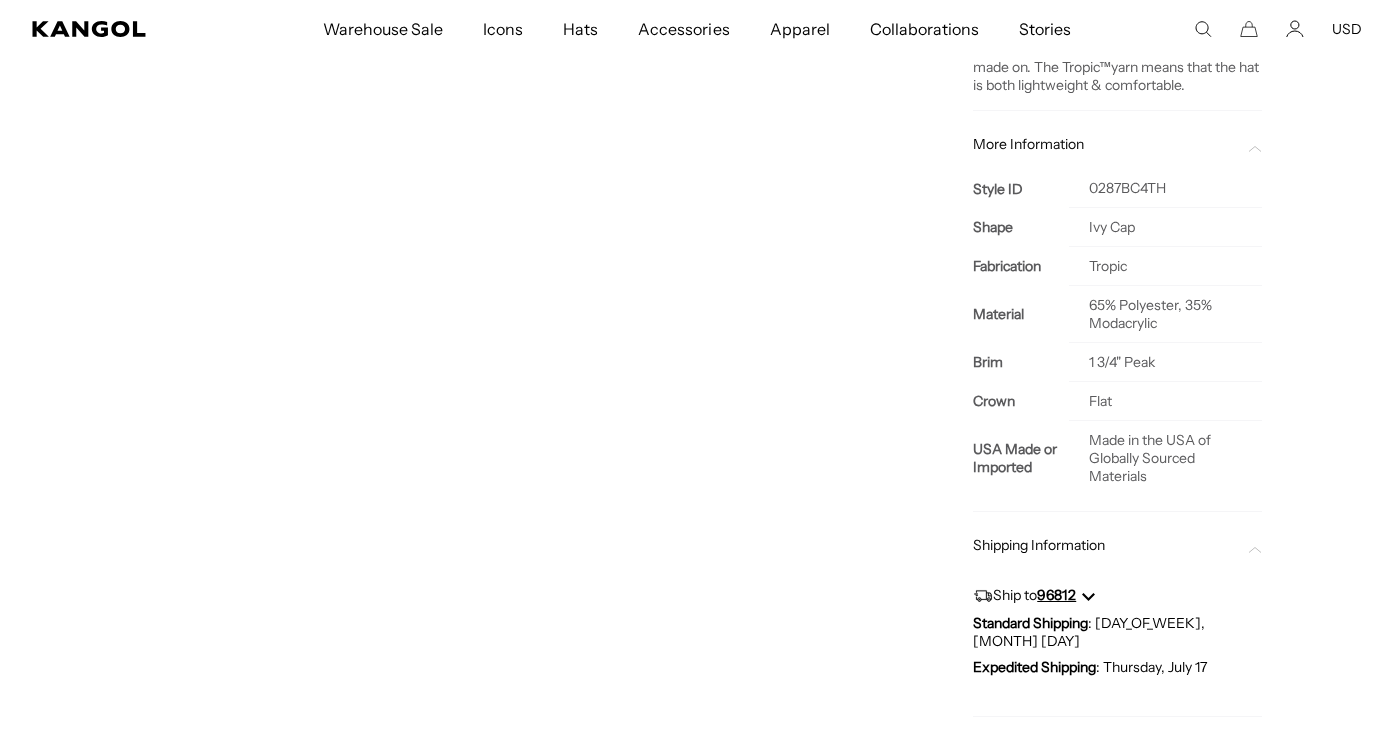 scroll, scrollTop: 0, scrollLeft: 412, axis: horizontal 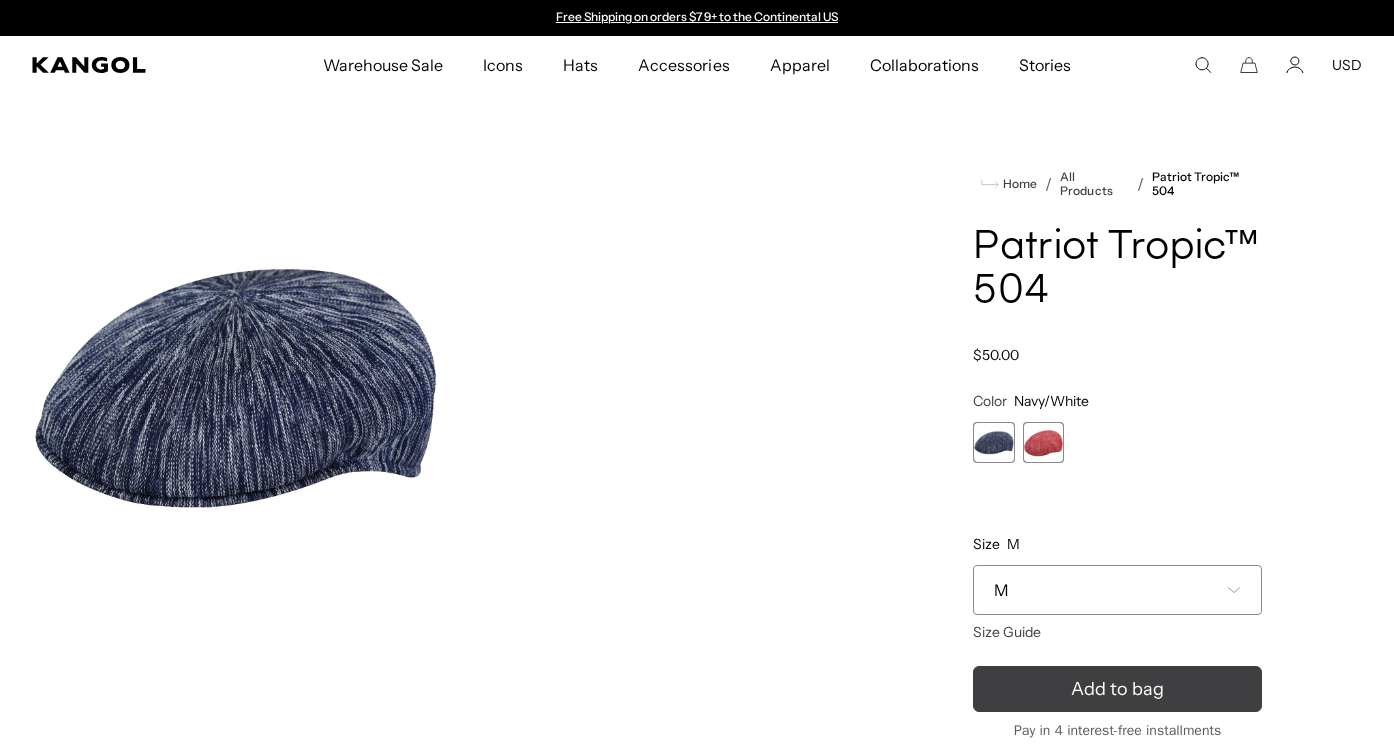 click 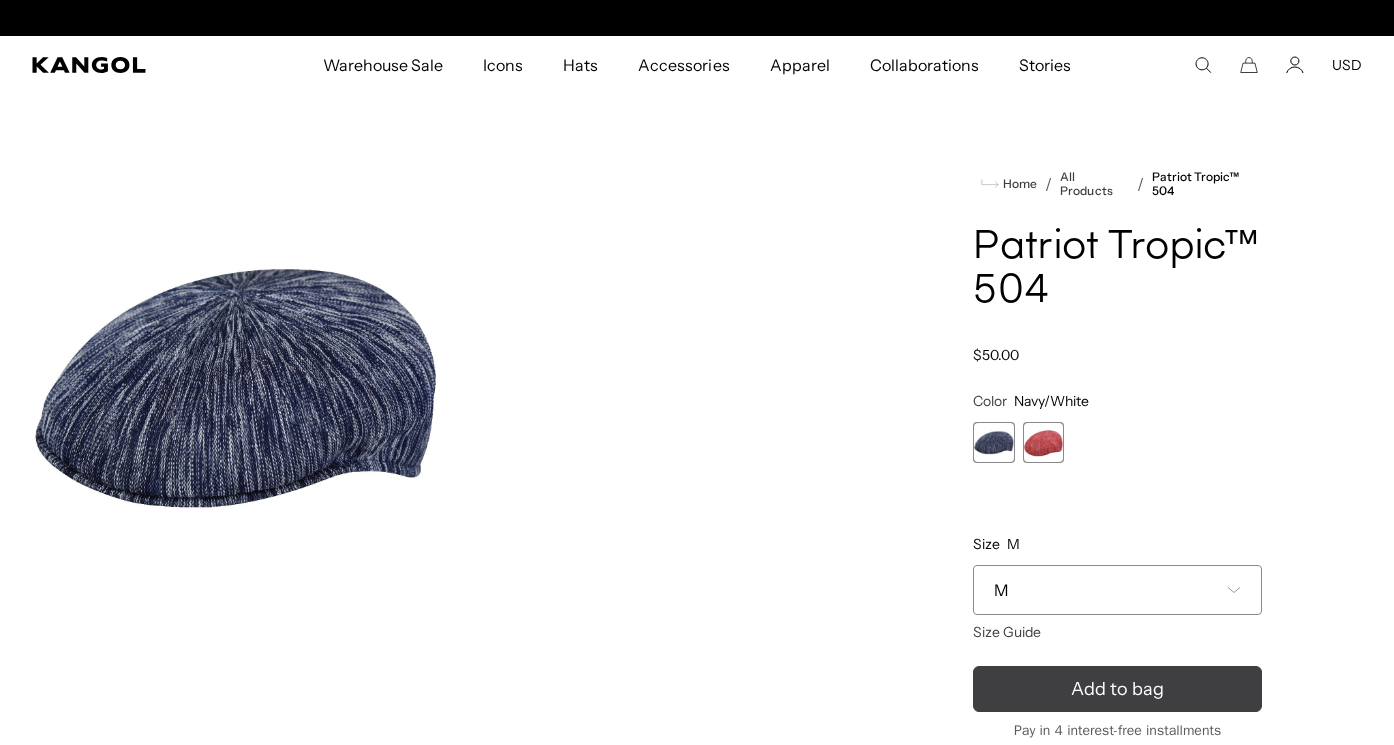 scroll, scrollTop: 0, scrollLeft: 412, axis: horizontal 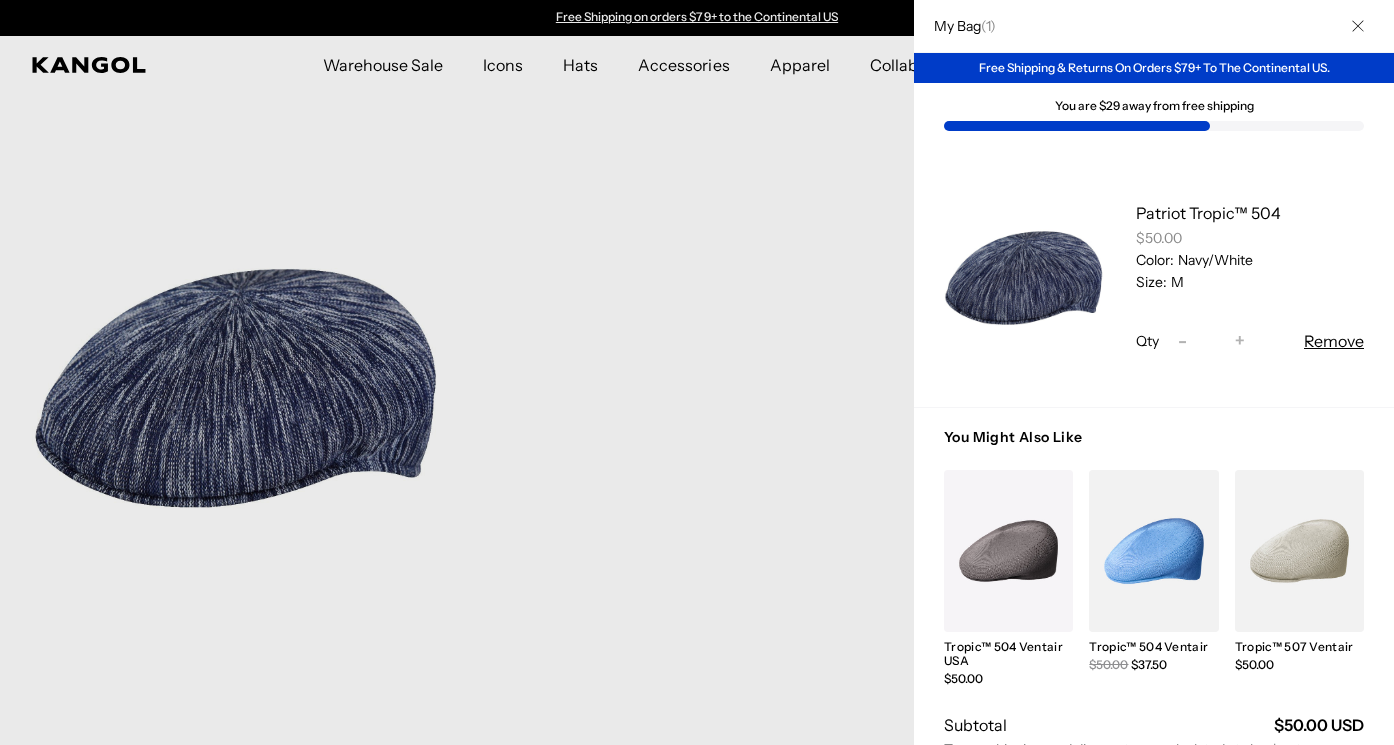 click at bounding box center [1358, 26] 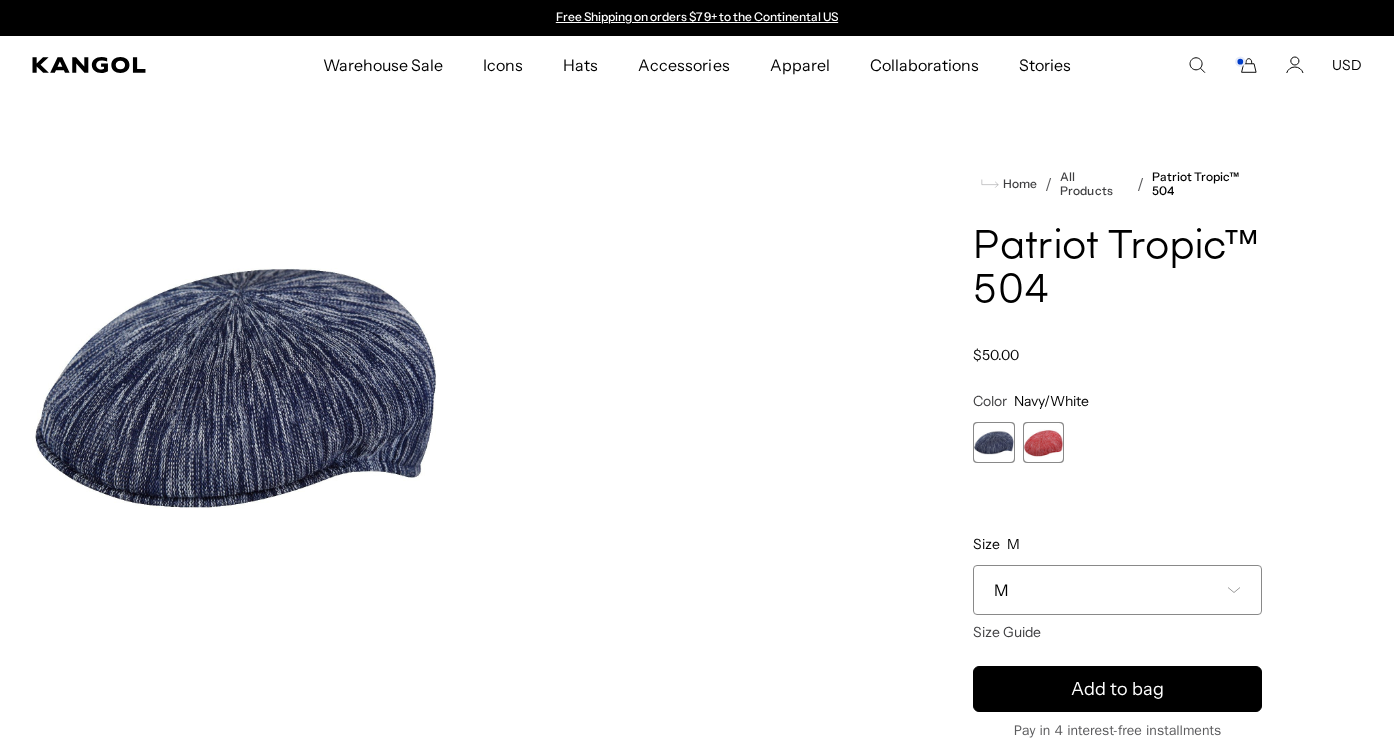 scroll, scrollTop: 94, scrollLeft: 0, axis: vertical 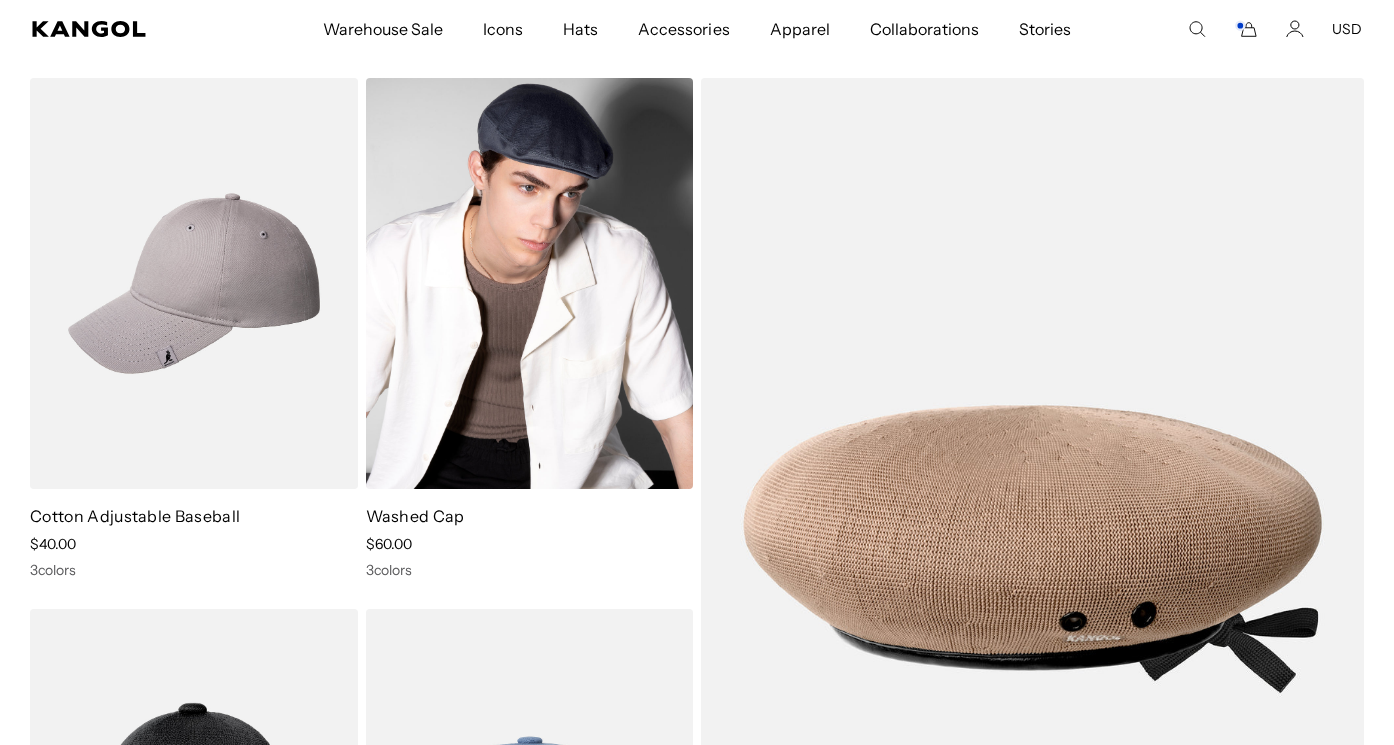 click at bounding box center [530, 283] 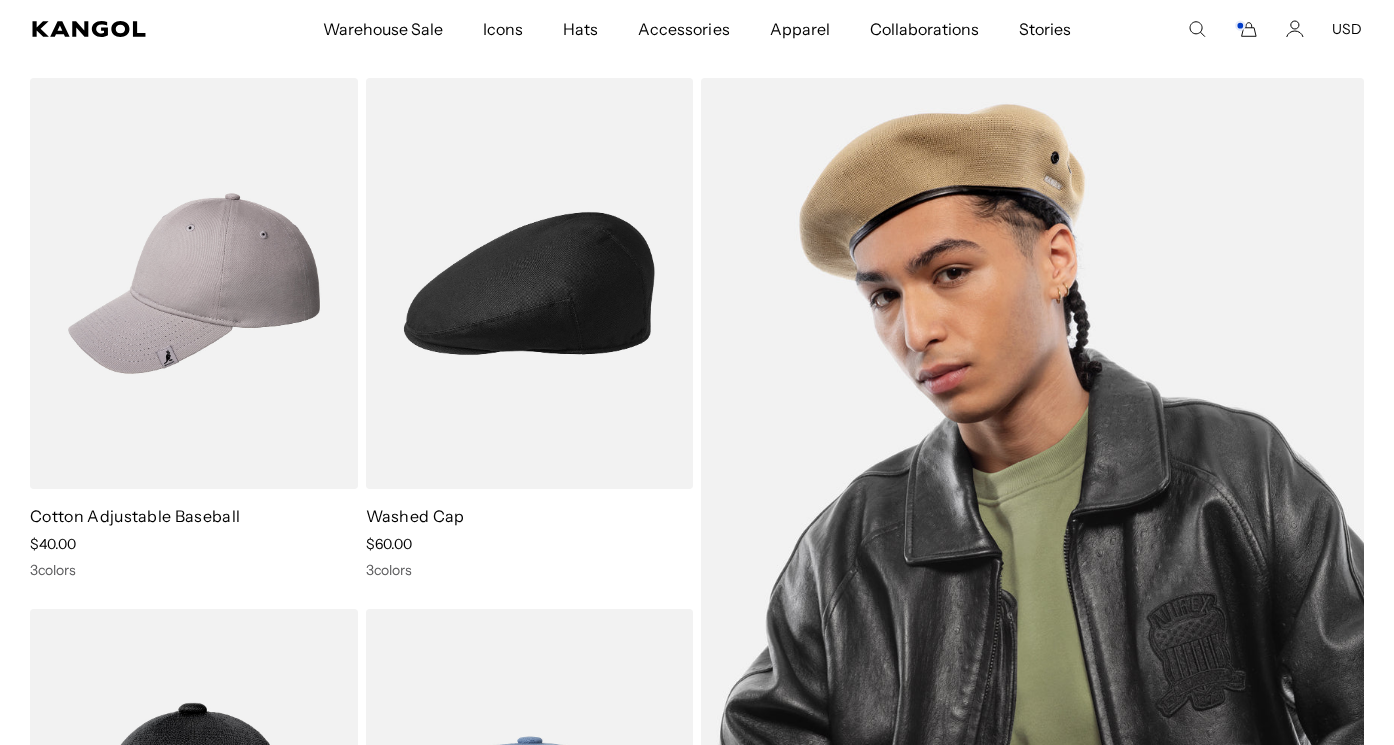 scroll, scrollTop: 0, scrollLeft: 0, axis: both 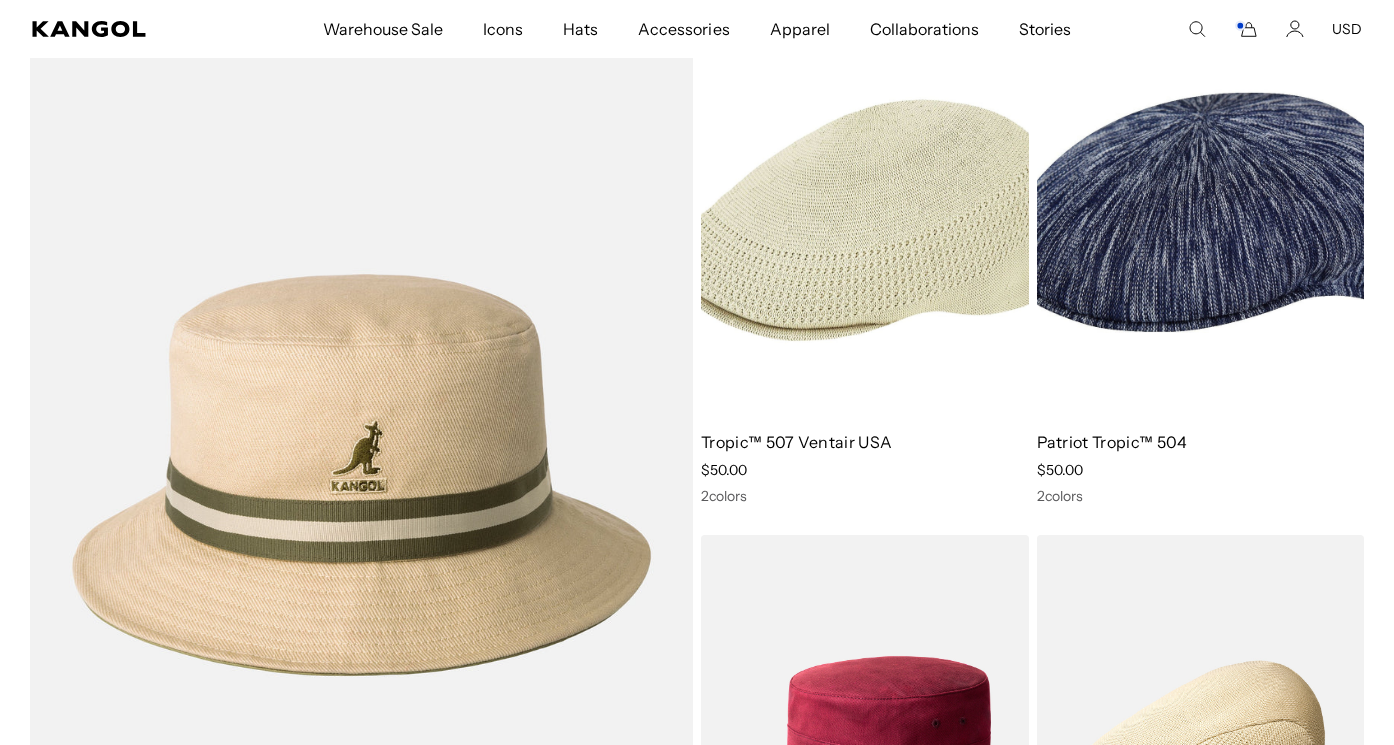 click at bounding box center [865, 209] 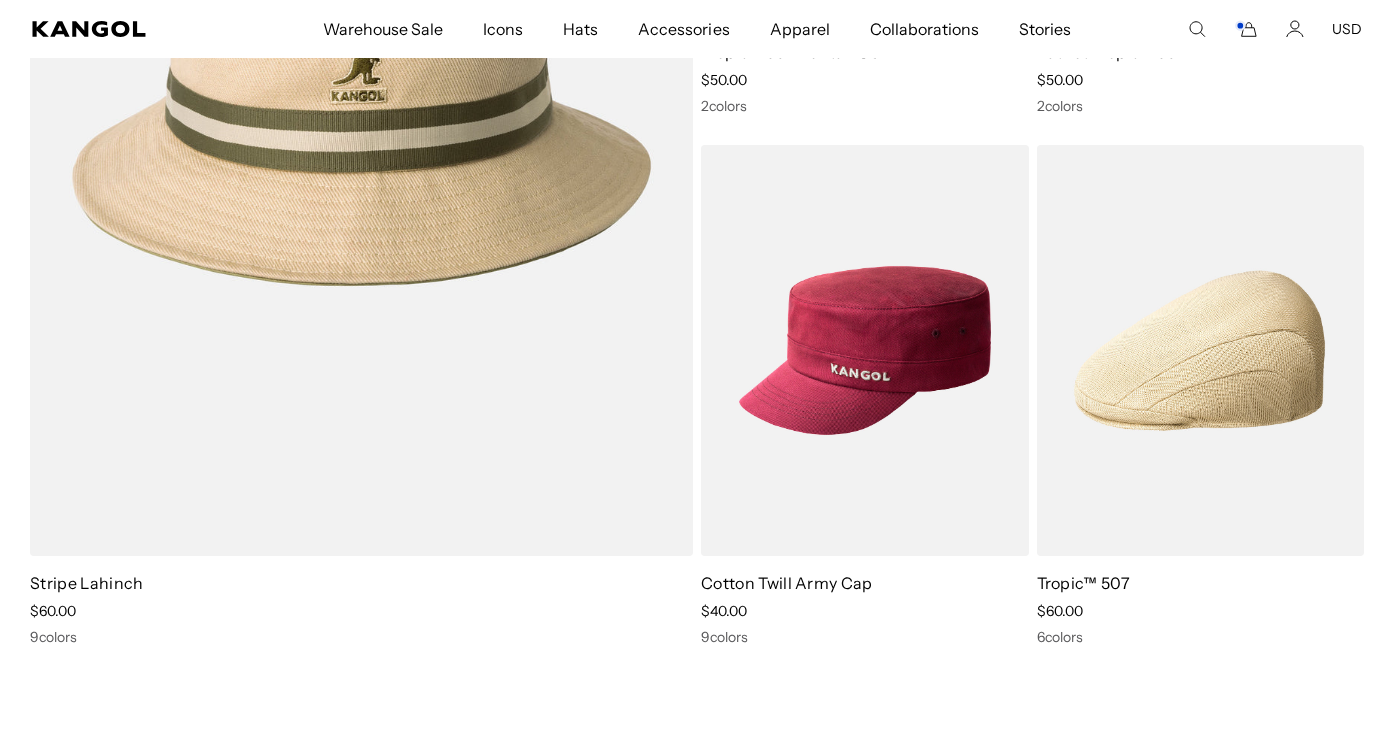 scroll, scrollTop: 3884, scrollLeft: 0, axis: vertical 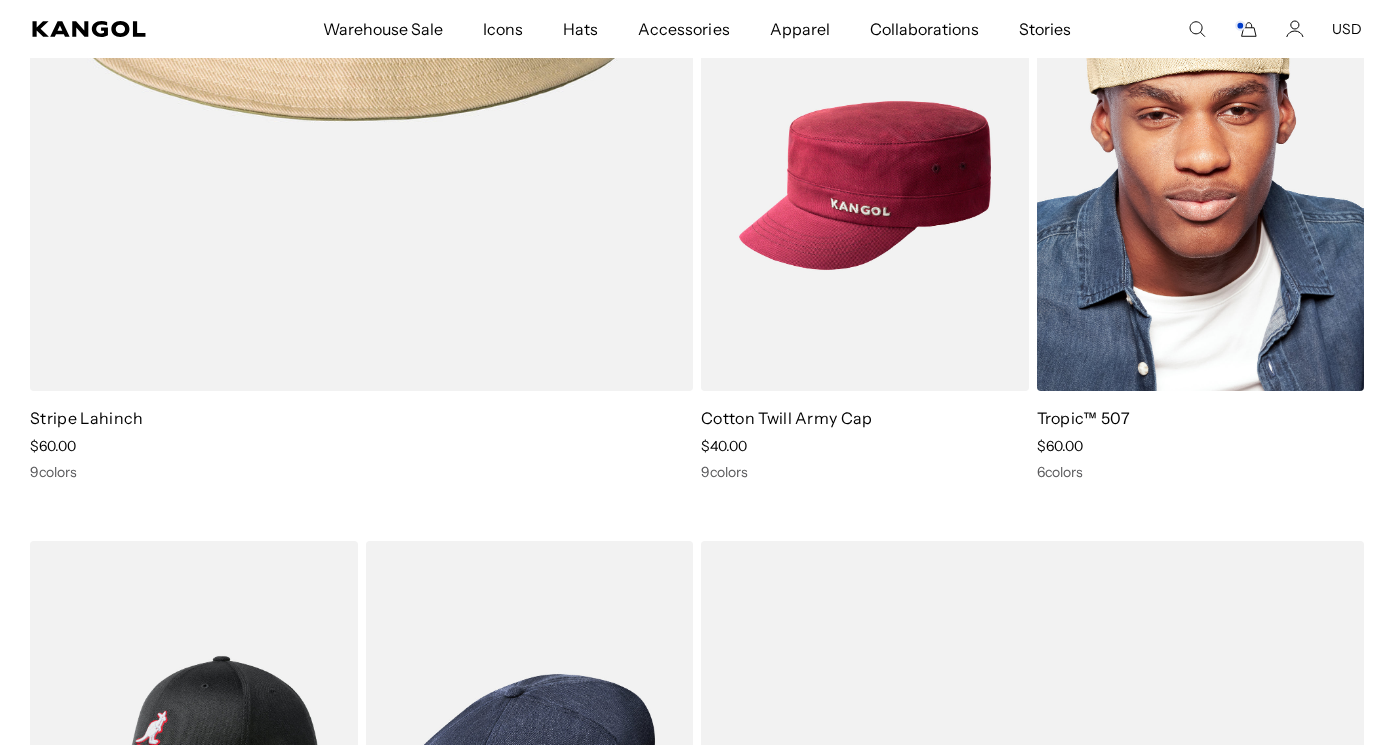 click at bounding box center (1201, 185) 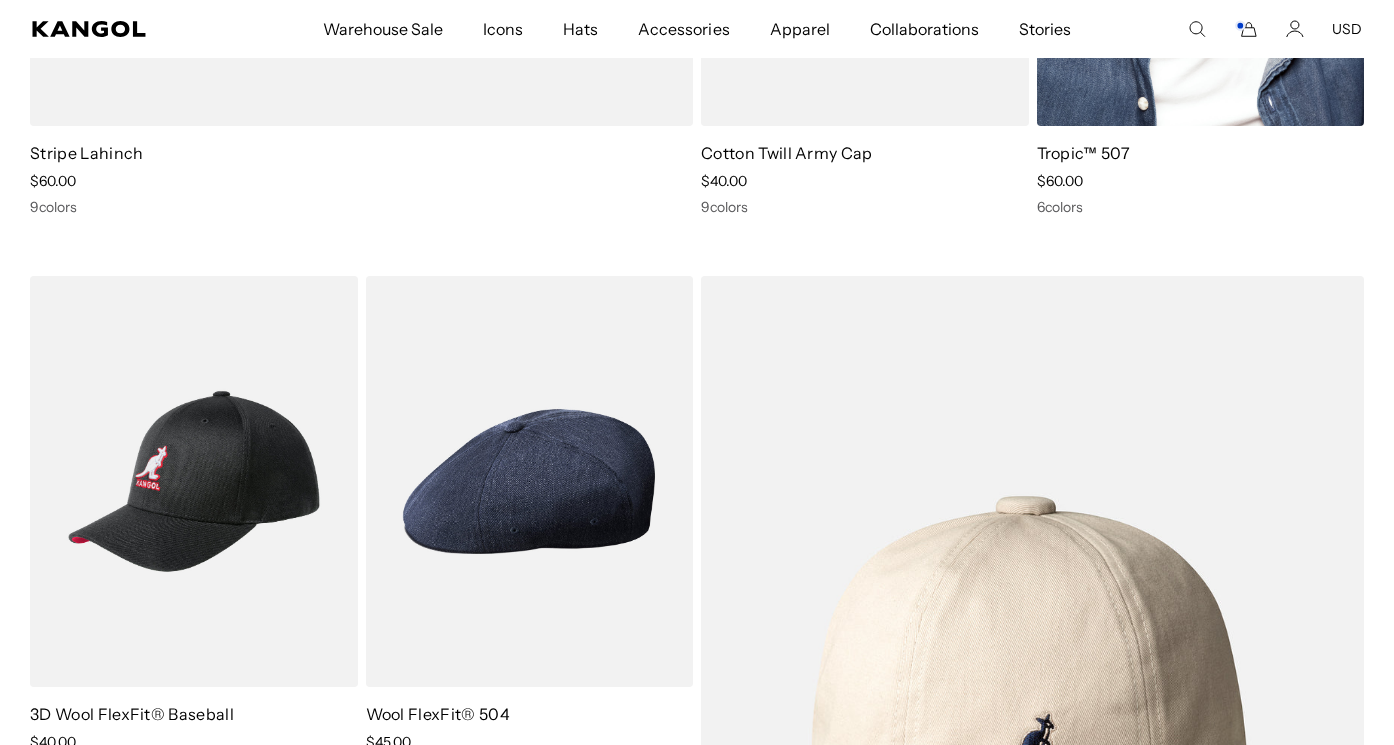 scroll, scrollTop: 4315, scrollLeft: 0, axis: vertical 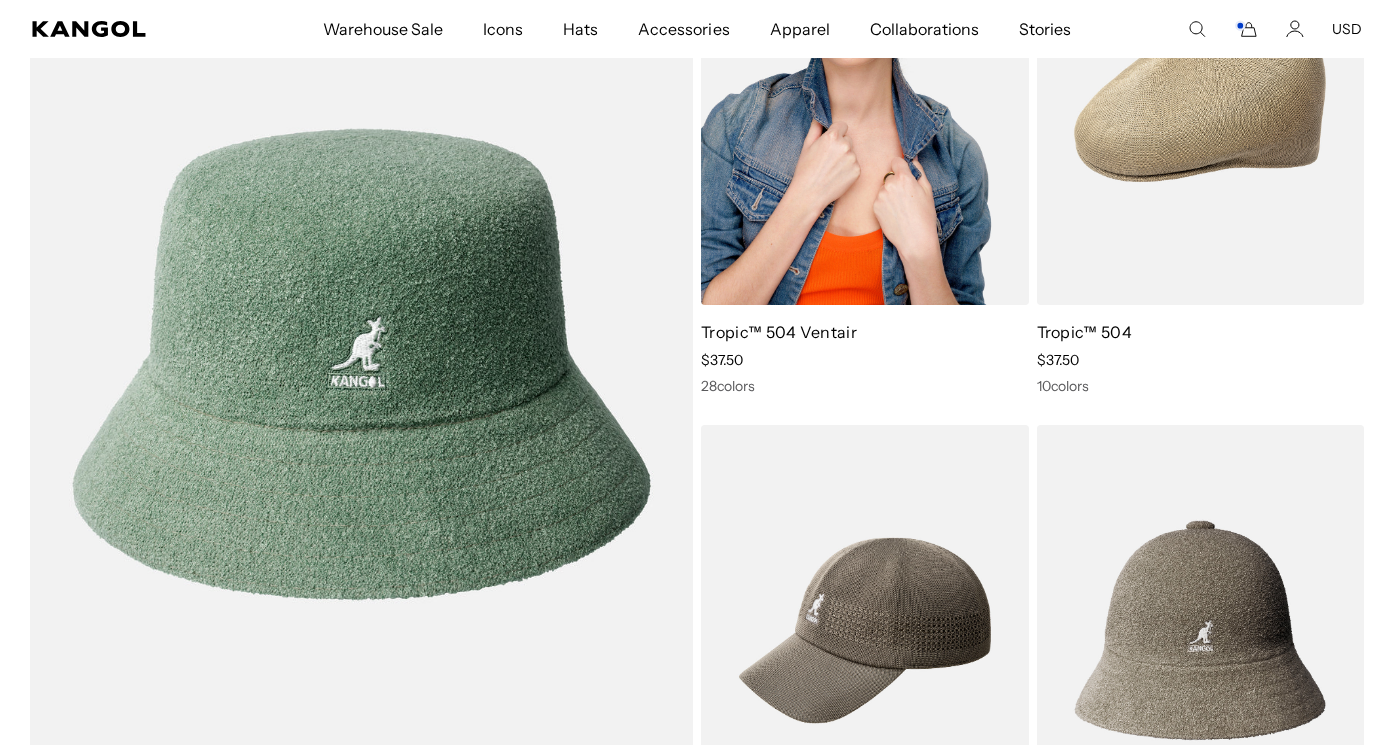 click at bounding box center [865, 98] 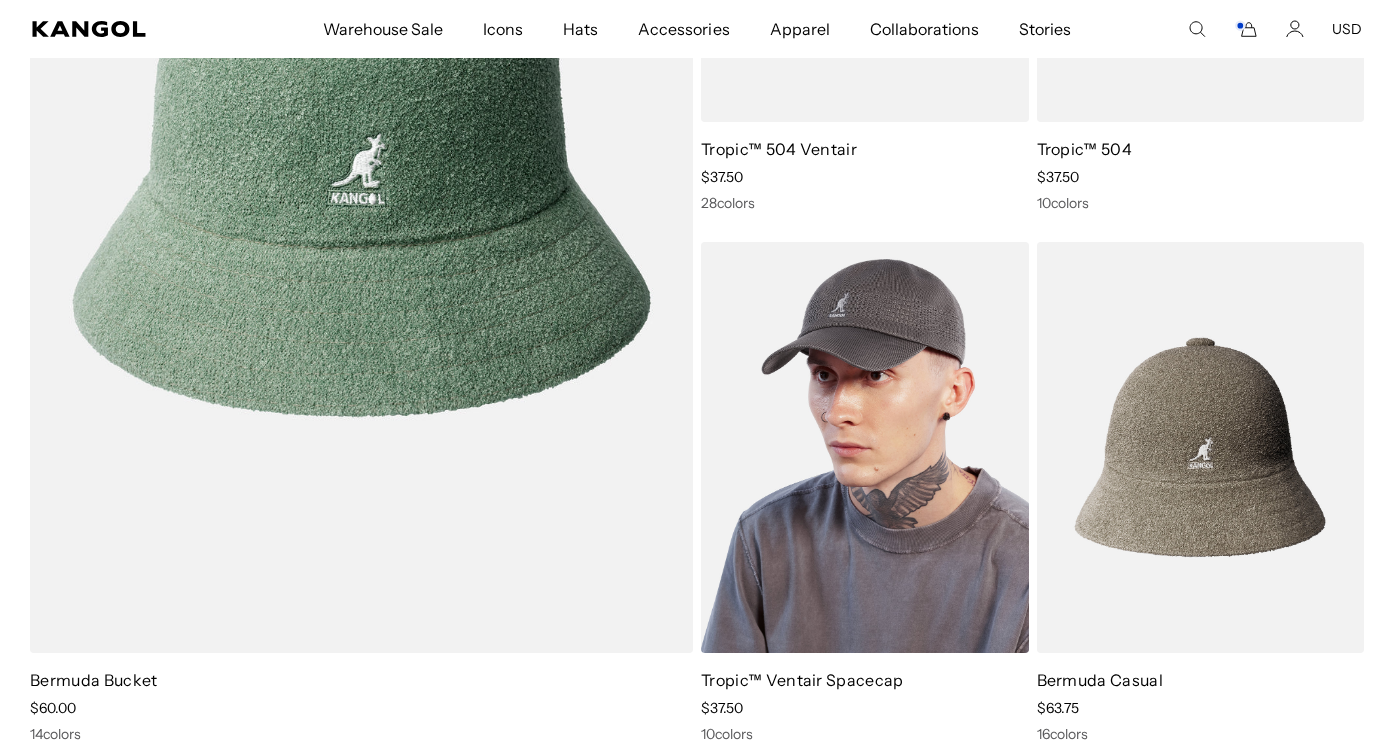 scroll, scrollTop: 12594, scrollLeft: 0, axis: vertical 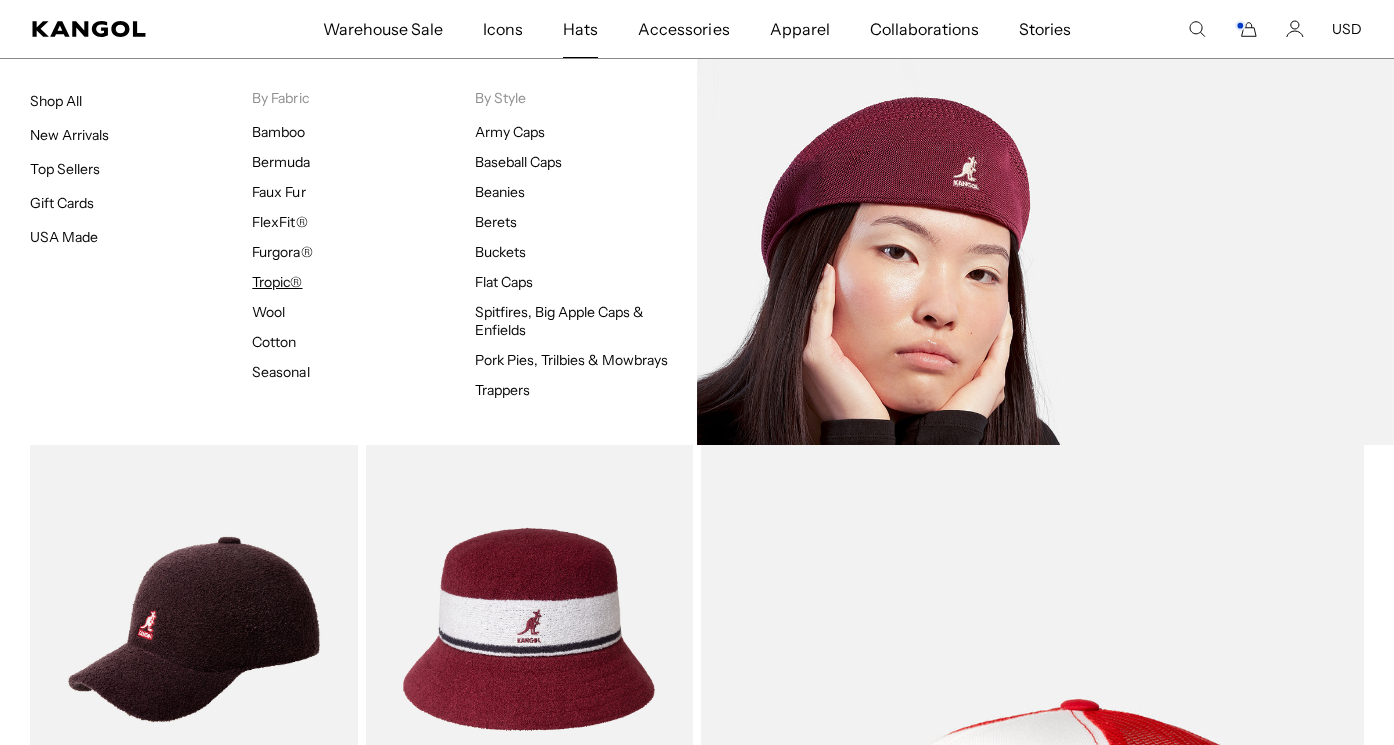click on "Tropic®" at bounding box center (277, 282) 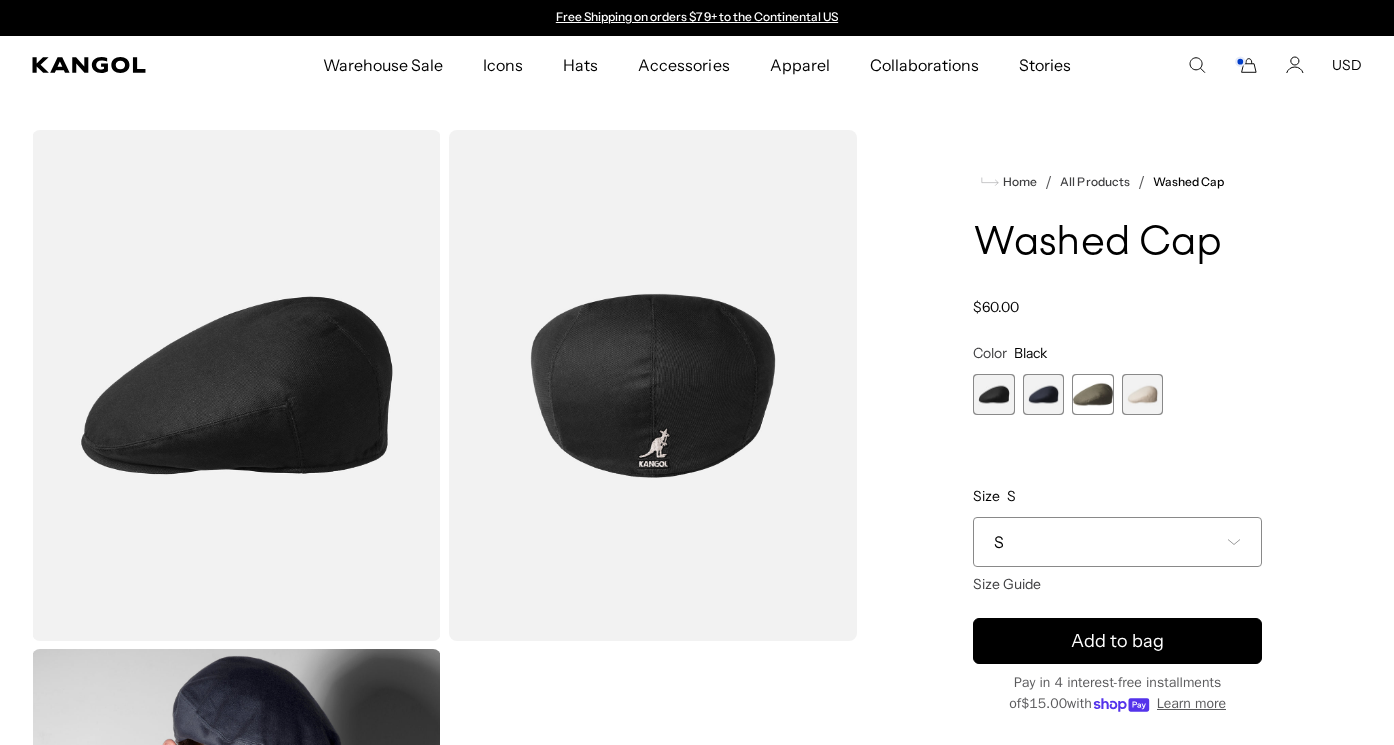 scroll, scrollTop: 0, scrollLeft: 0, axis: both 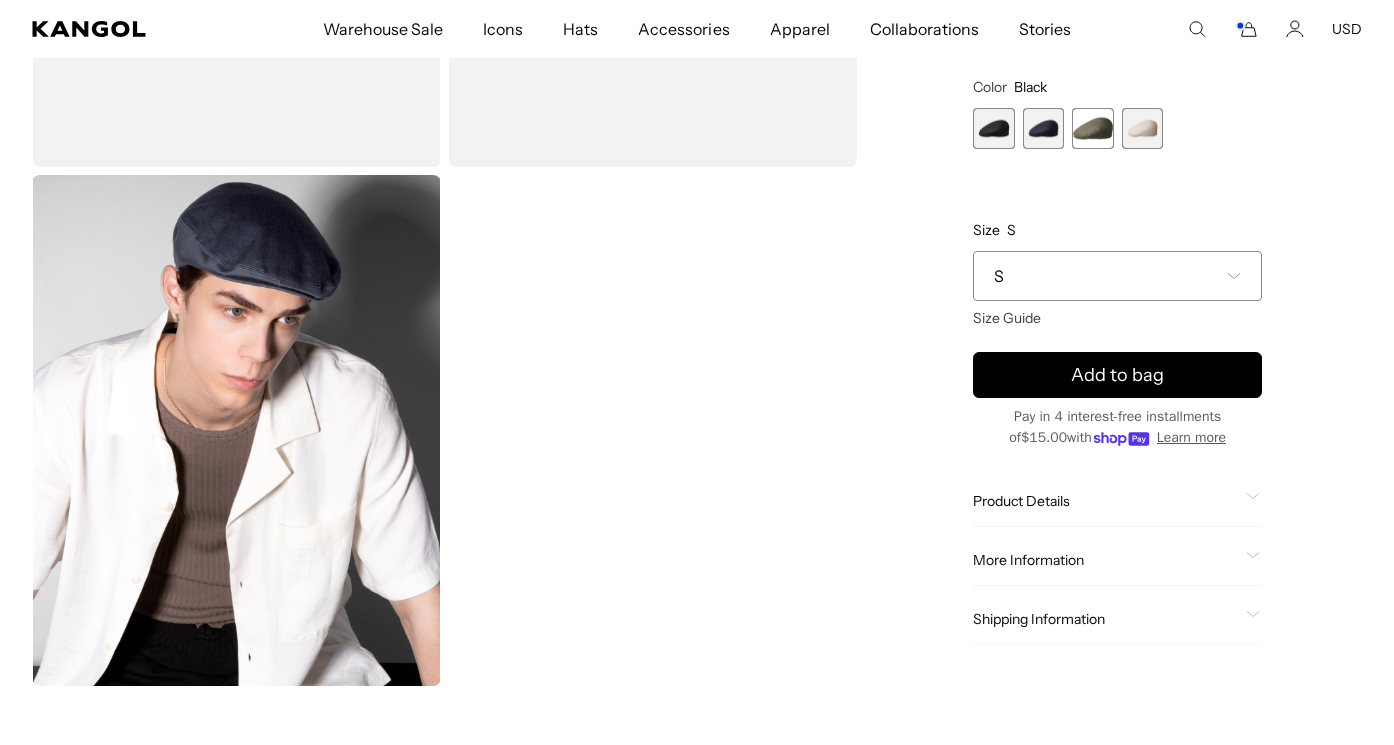 click on "Product Details" 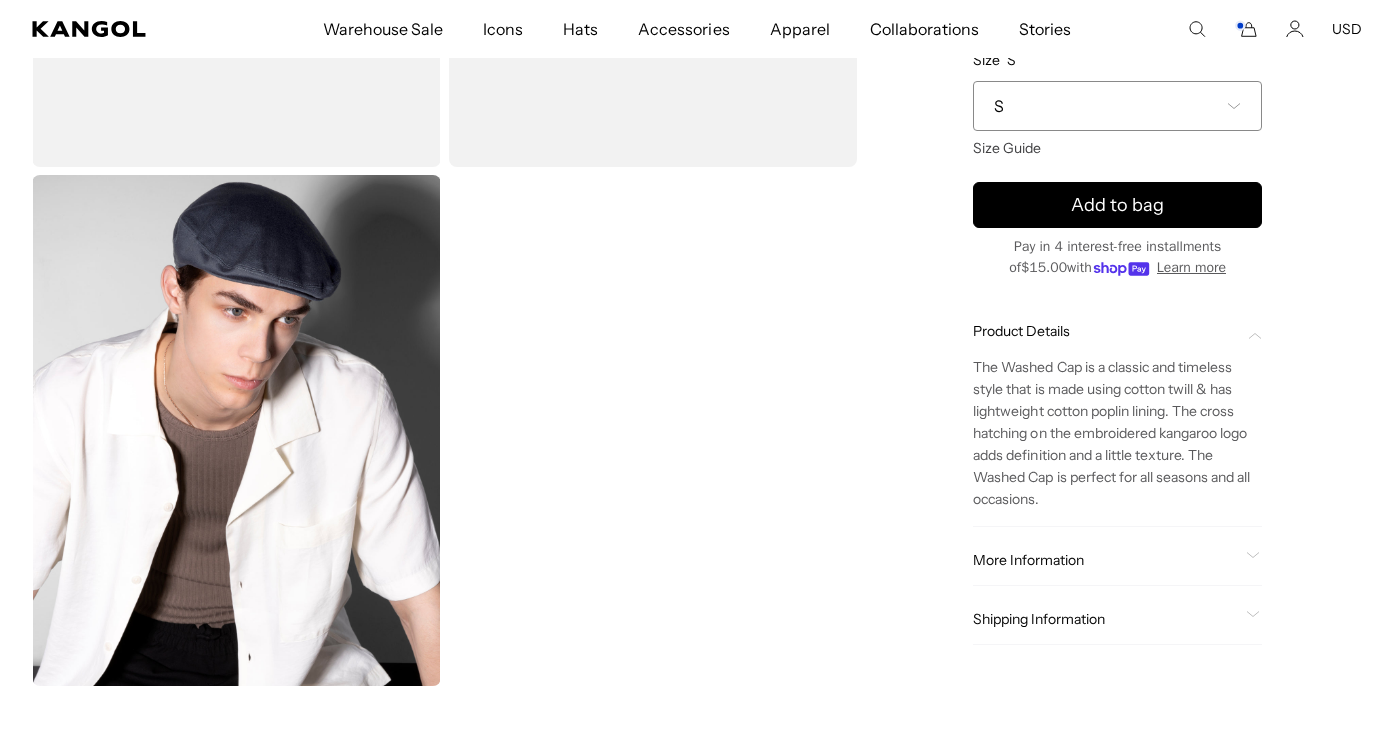 scroll, scrollTop: 0, scrollLeft: 412, axis: horizontal 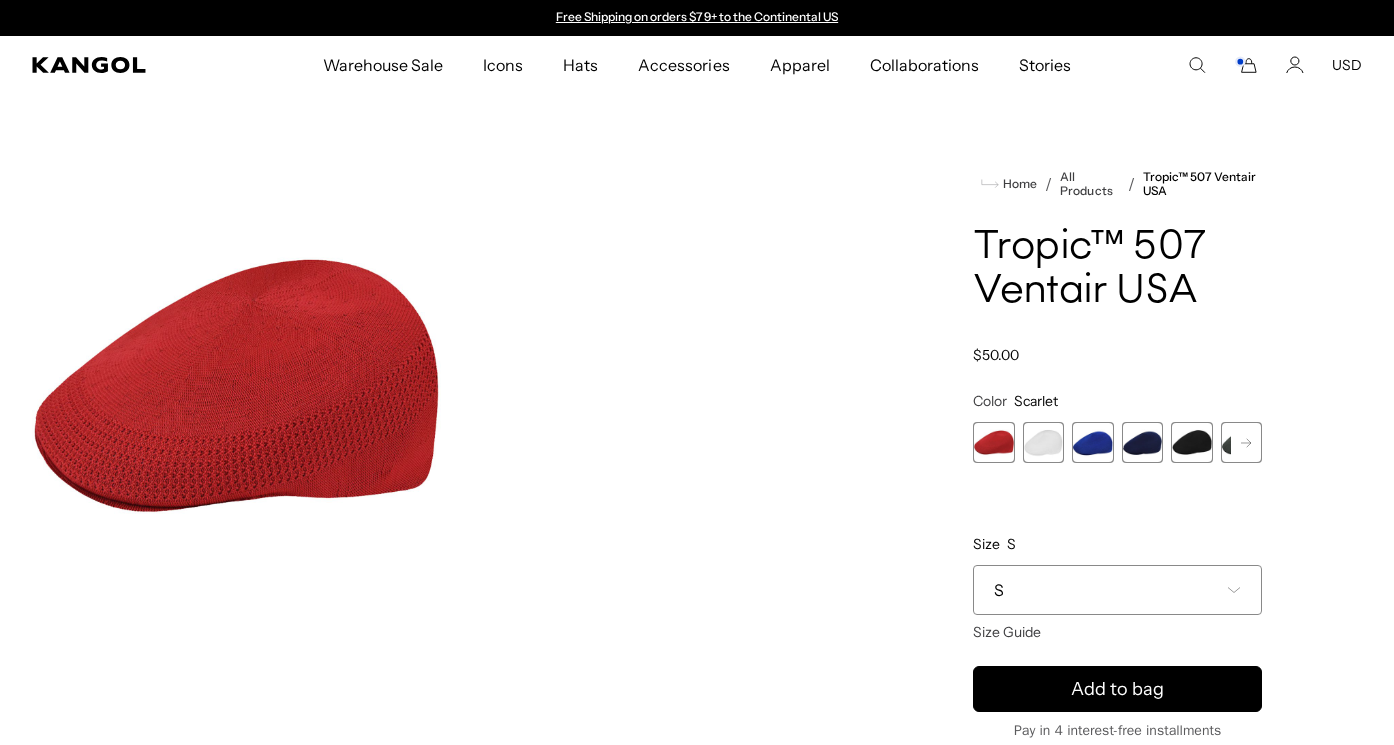 click at bounding box center (1092, 442) 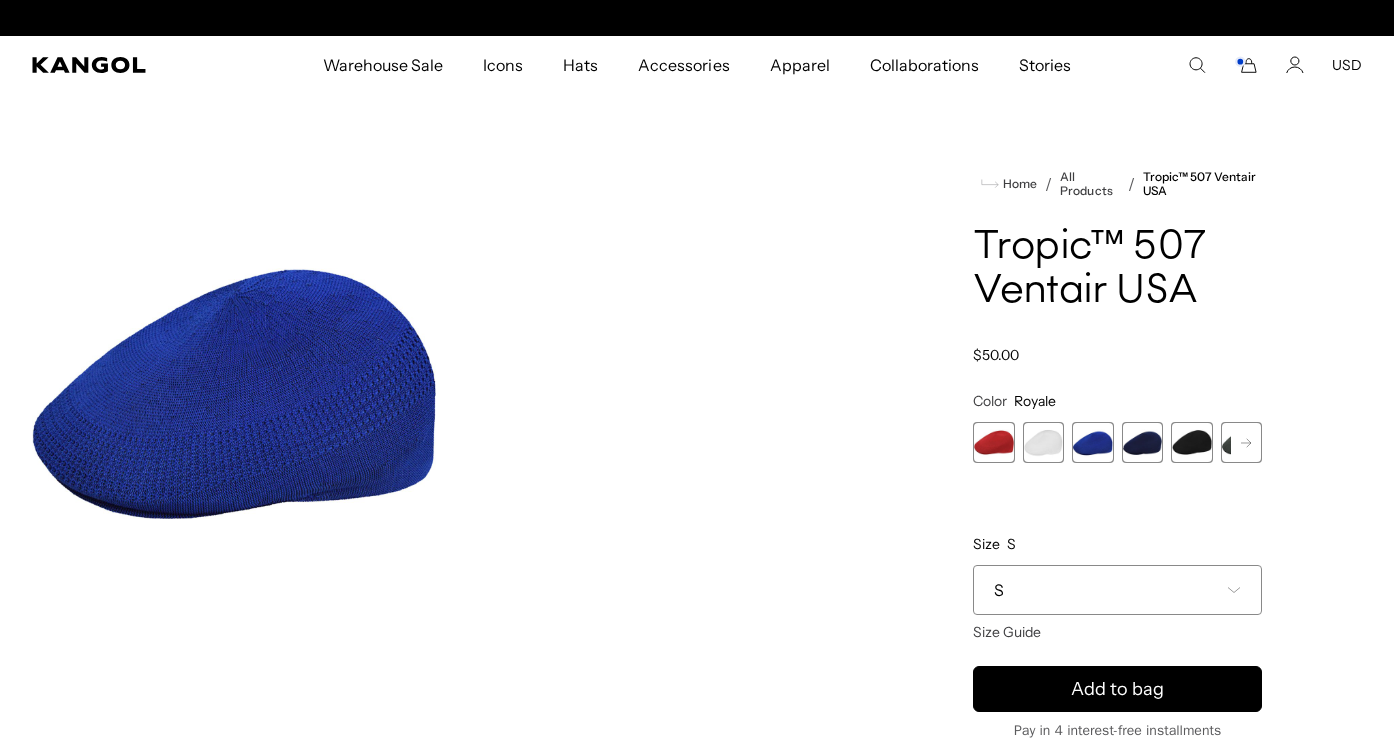 scroll, scrollTop: 0, scrollLeft: 0, axis: both 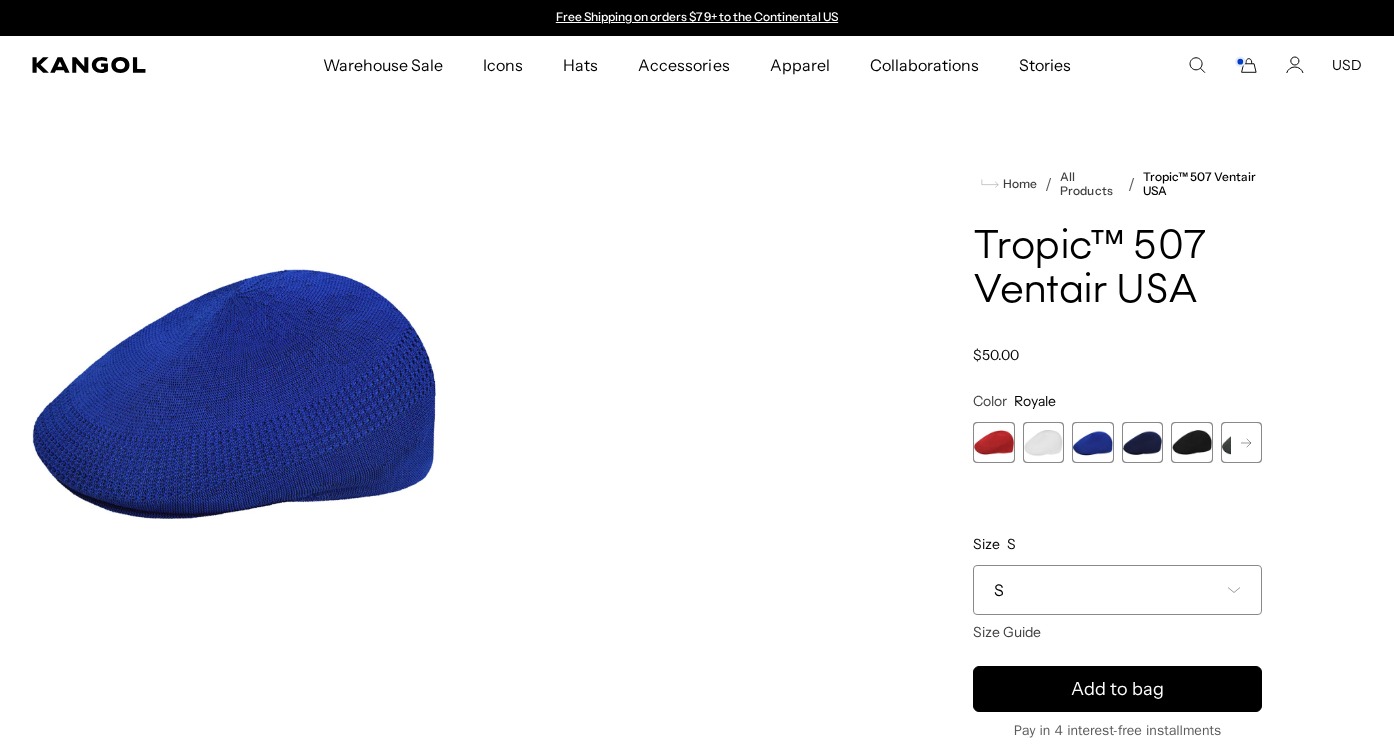 click at bounding box center [1241, 442] 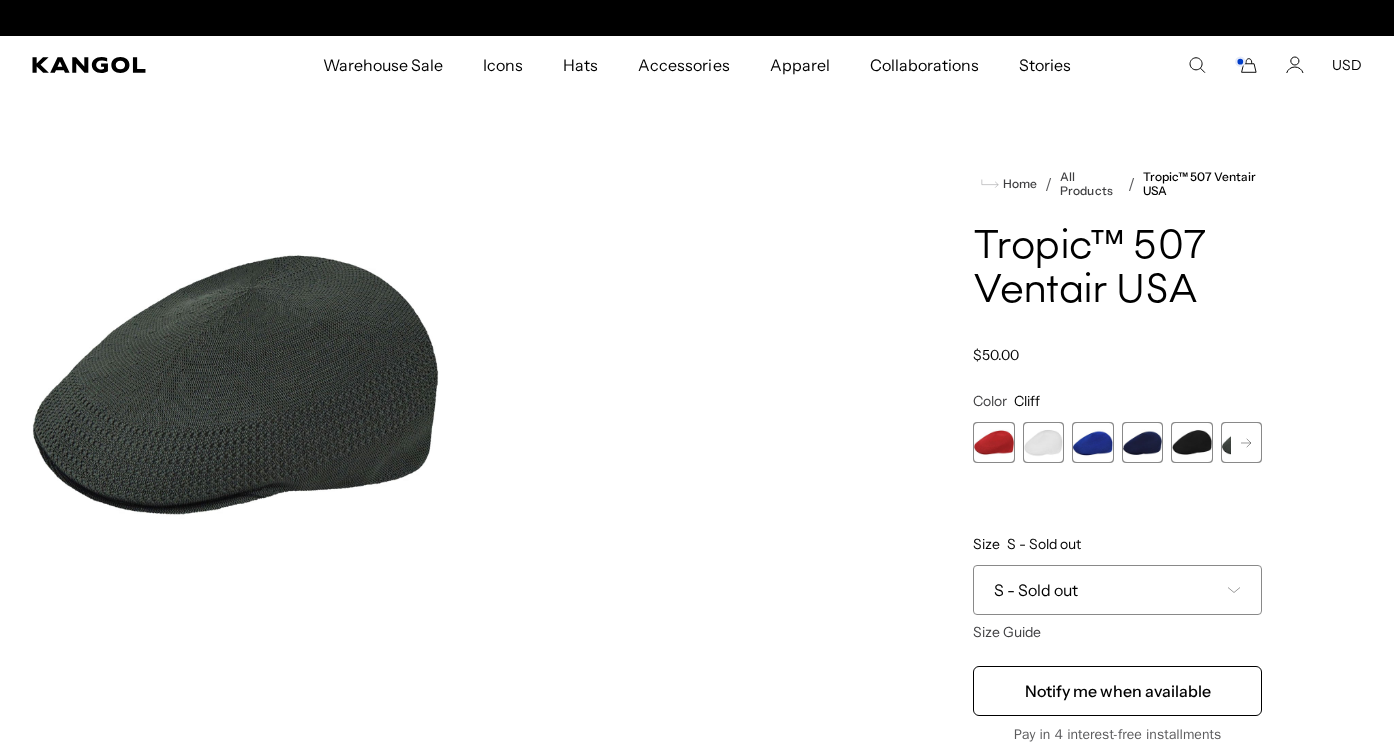 scroll, scrollTop: 0, scrollLeft: 412, axis: horizontal 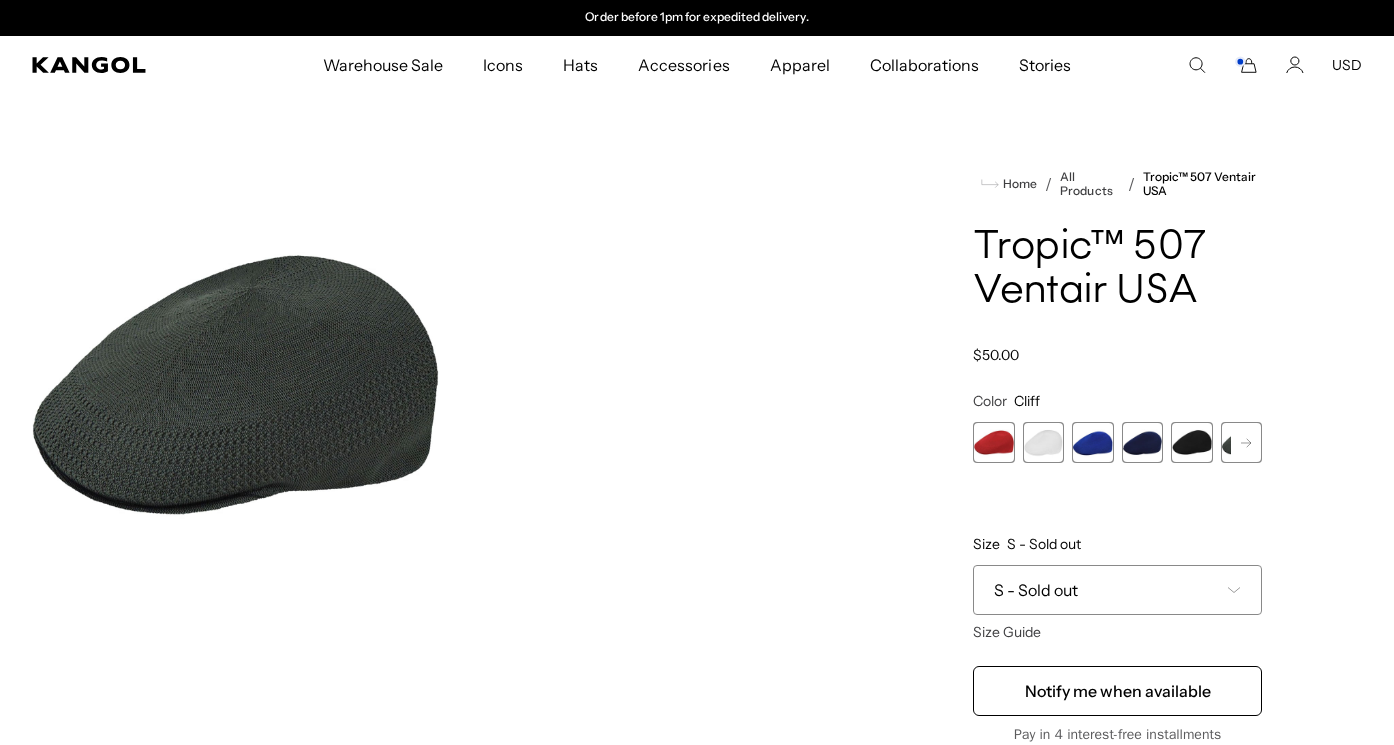 click 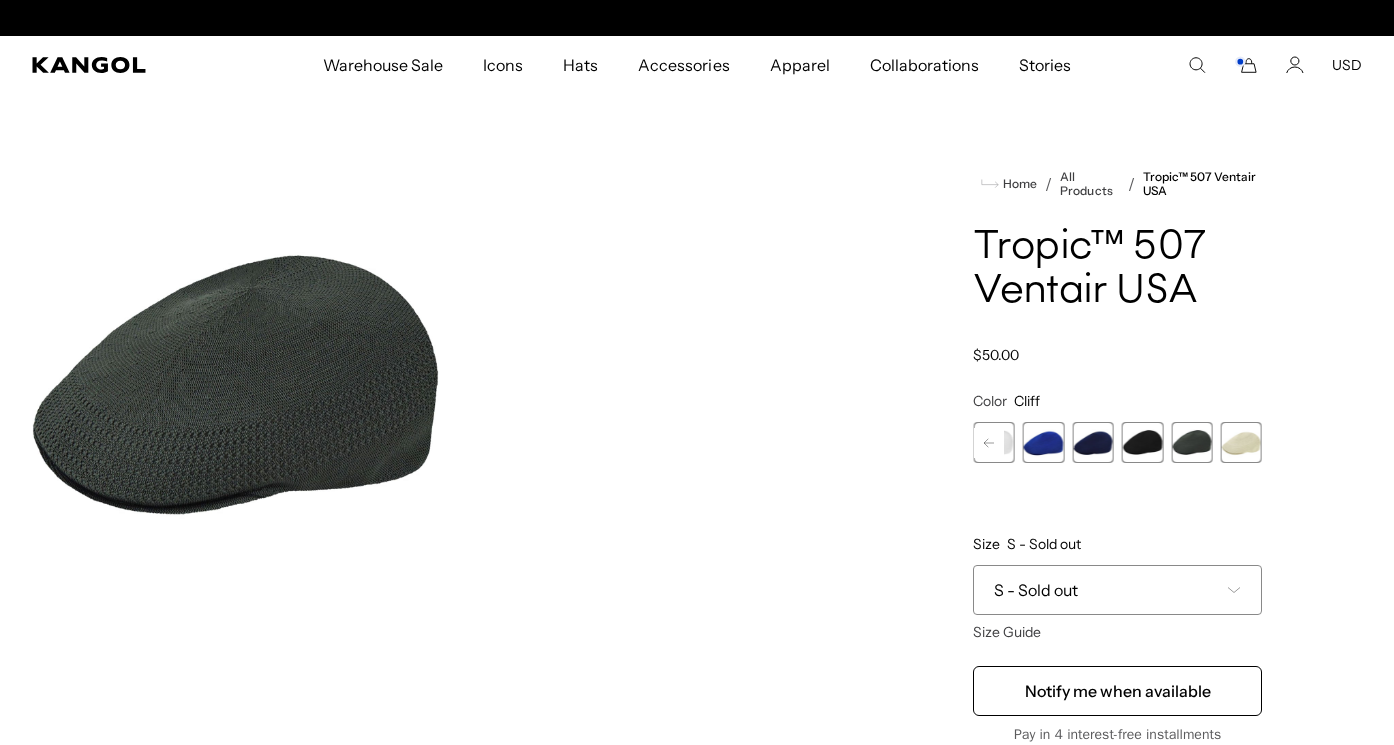 scroll, scrollTop: 0, scrollLeft: 0, axis: both 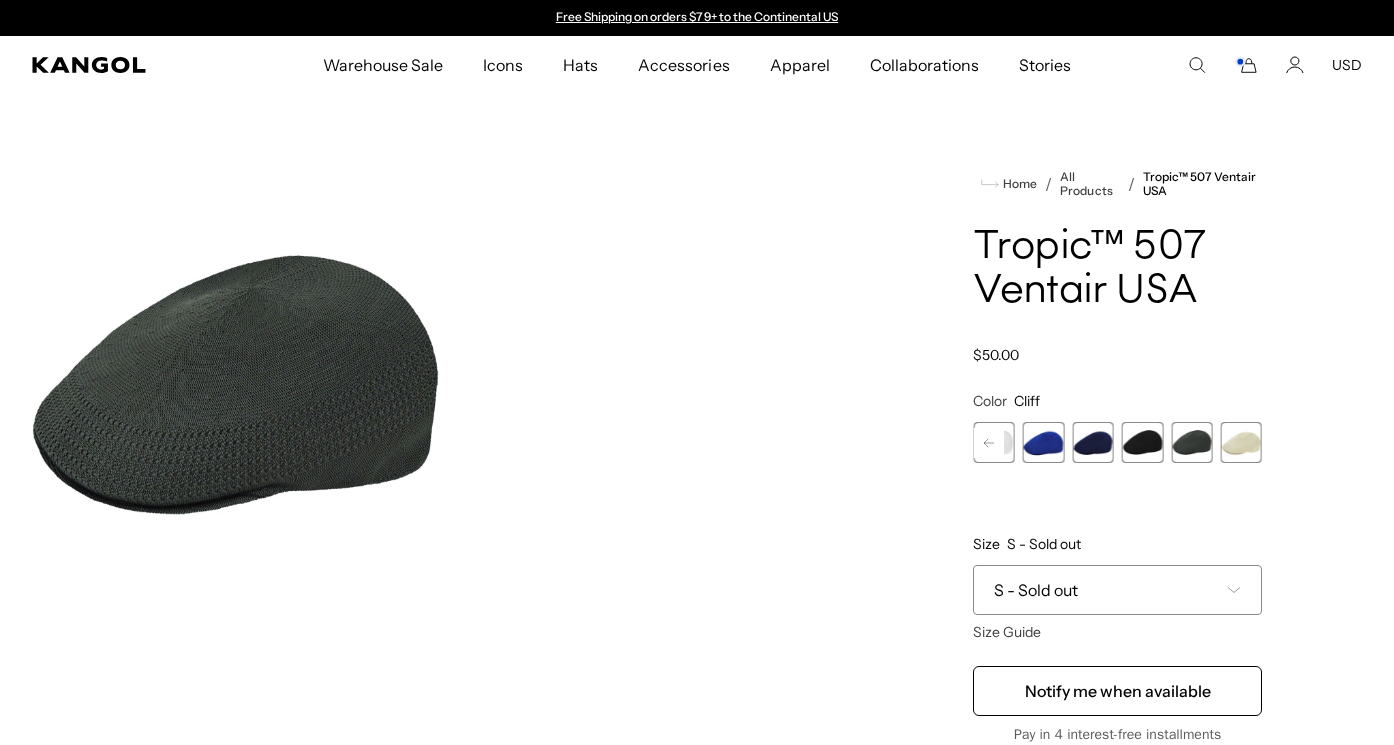 click at bounding box center [1241, 442] 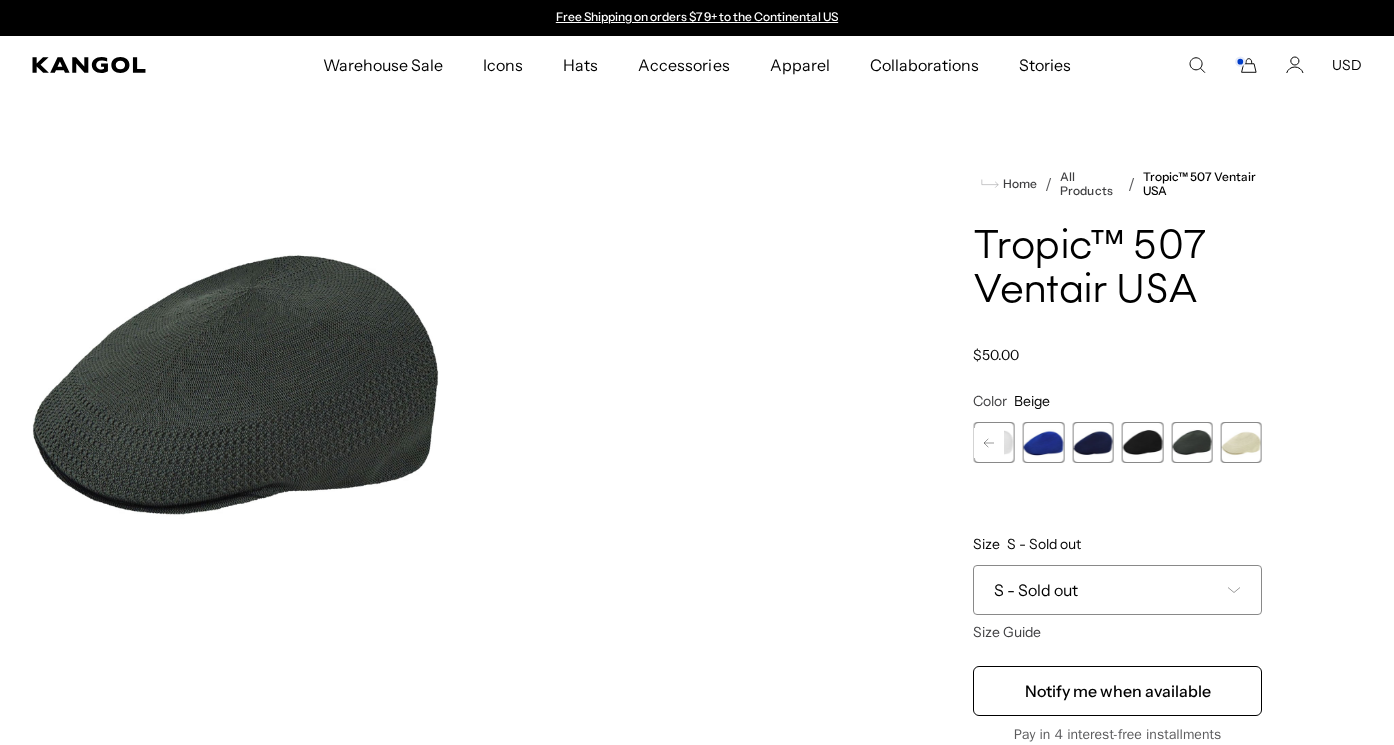 click at bounding box center [1241, 442] 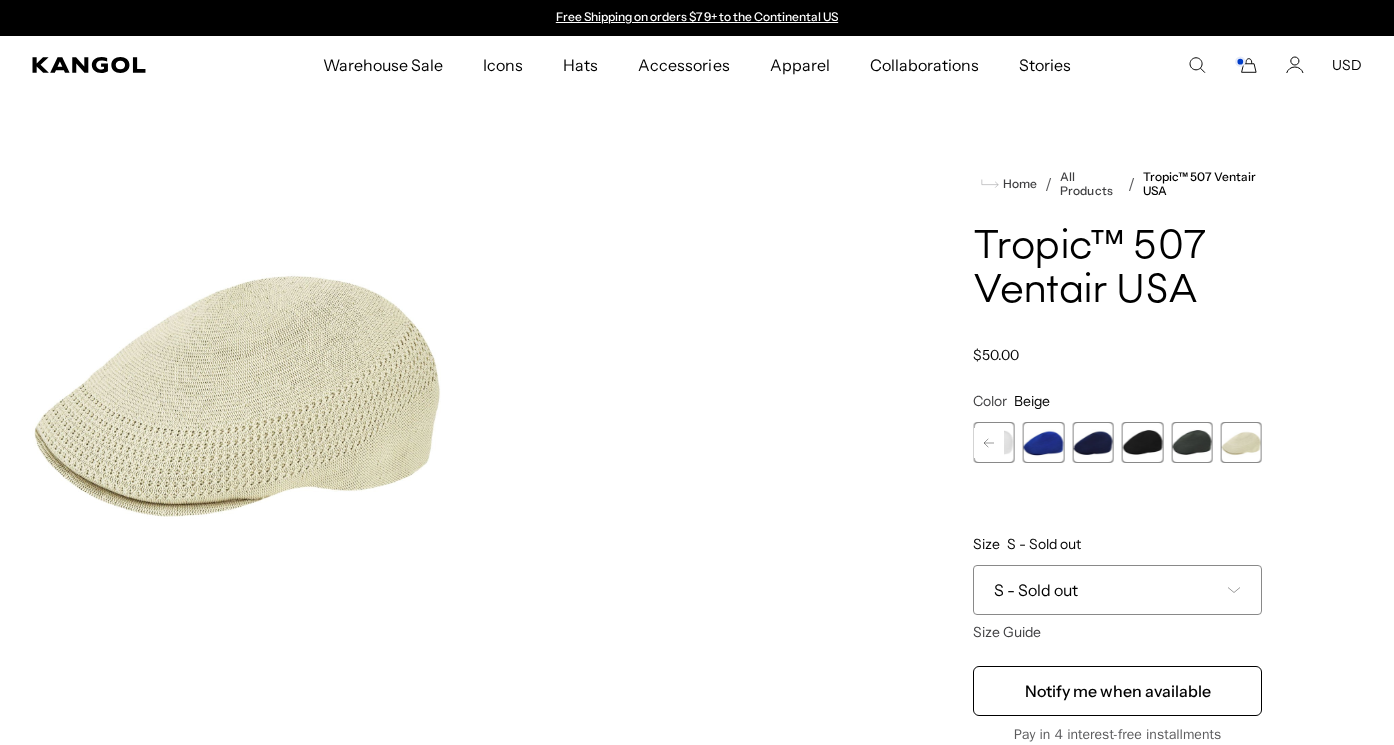 click at bounding box center [1241, 442] 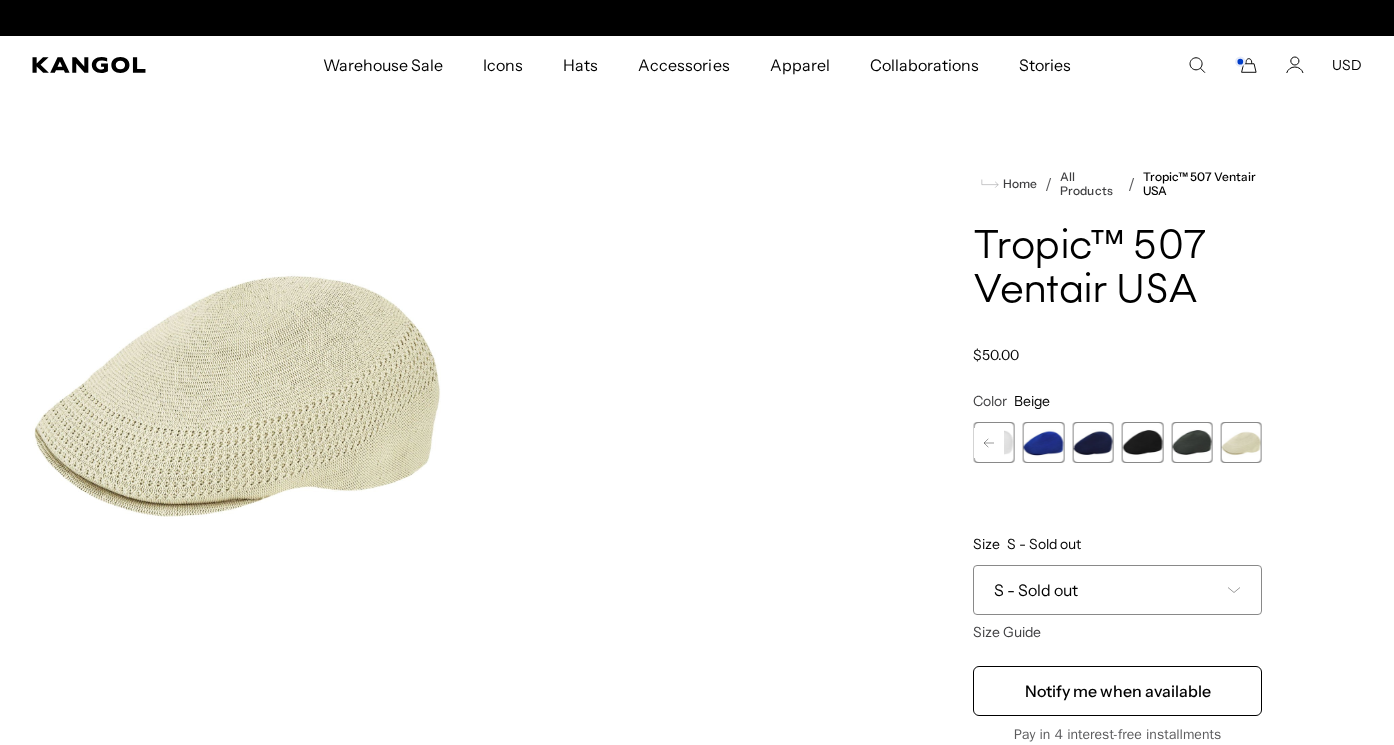 click at bounding box center (1092, 442) 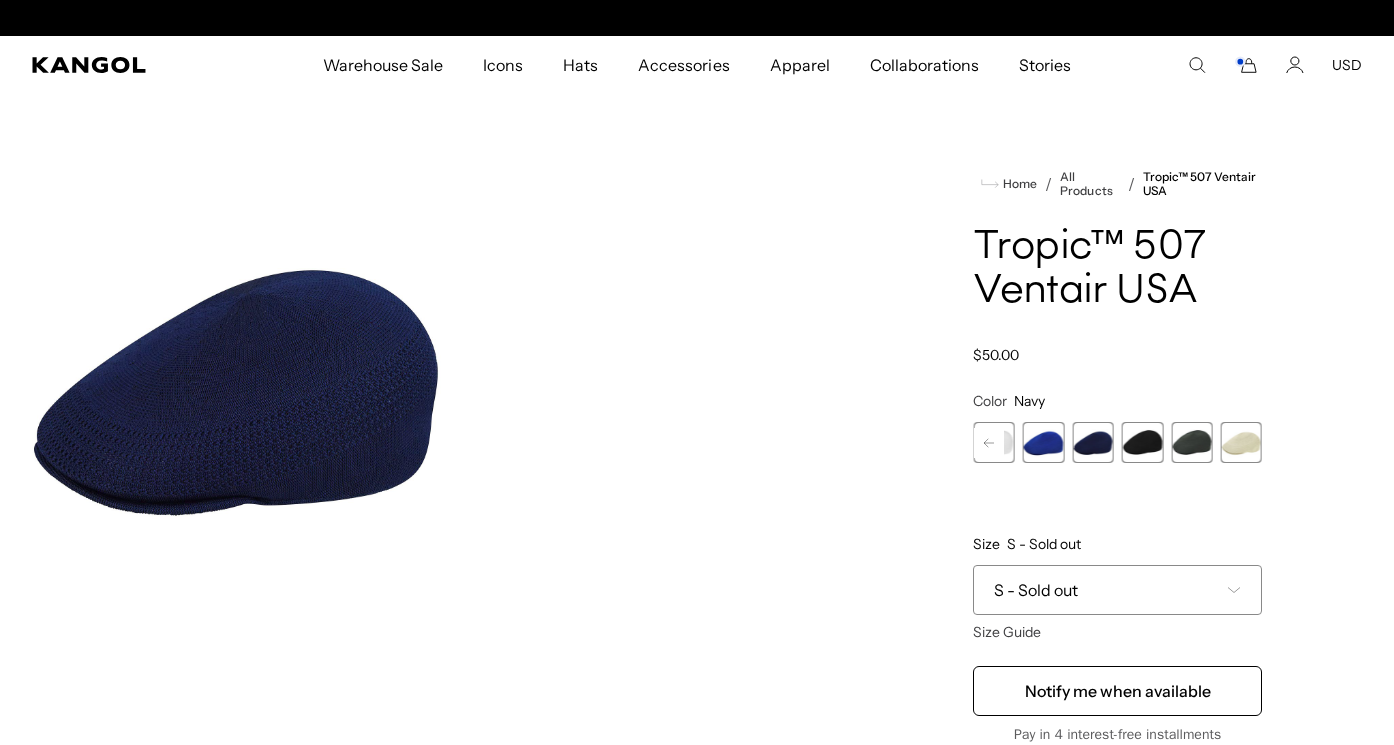 scroll, scrollTop: 0, scrollLeft: 0, axis: both 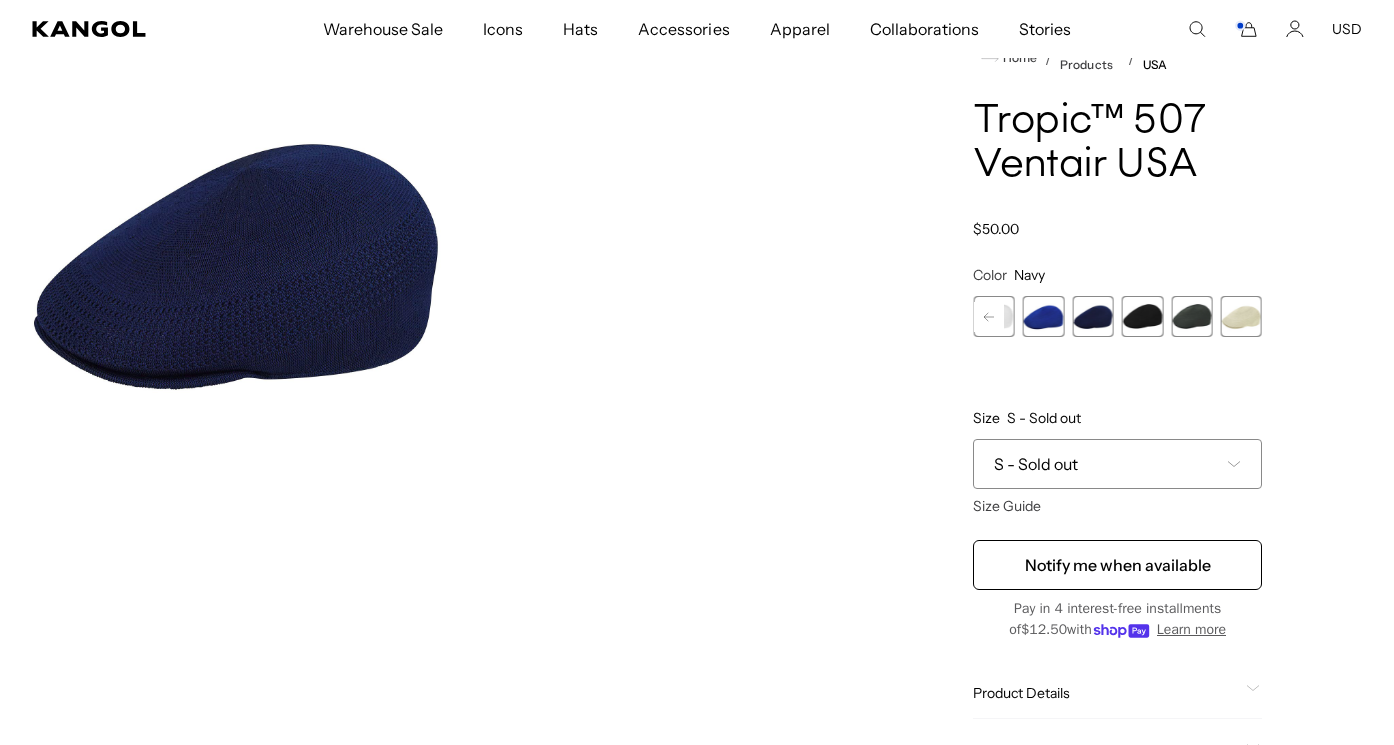click 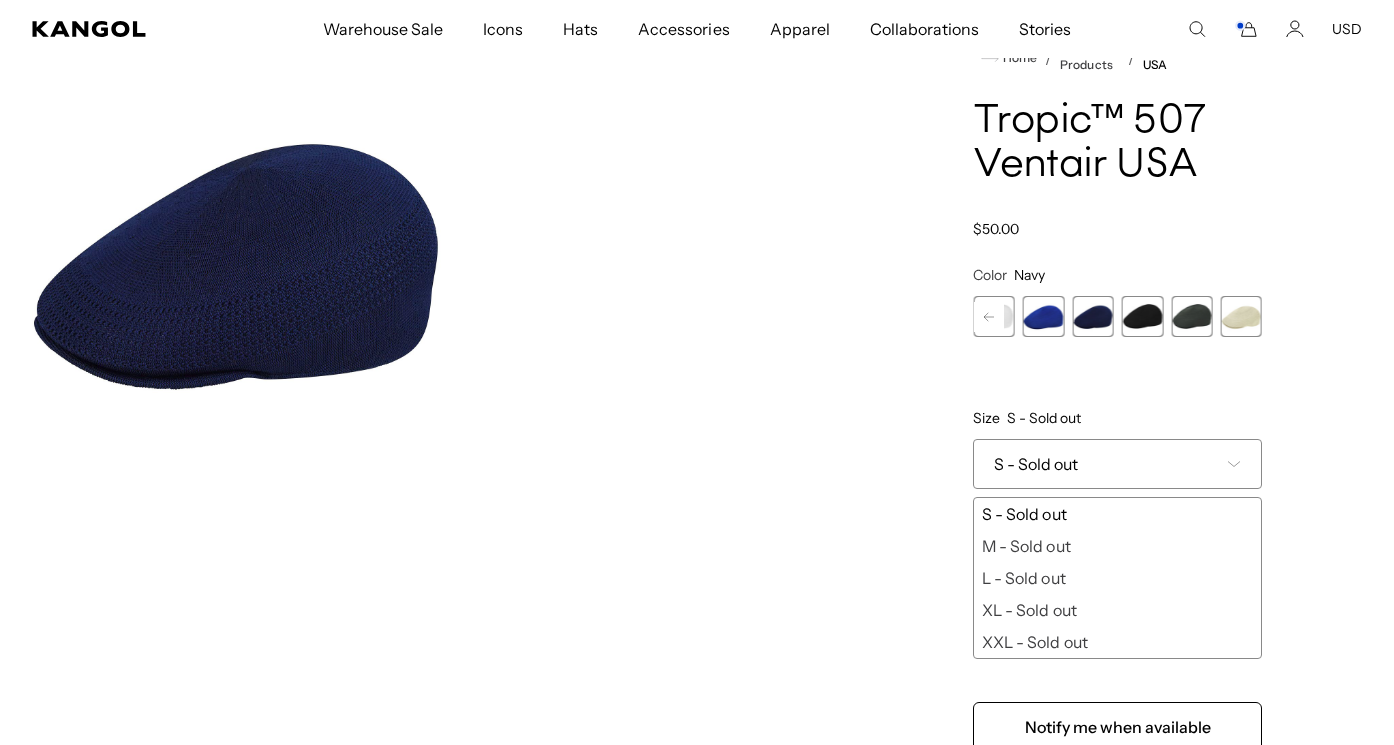 scroll, scrollTop: 0, scrollLeft: 412, axis: horizontal 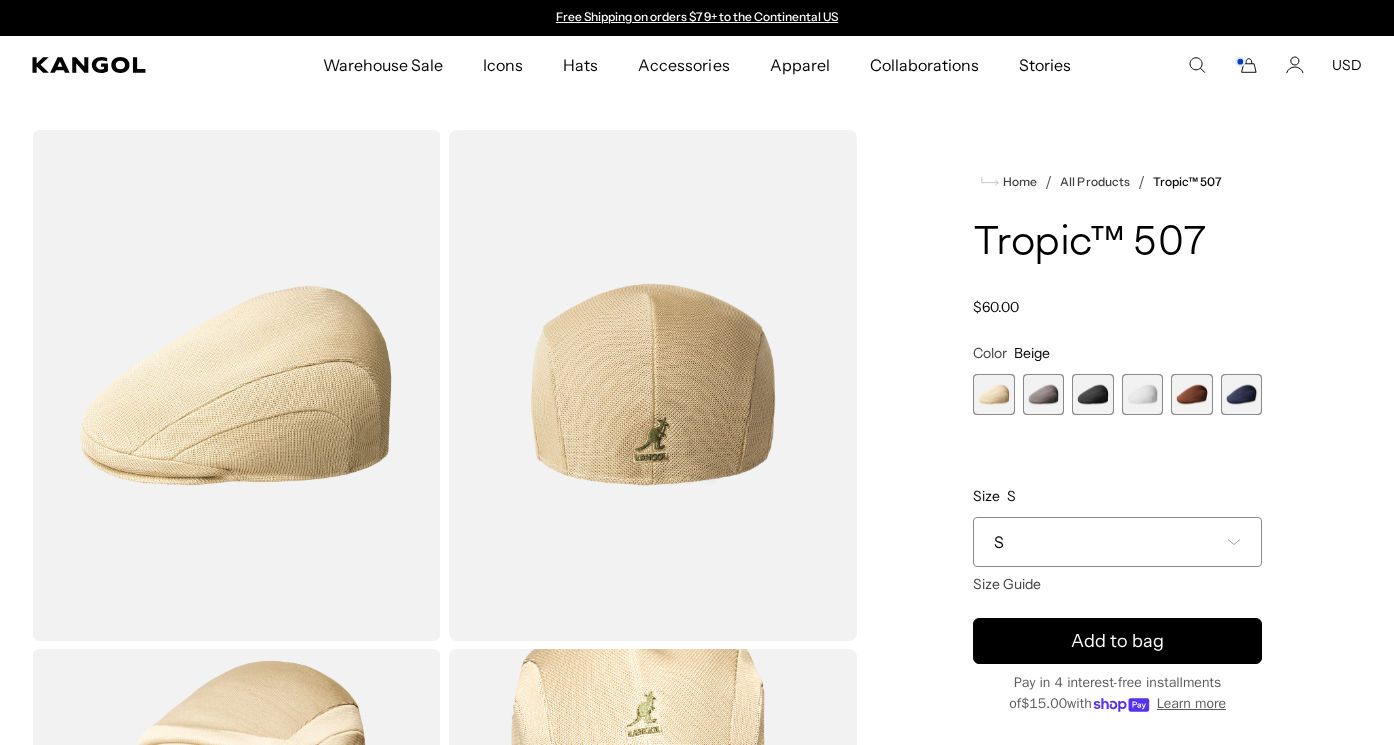 click at bounding box center [1092, 394] 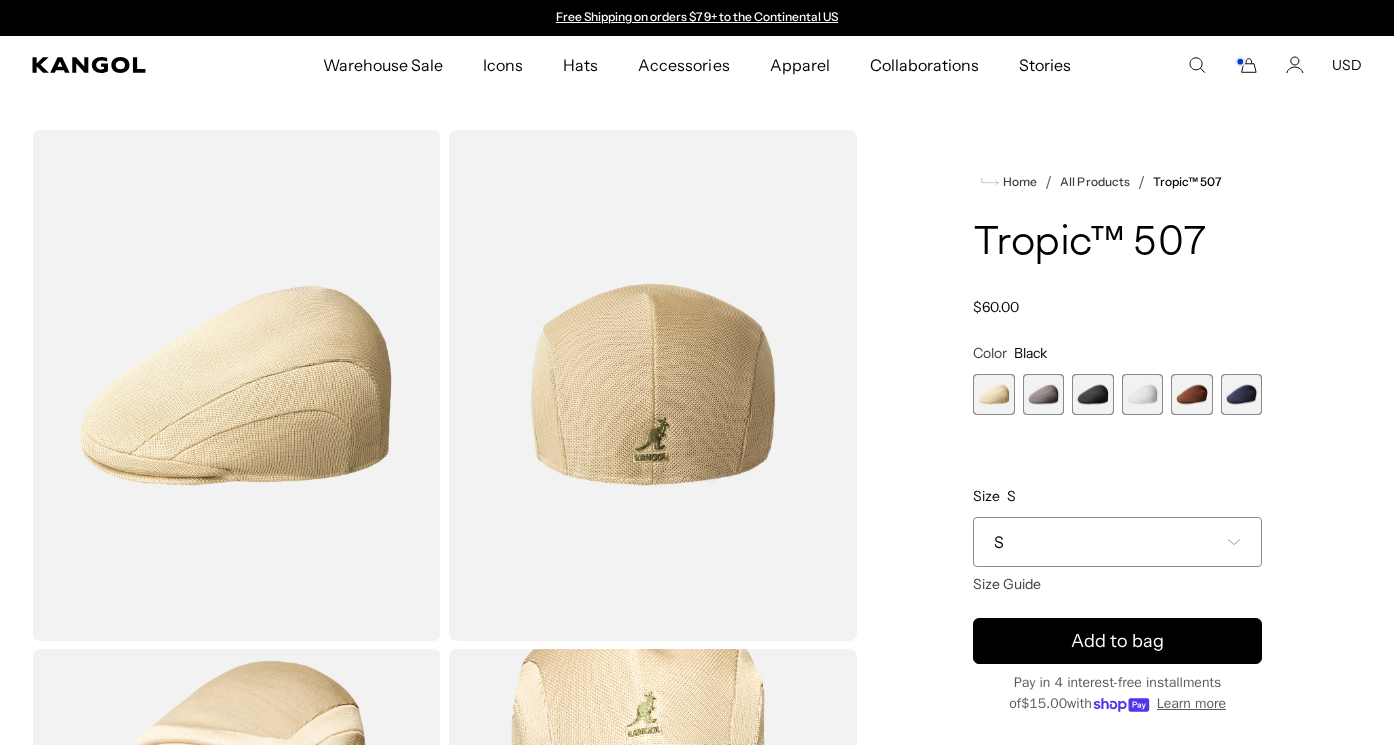 scroll, scrollTop: 0, scrollLeft: 0, axis: both 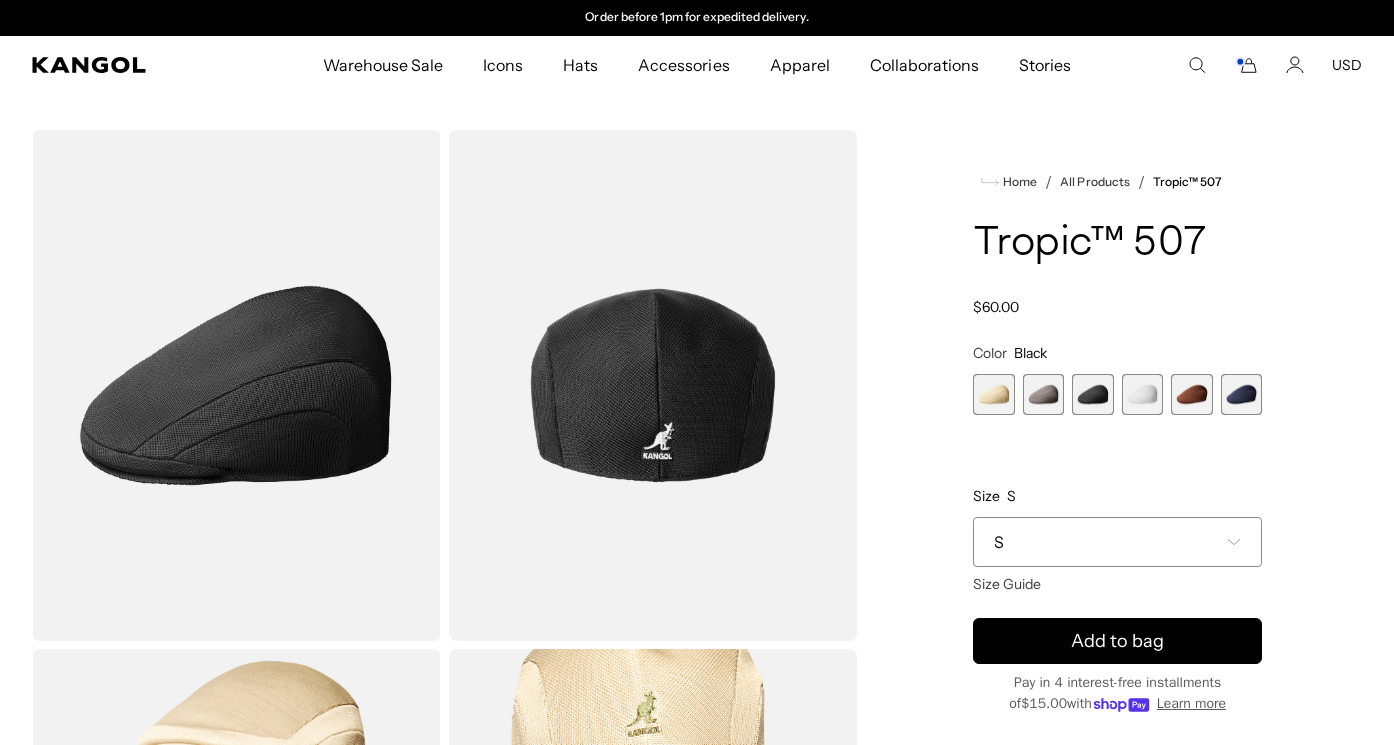 click at bounding box center (1241, 394) 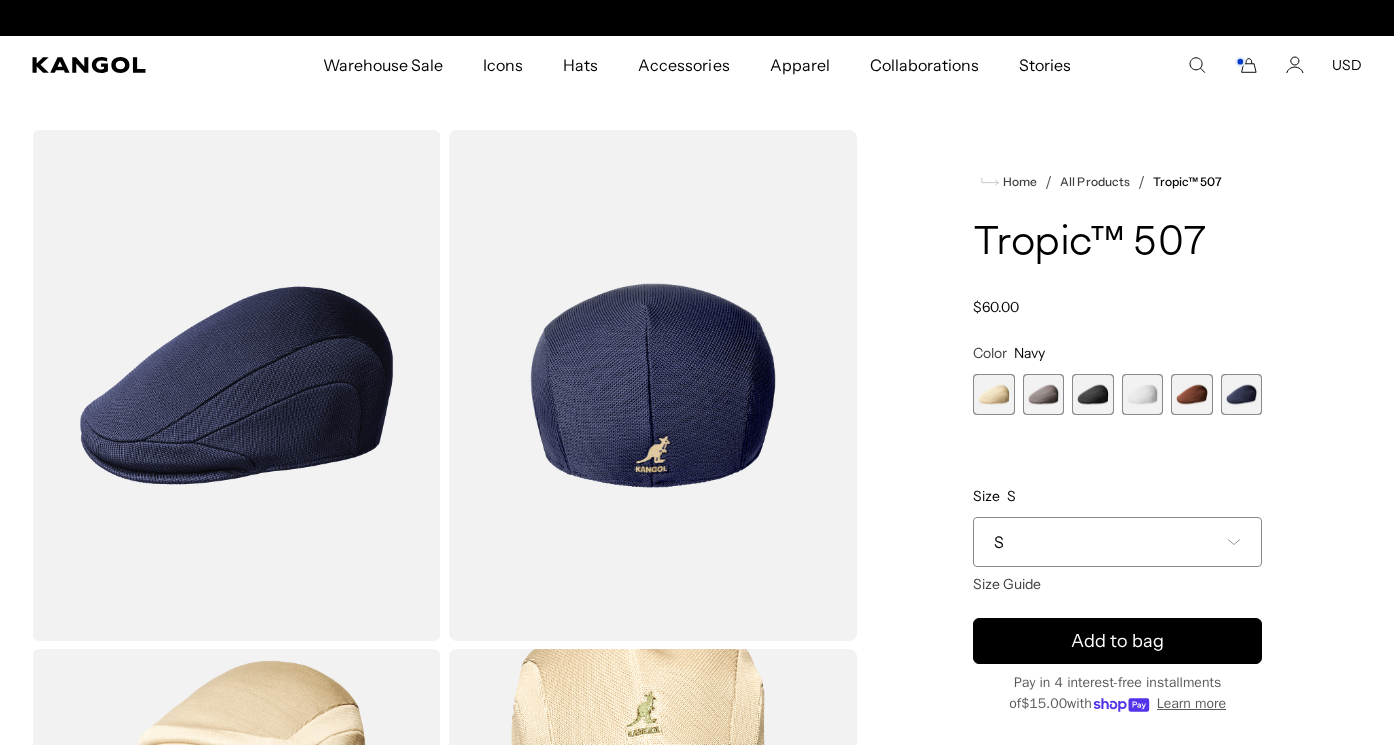 scroll, scrollTop: 0, scrollLeft: 0, axis: both 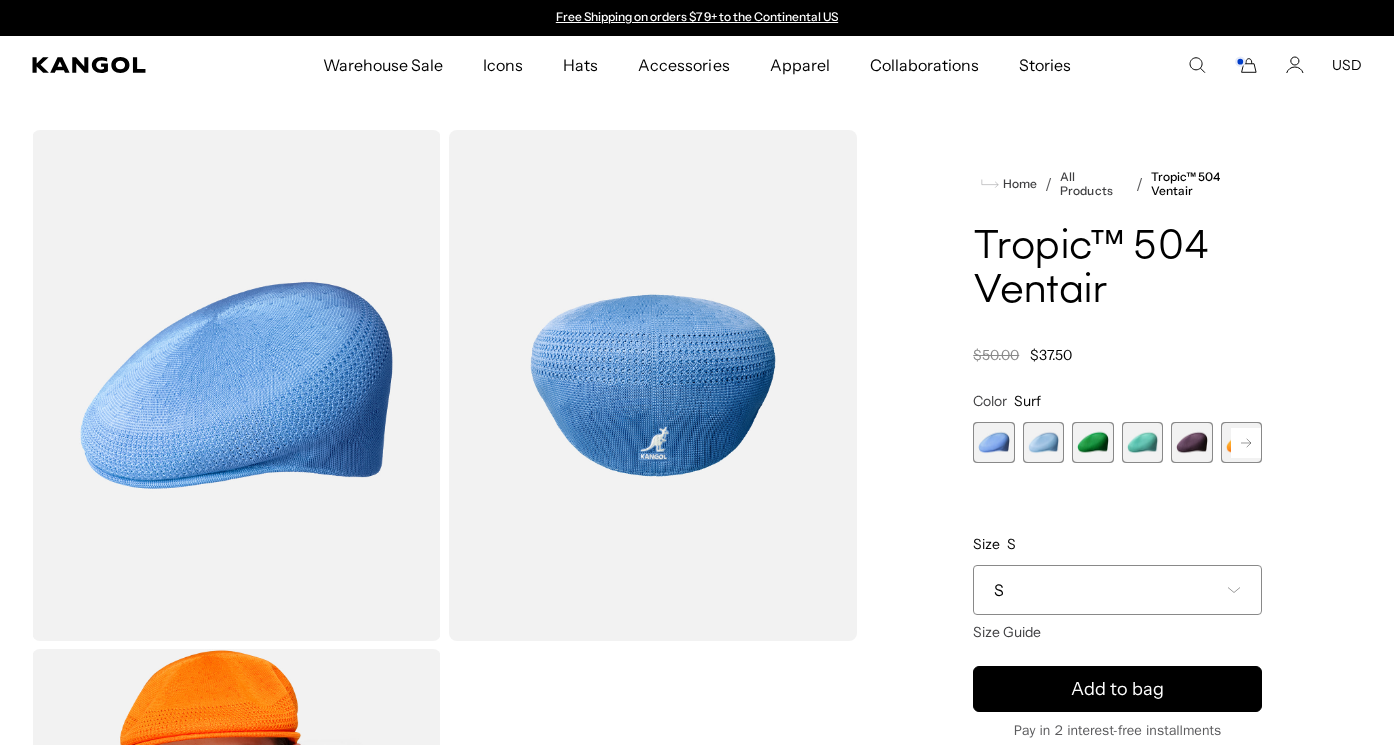 click 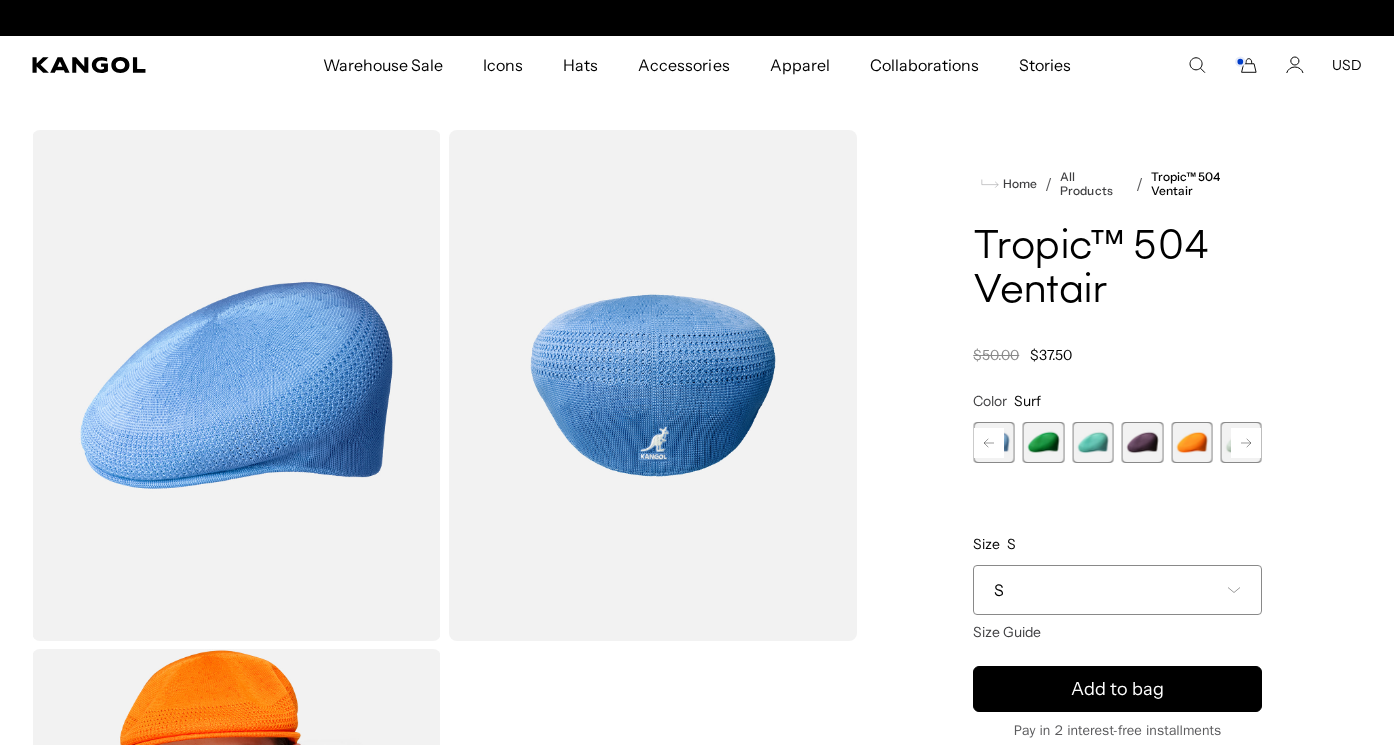 click 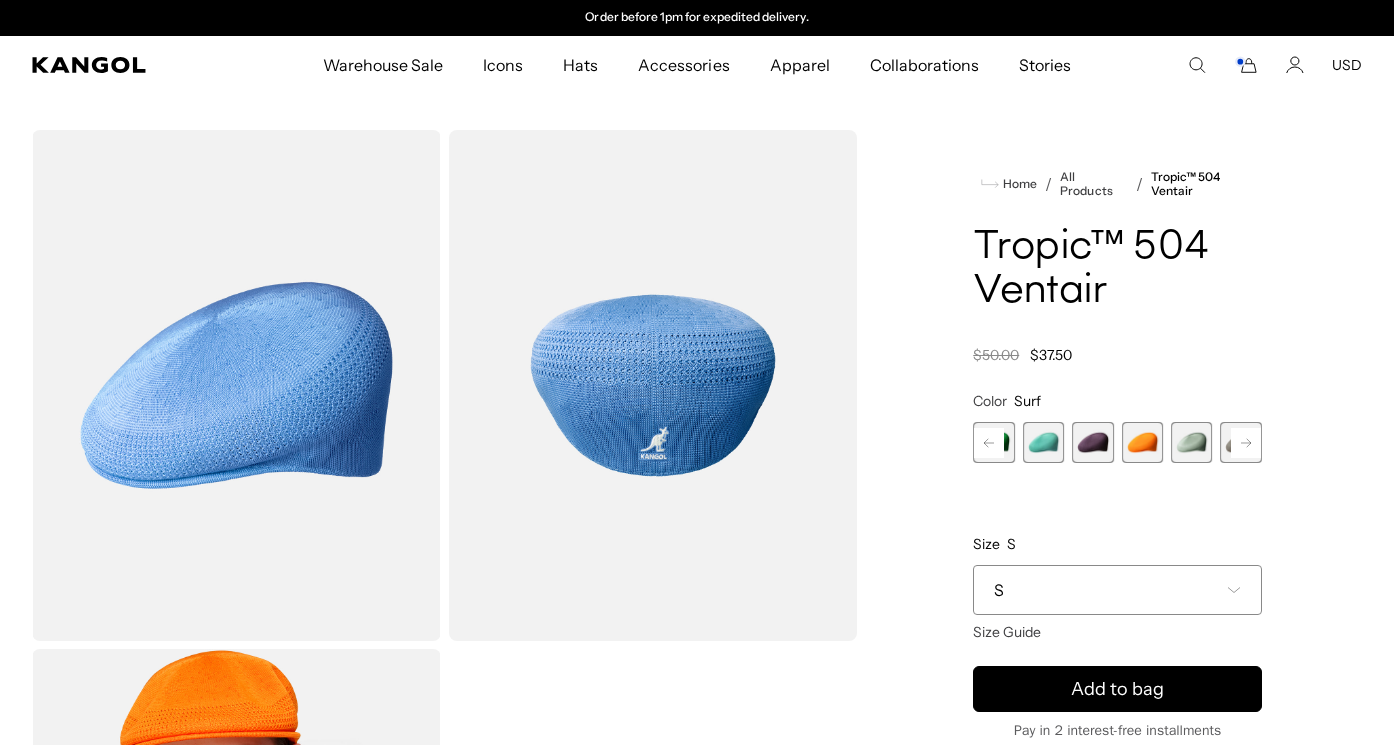 click 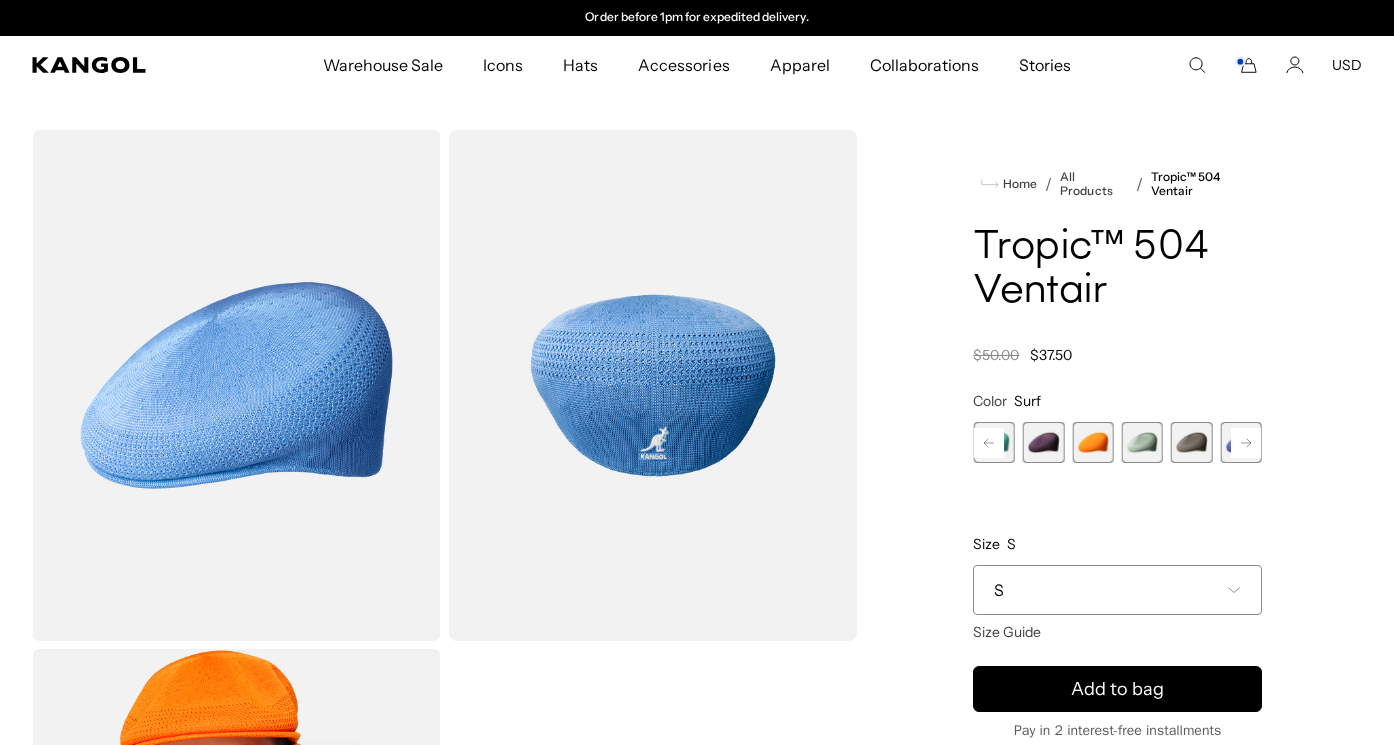 click 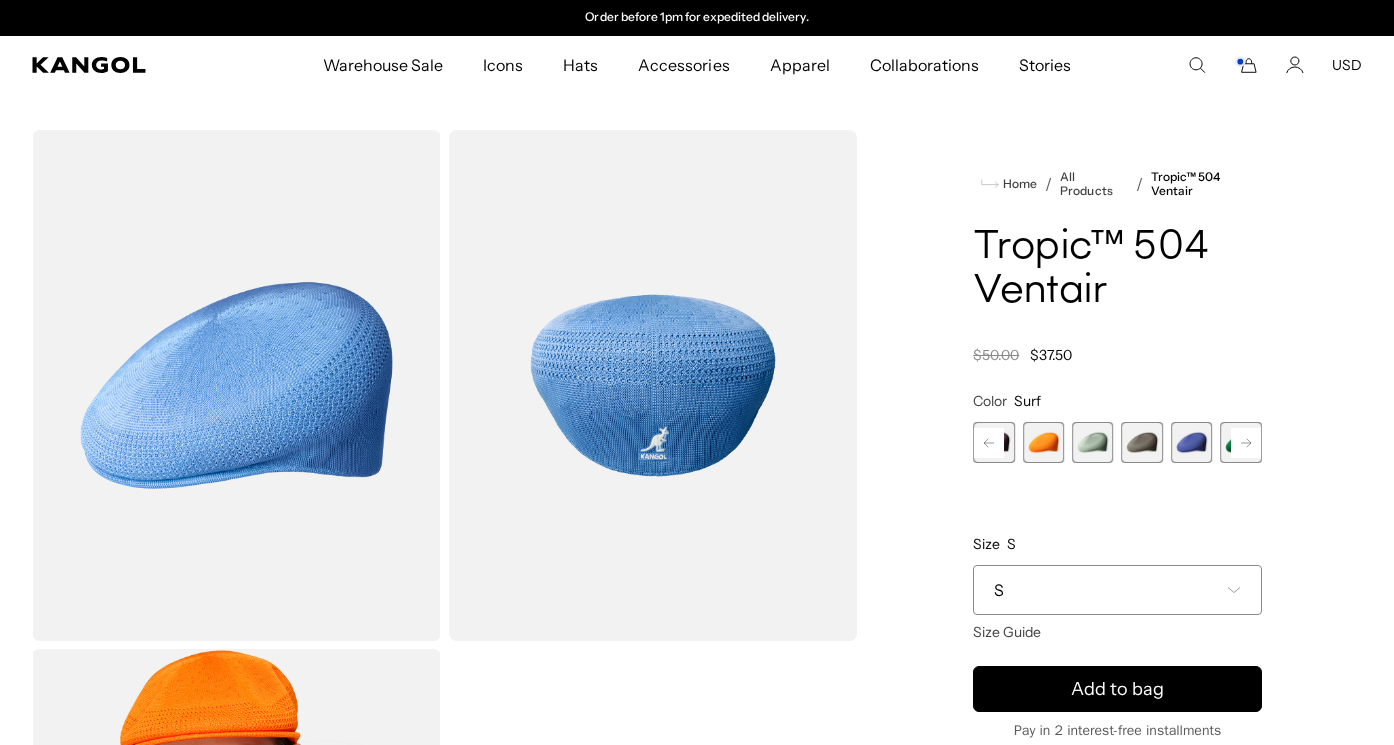 click 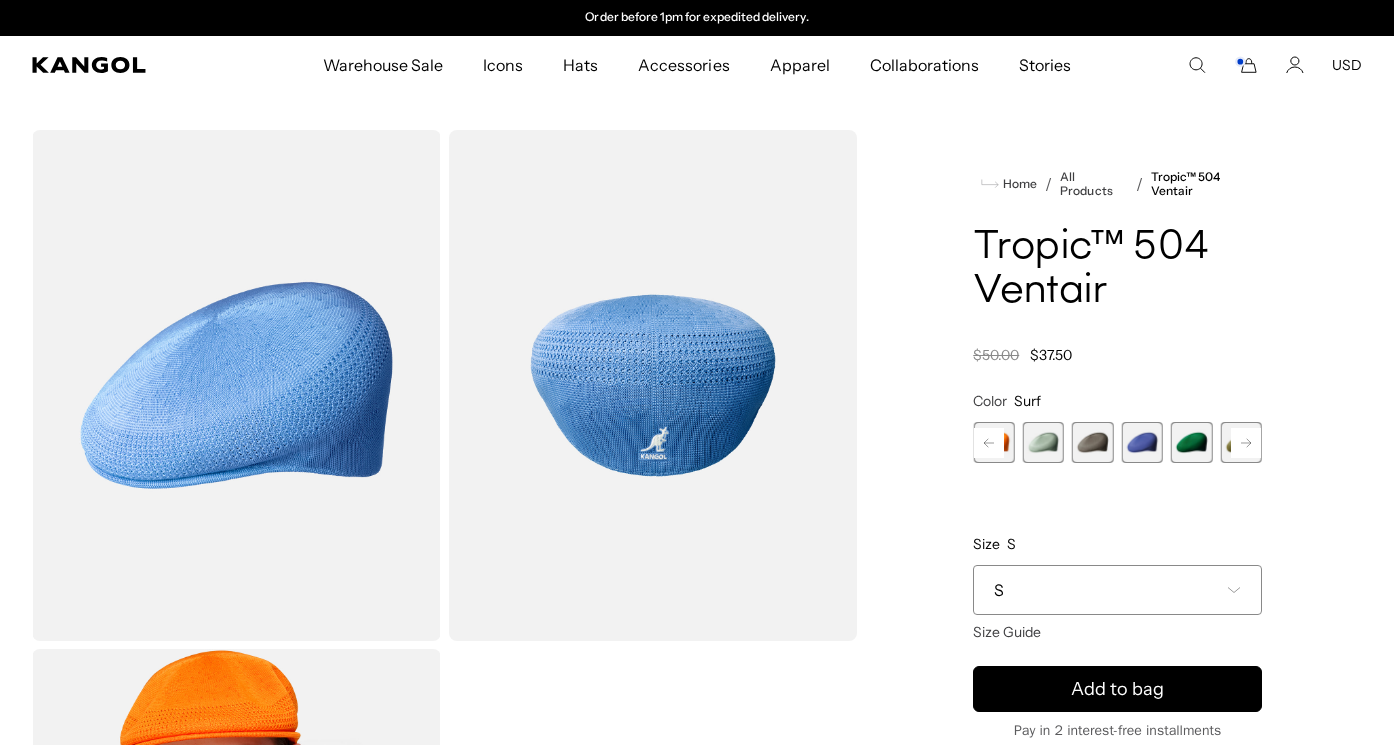 click at bounding box center (1142, 442) 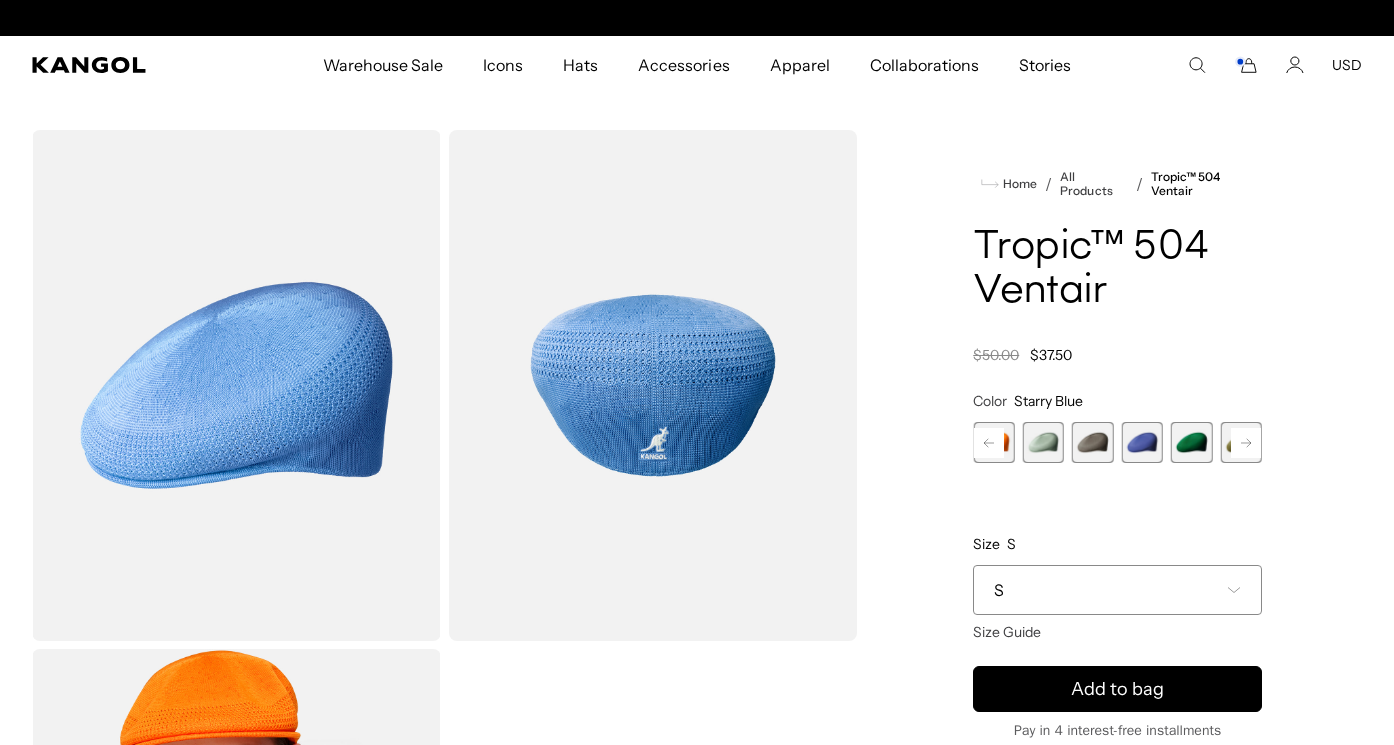 scroll, scrollTop: 0, scrollLeft: 0, axis: both 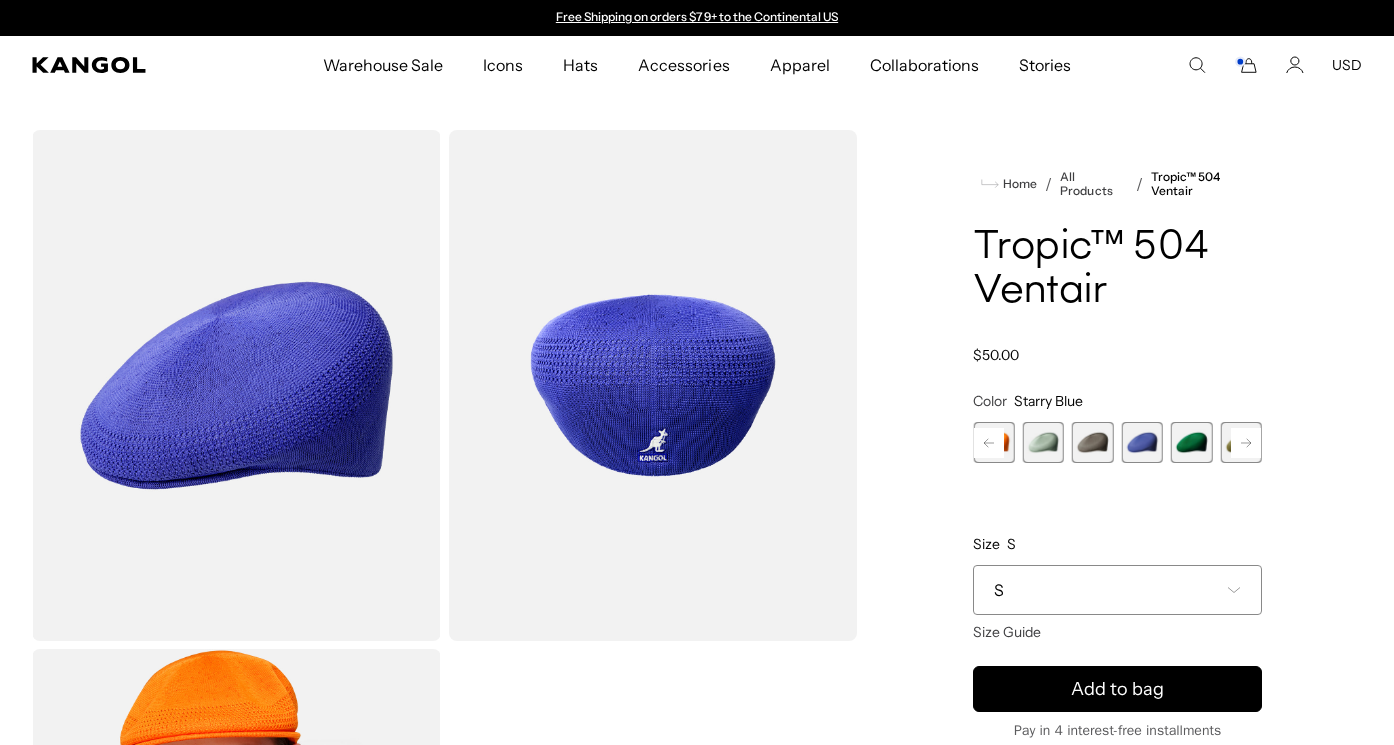 click 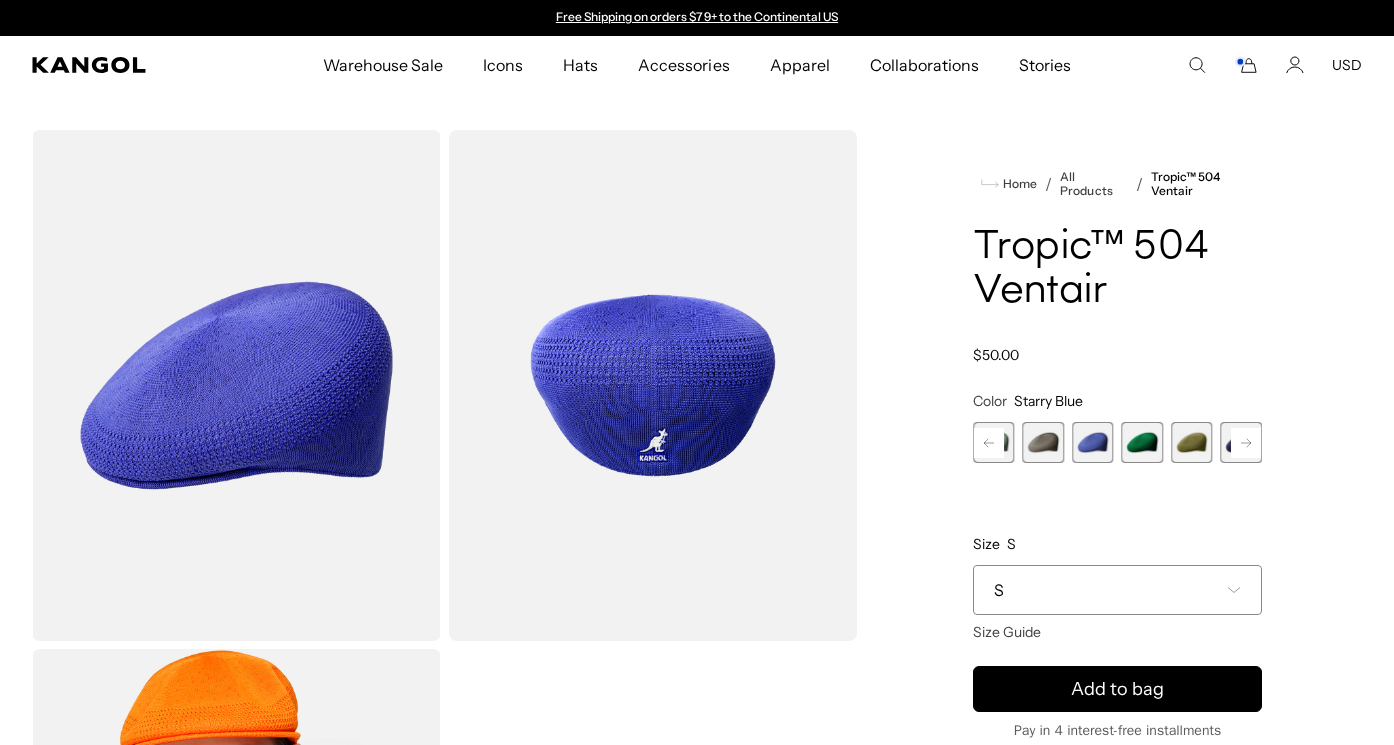 click 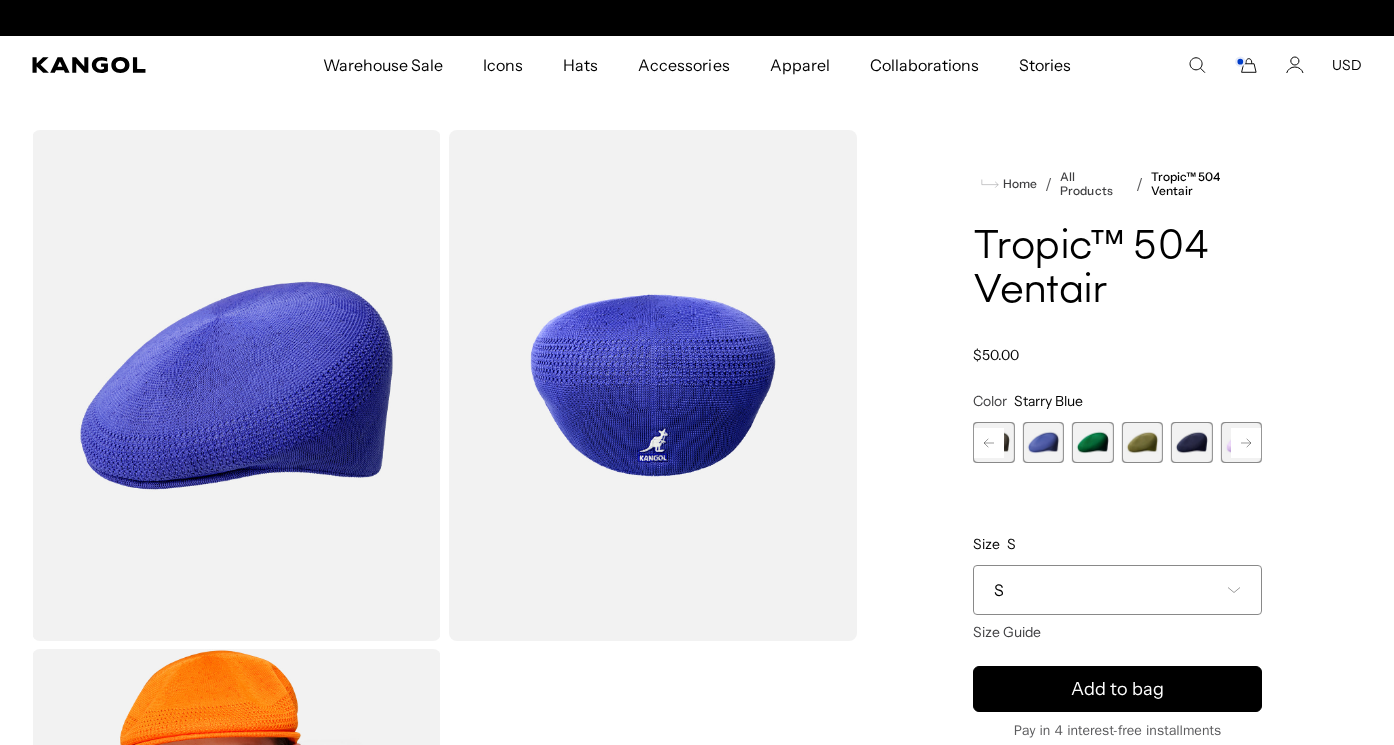 scroll, scrollTop: 0, scrollLeft: 412, axis: horizontal 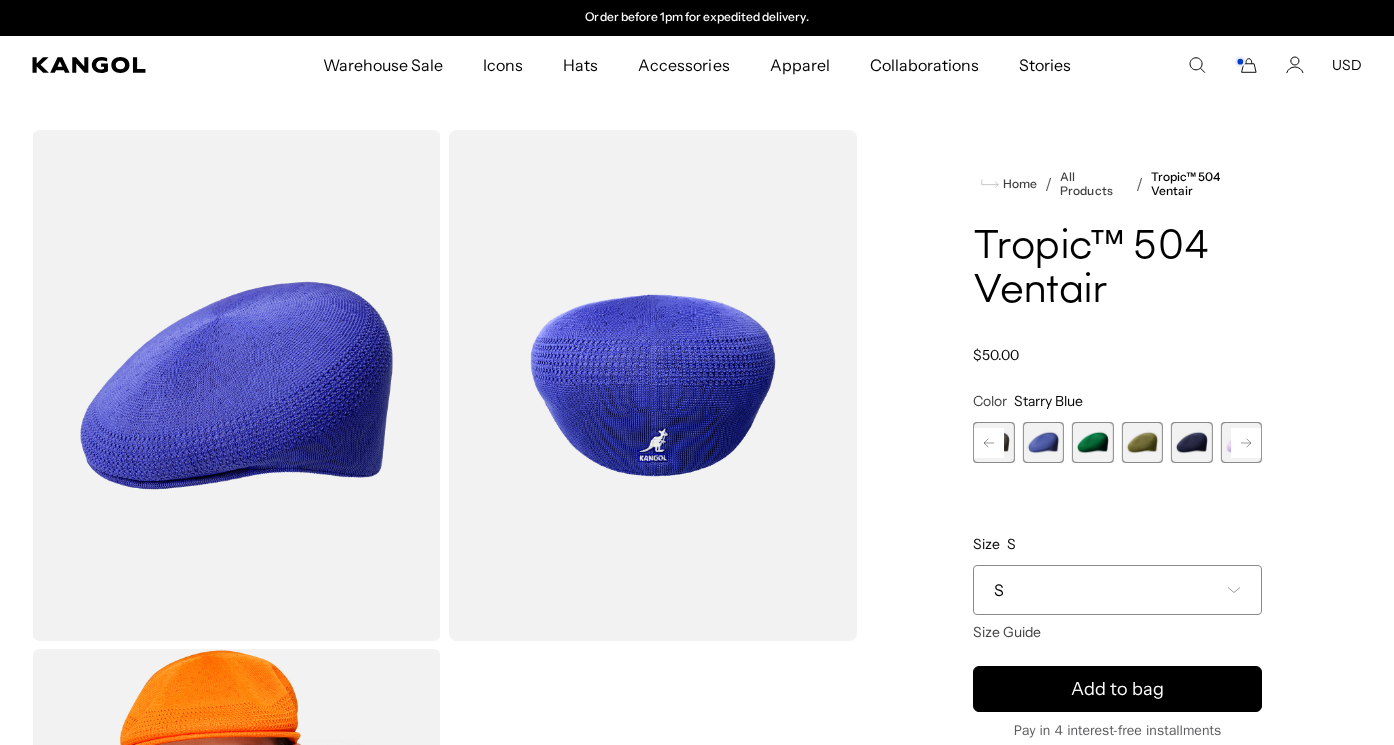 click 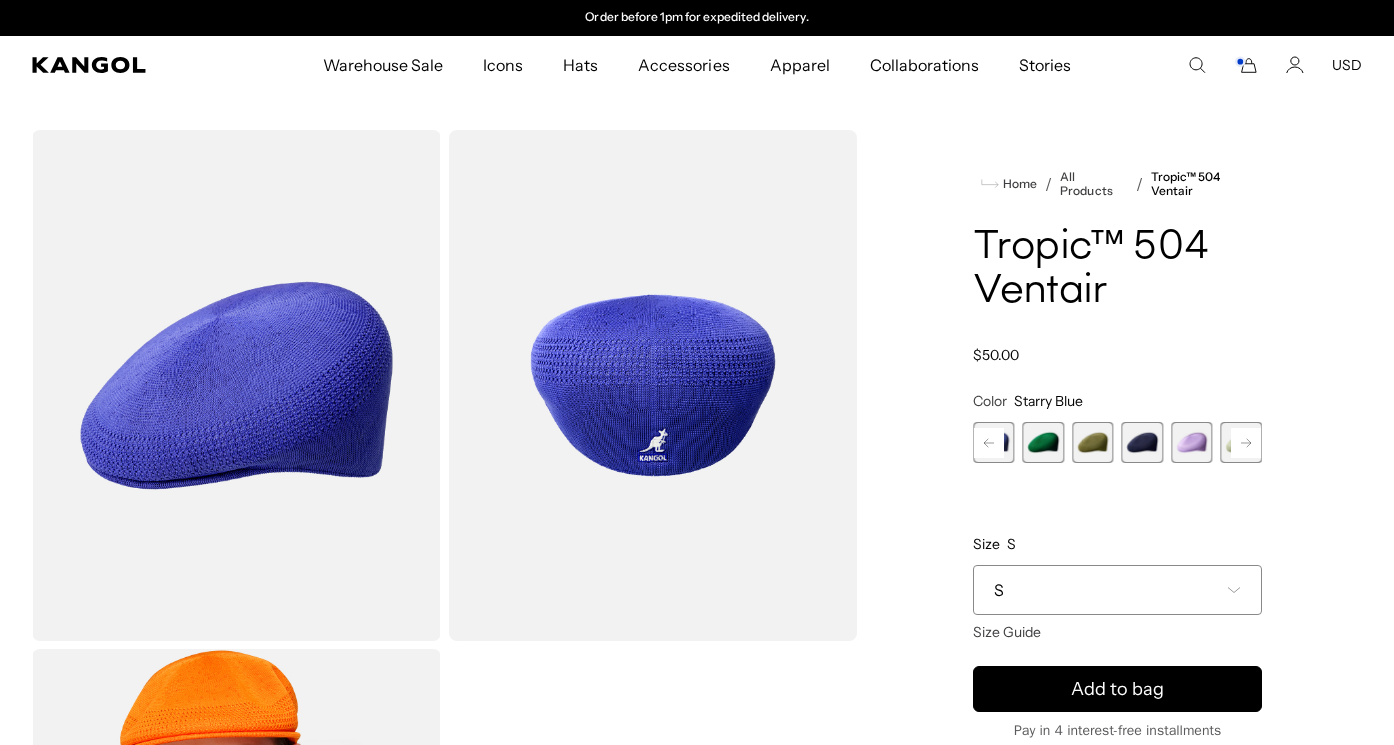 click at bounding box center [1142, 442] 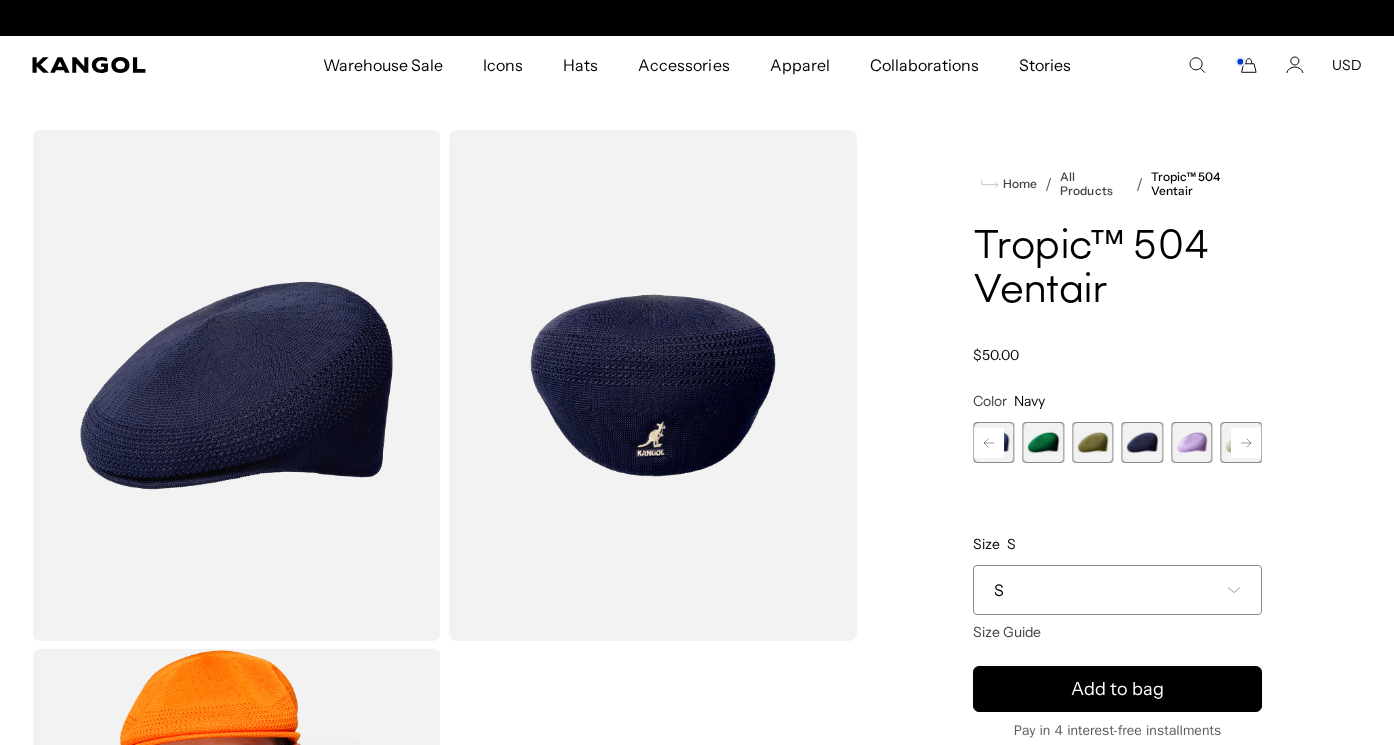 scroll, scrollTop: 0, scrollLeft: 412, axis: horizontal 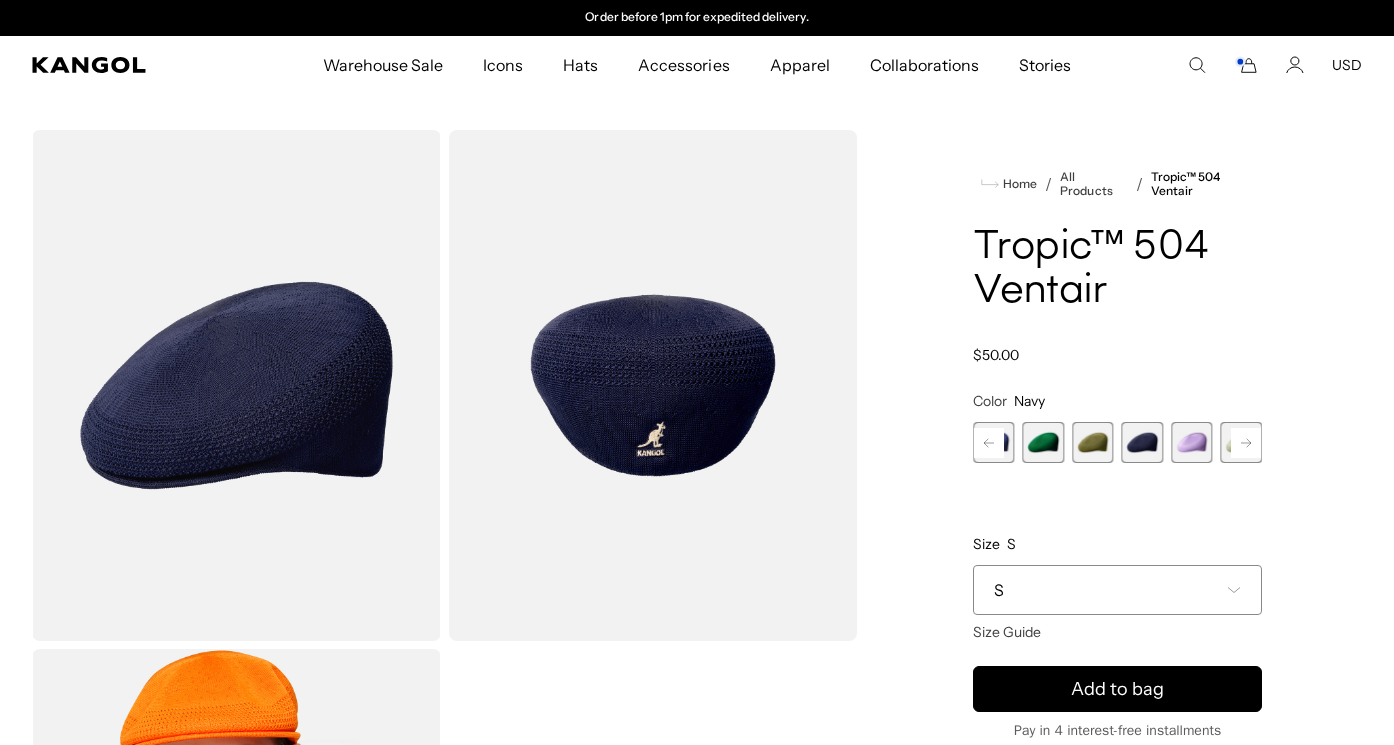 click 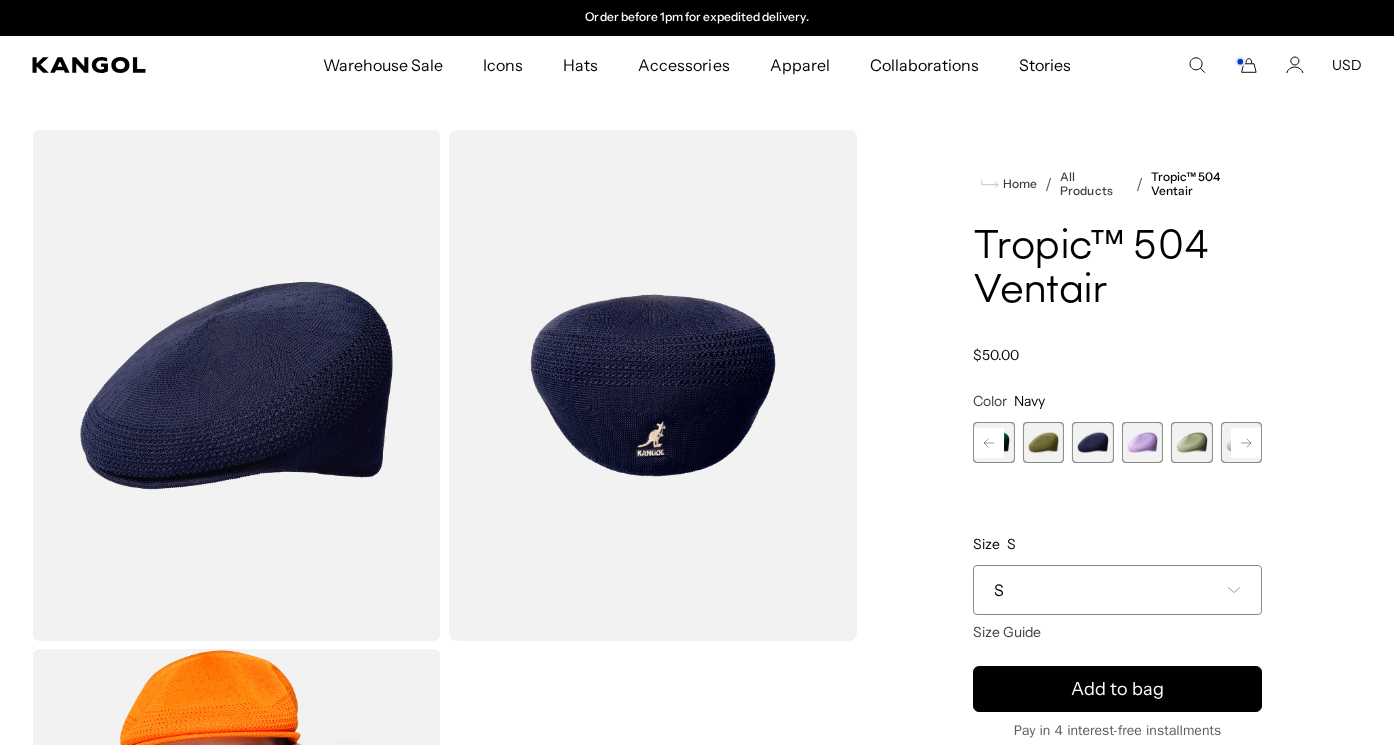 click 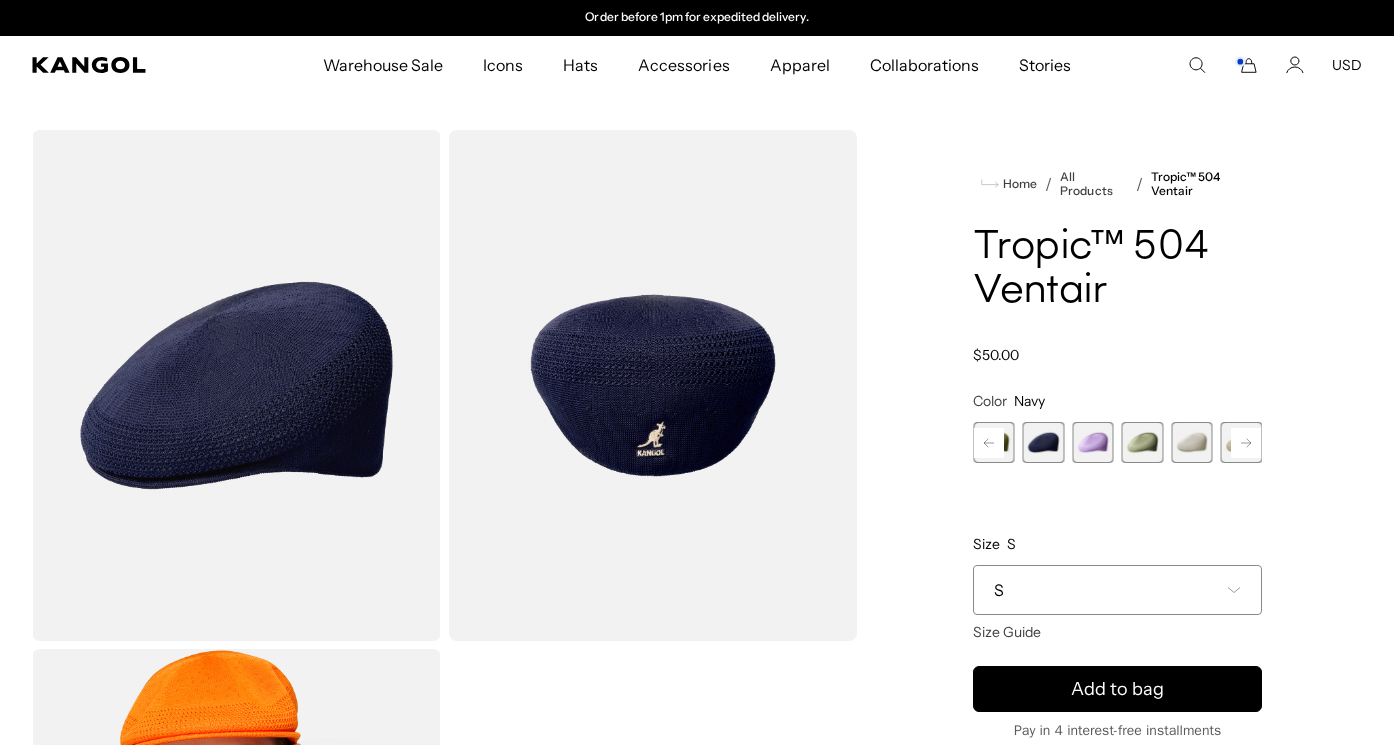 click 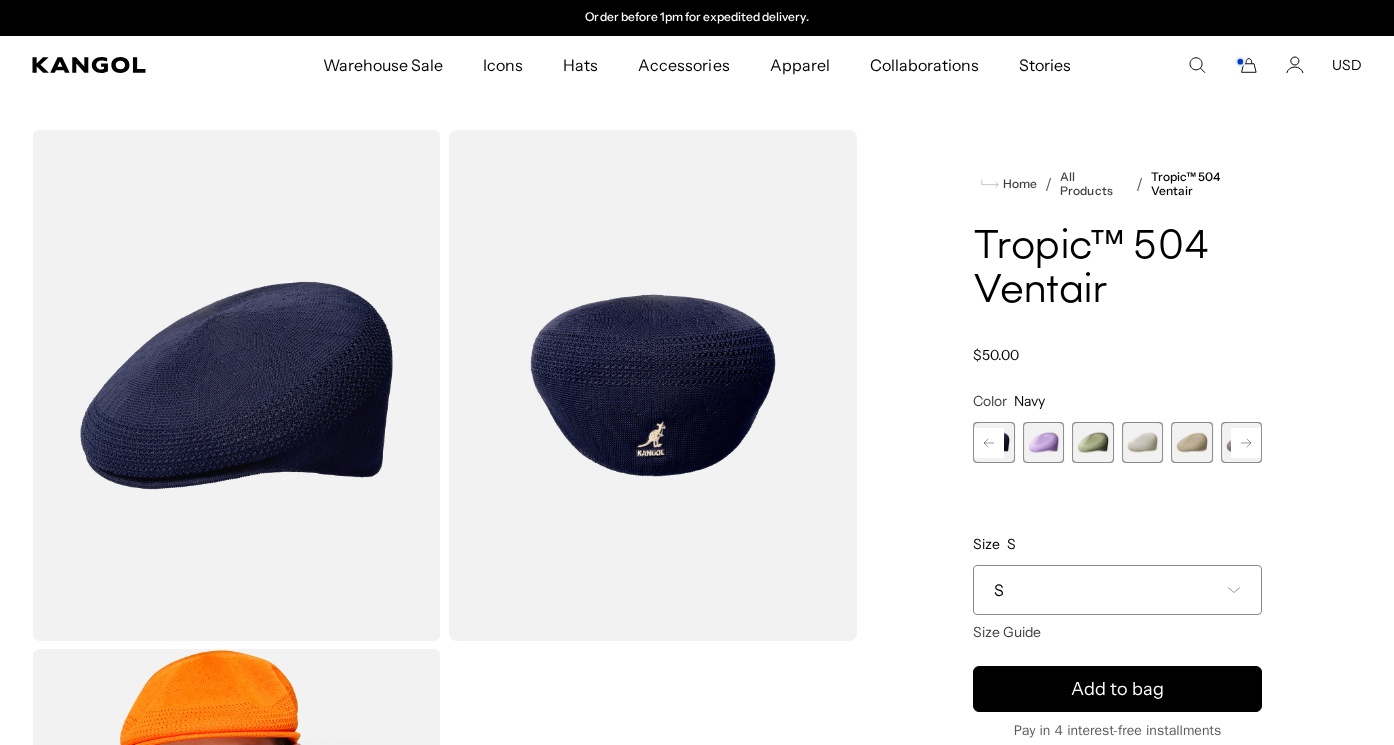 click 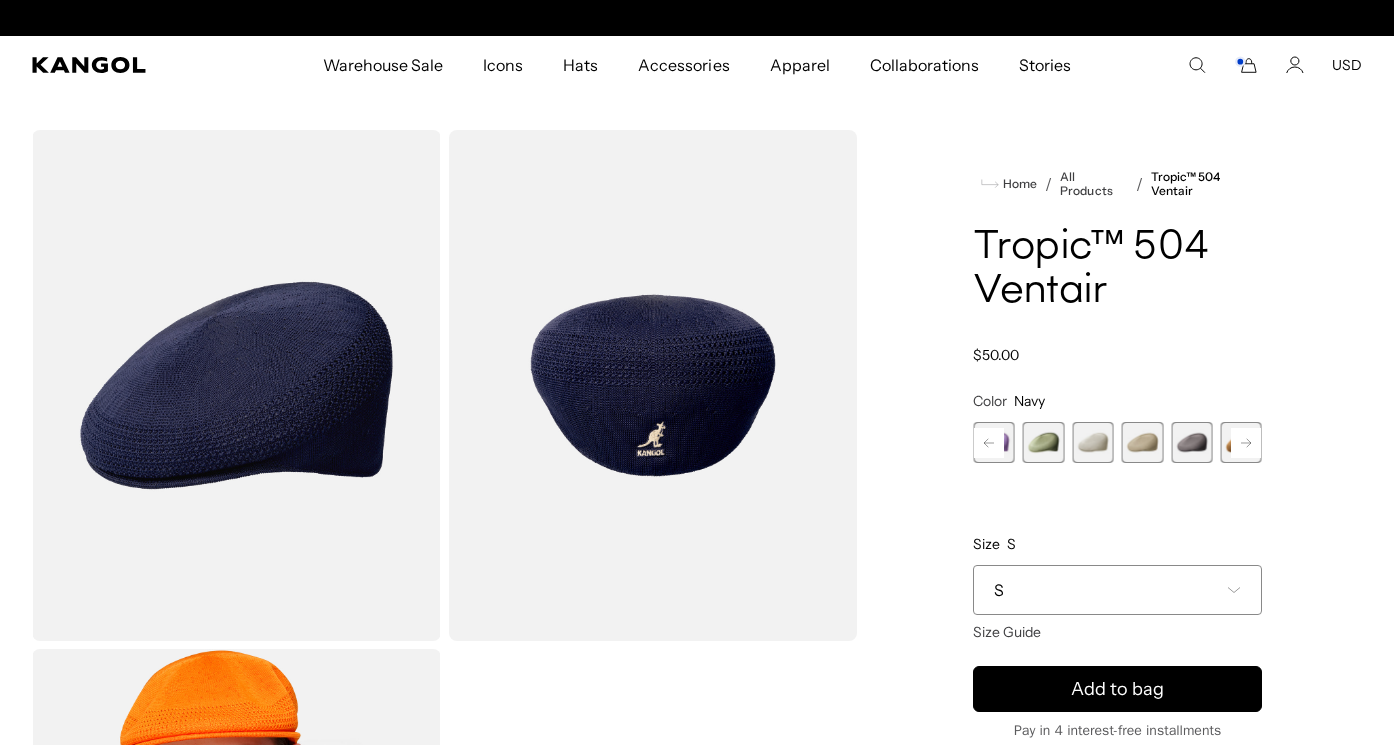 scroll, scrollTop: 0, scrollLeft: 0, axis: both 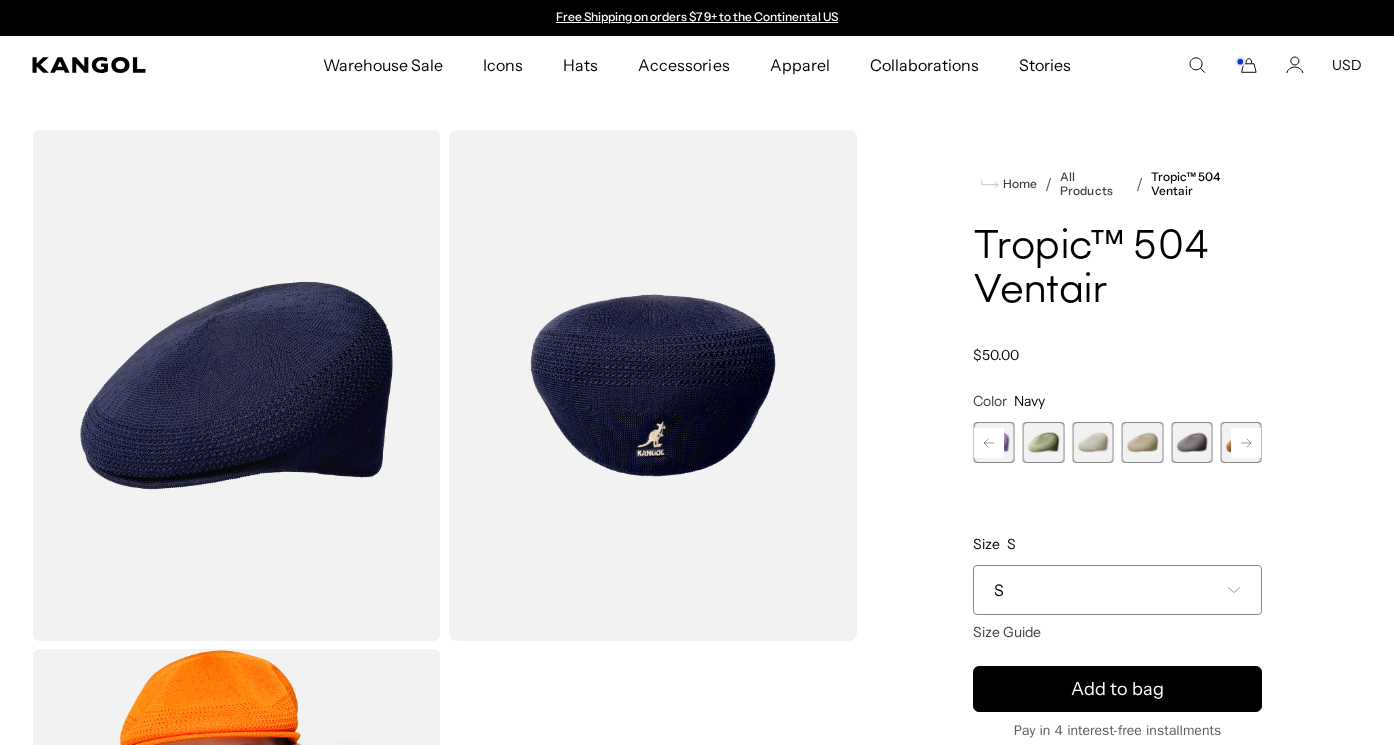 click 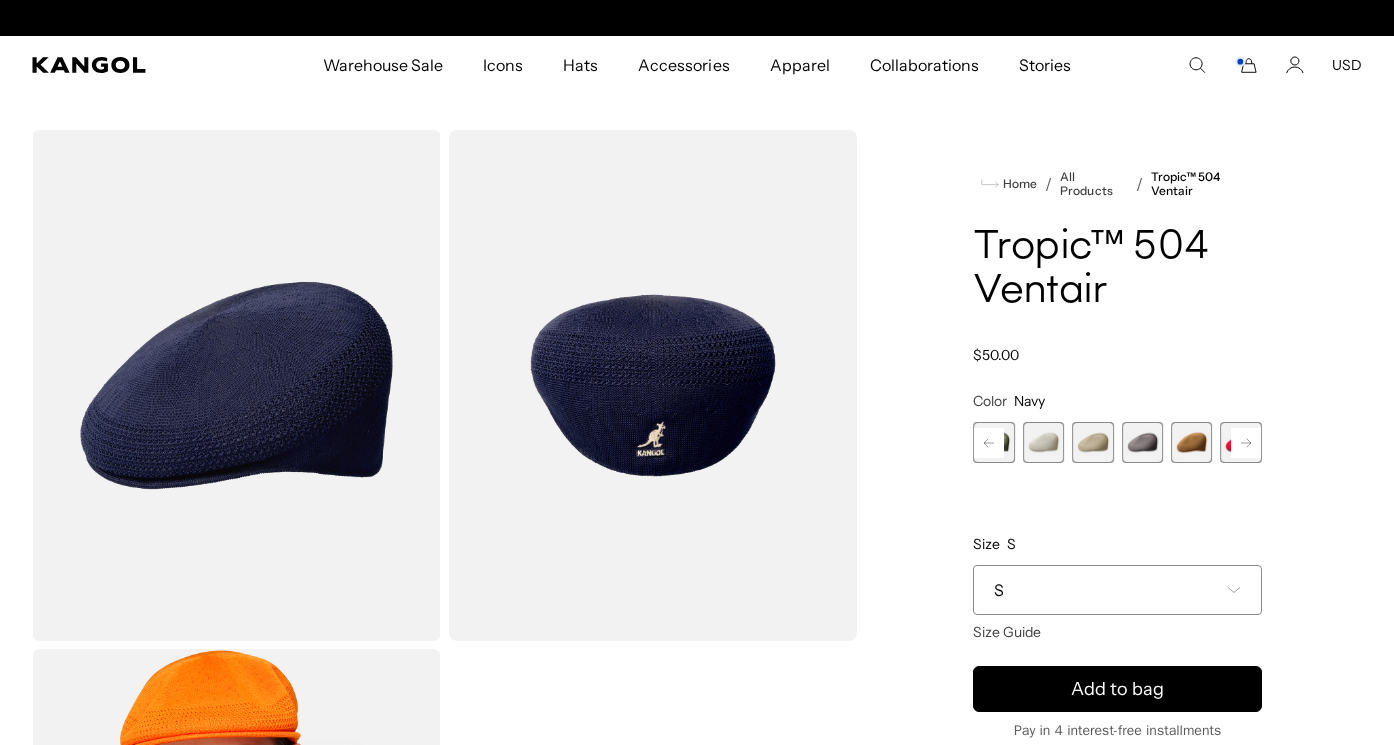 scroll, scrollTop: 0, scrollLeft: 412, axis: horizontal 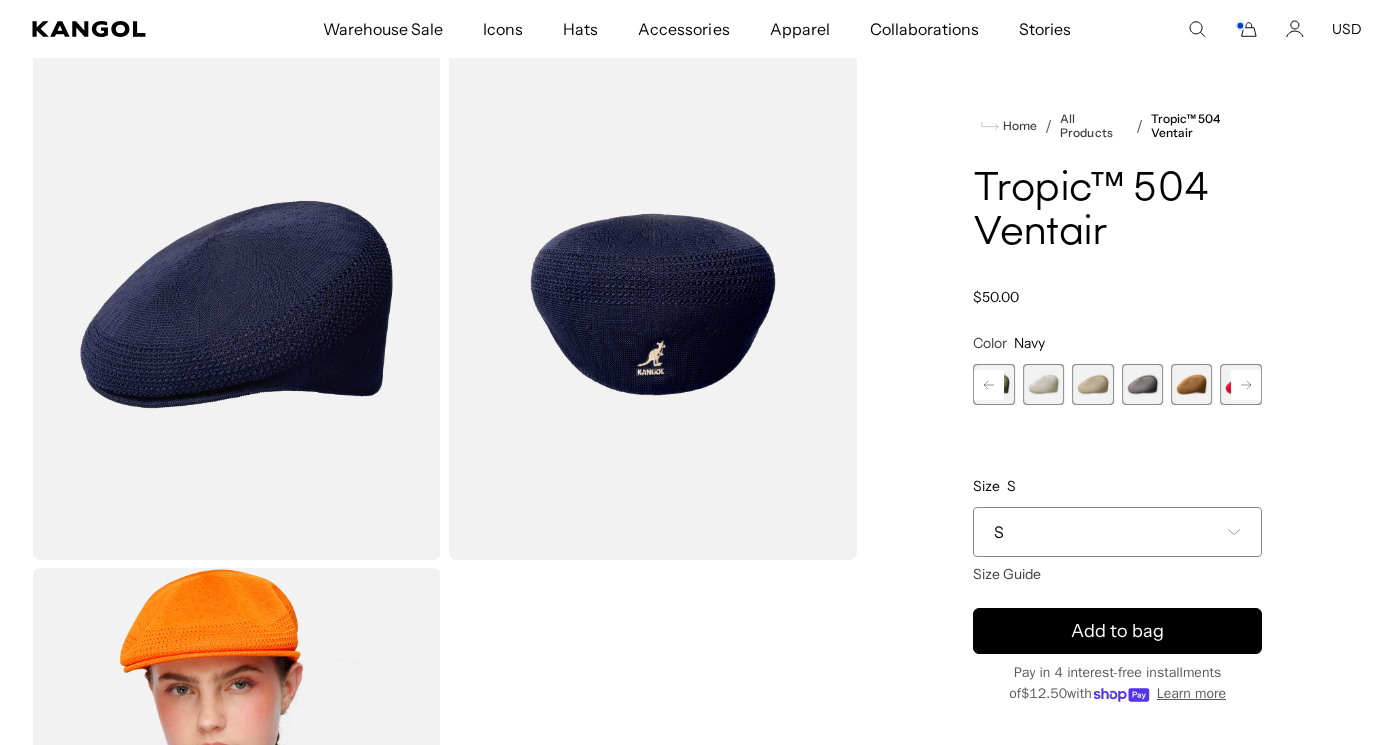 click 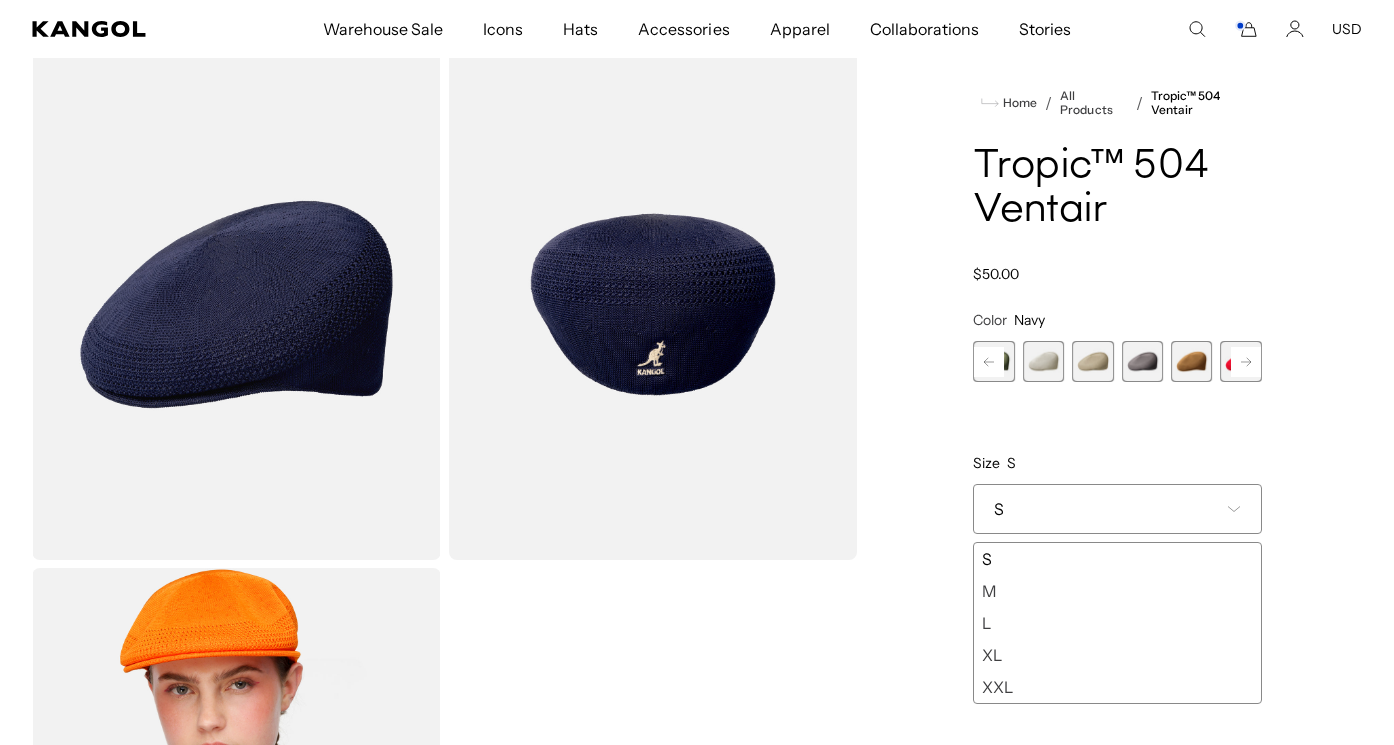 click on "M" at bounding box center (1117, 591) 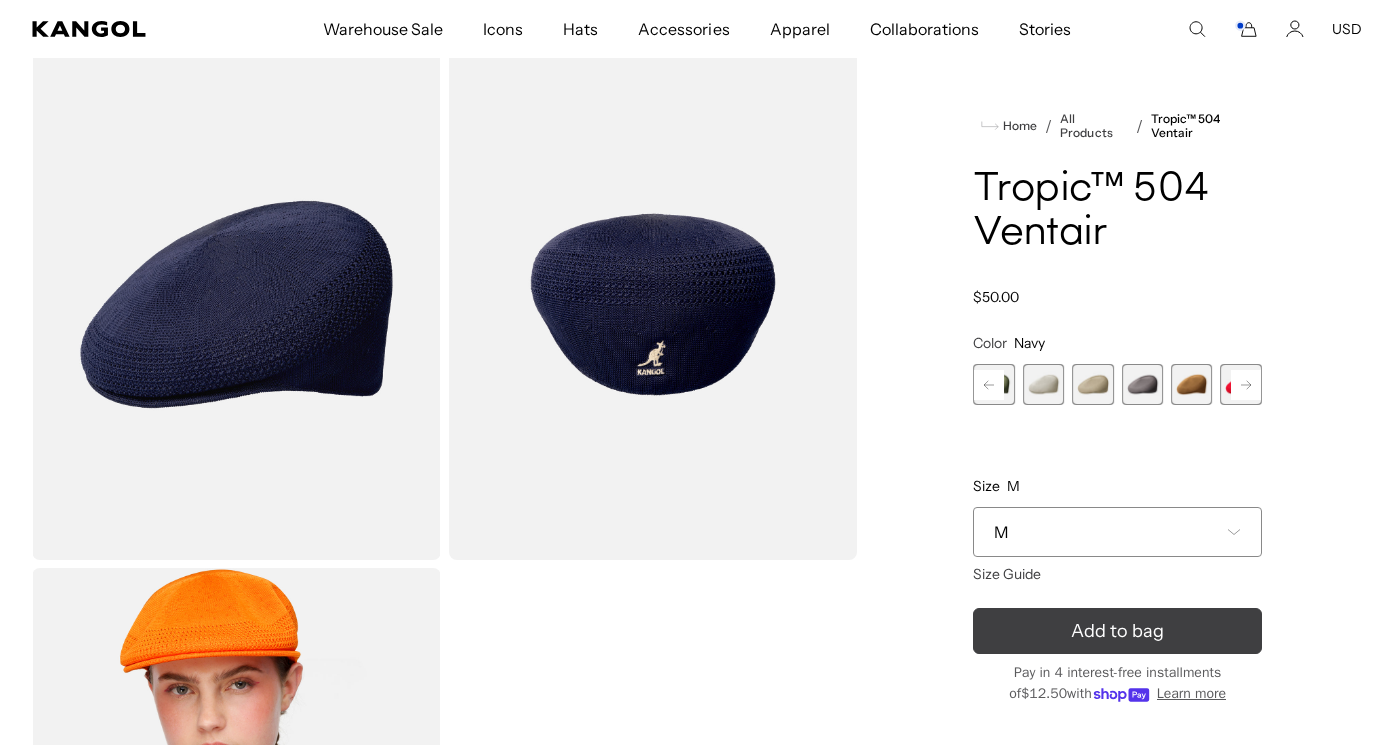 scroll, scrollTop: 0, scrollLeft: 412, axis: horizontal 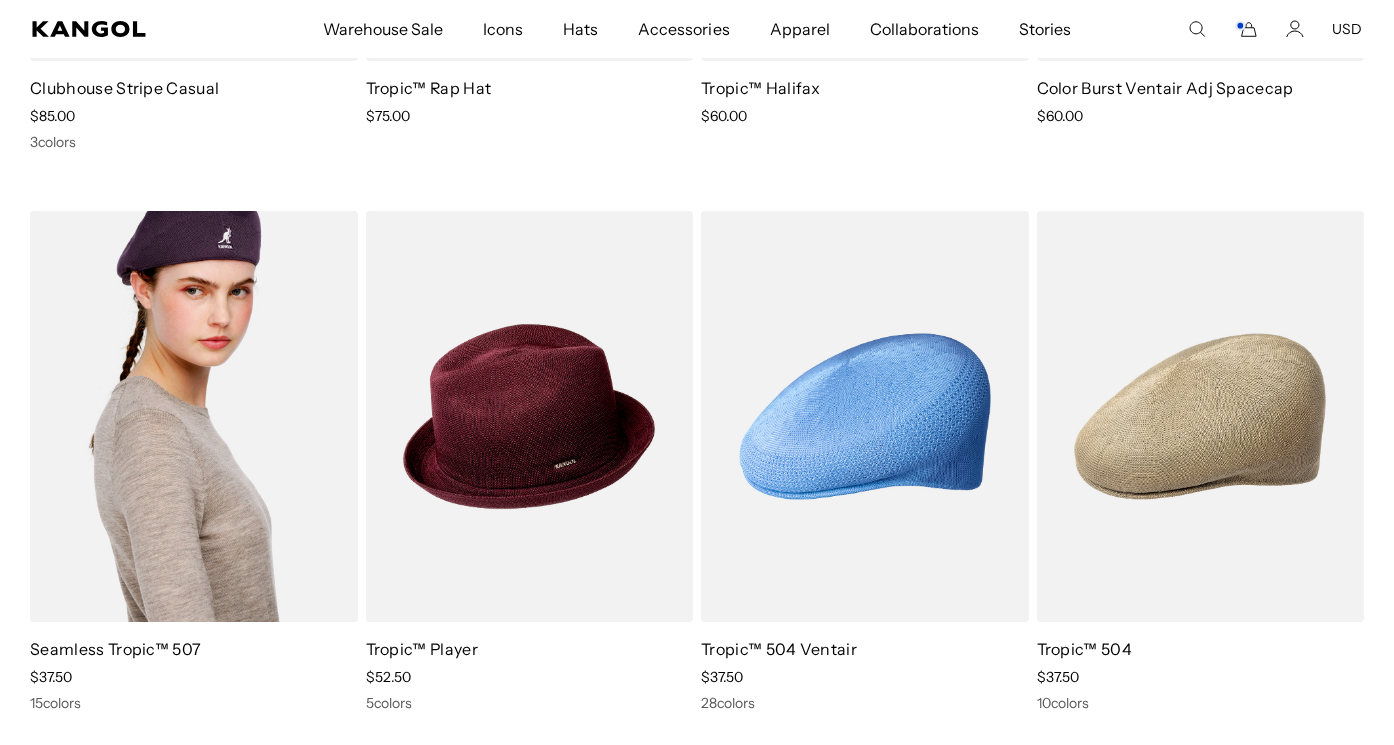 click at bounding box center (194, 416) 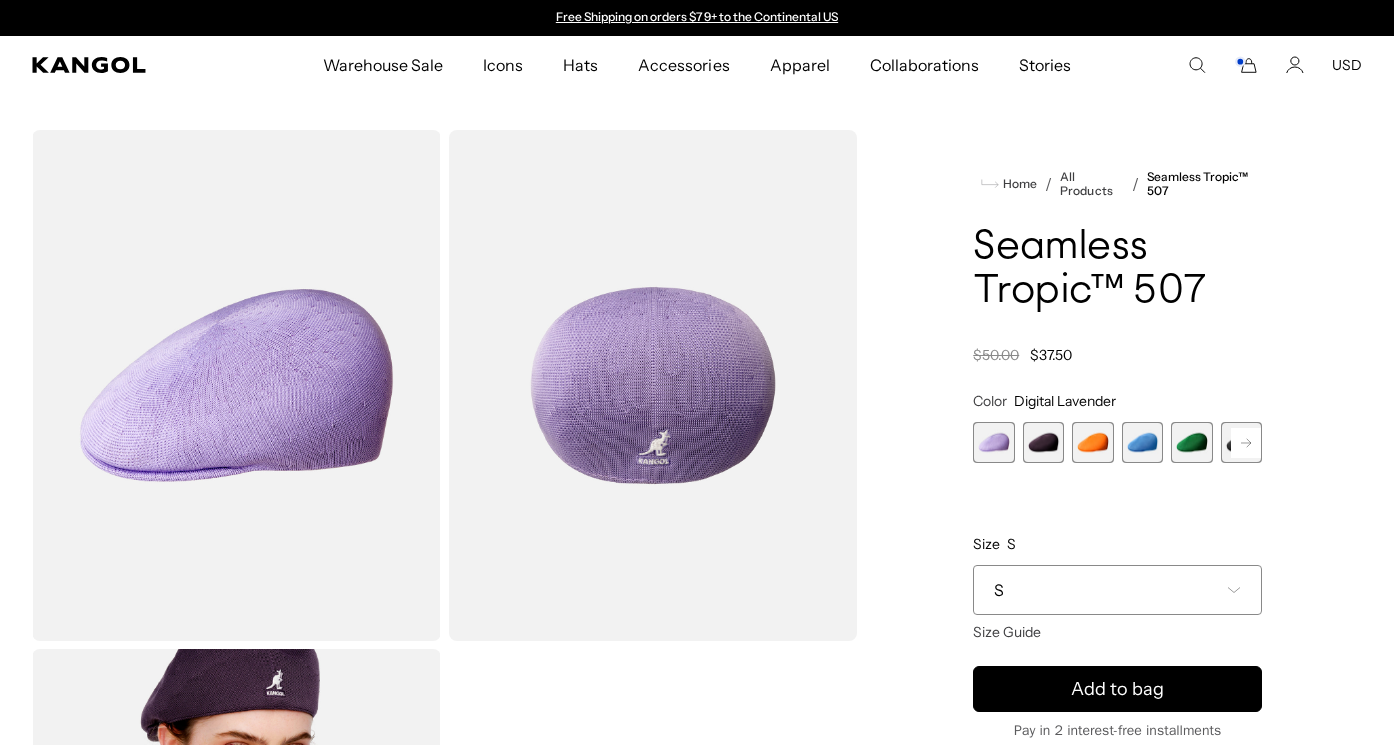 scroll, scrollTop: 0, scrollLeft: 0, axis: both 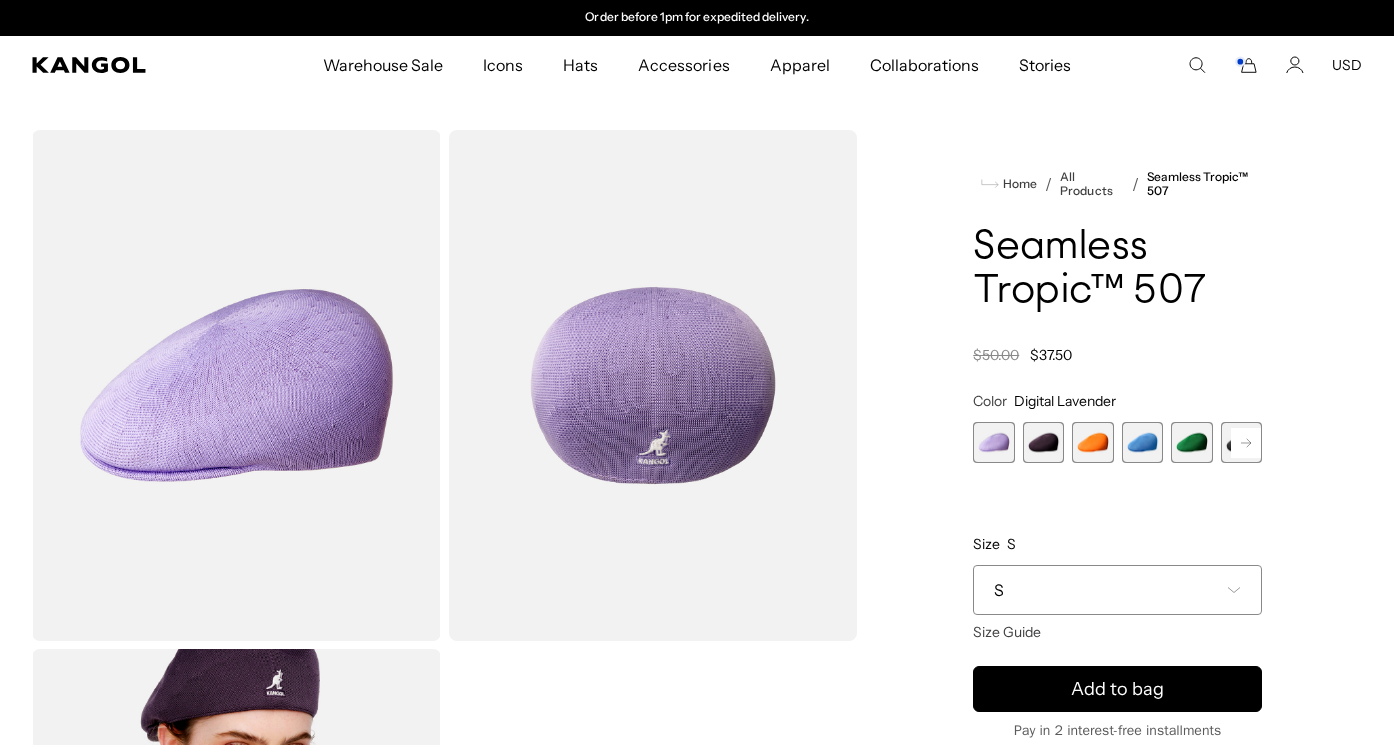 click 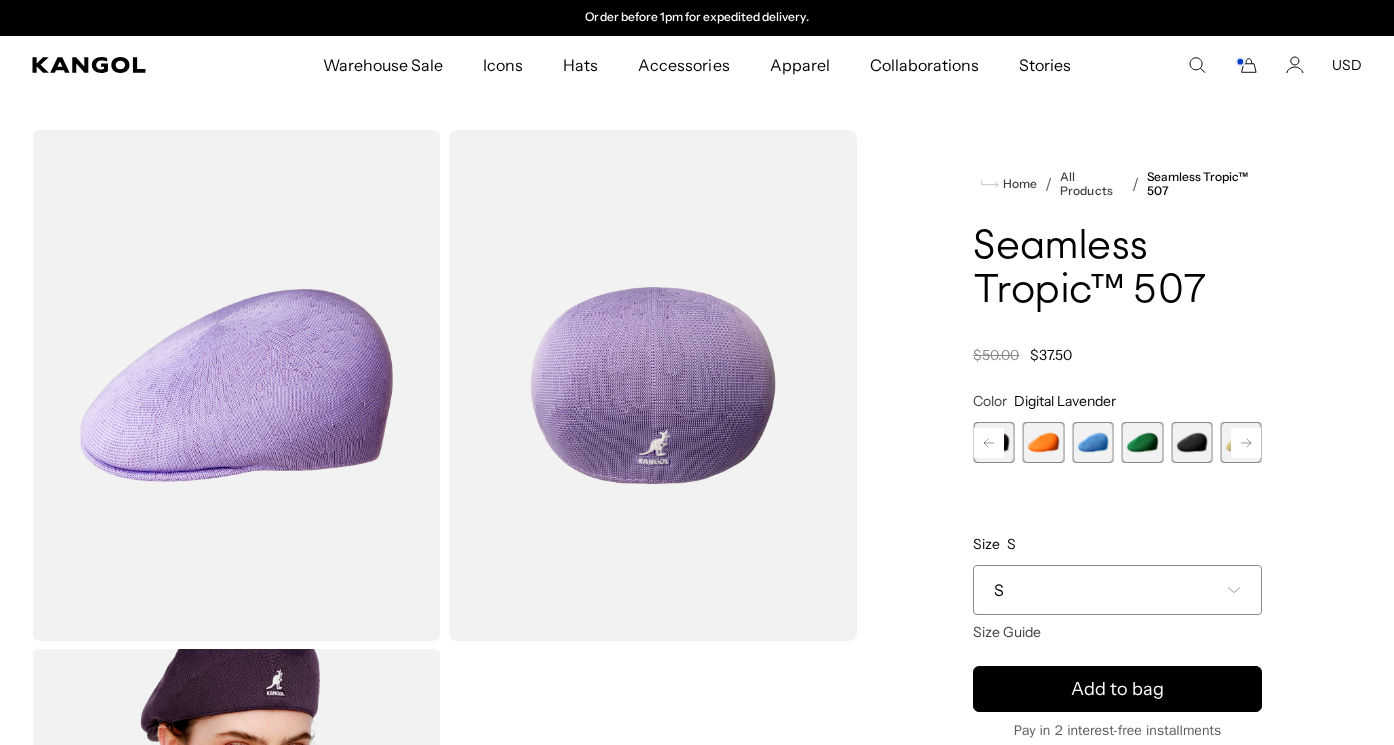 click 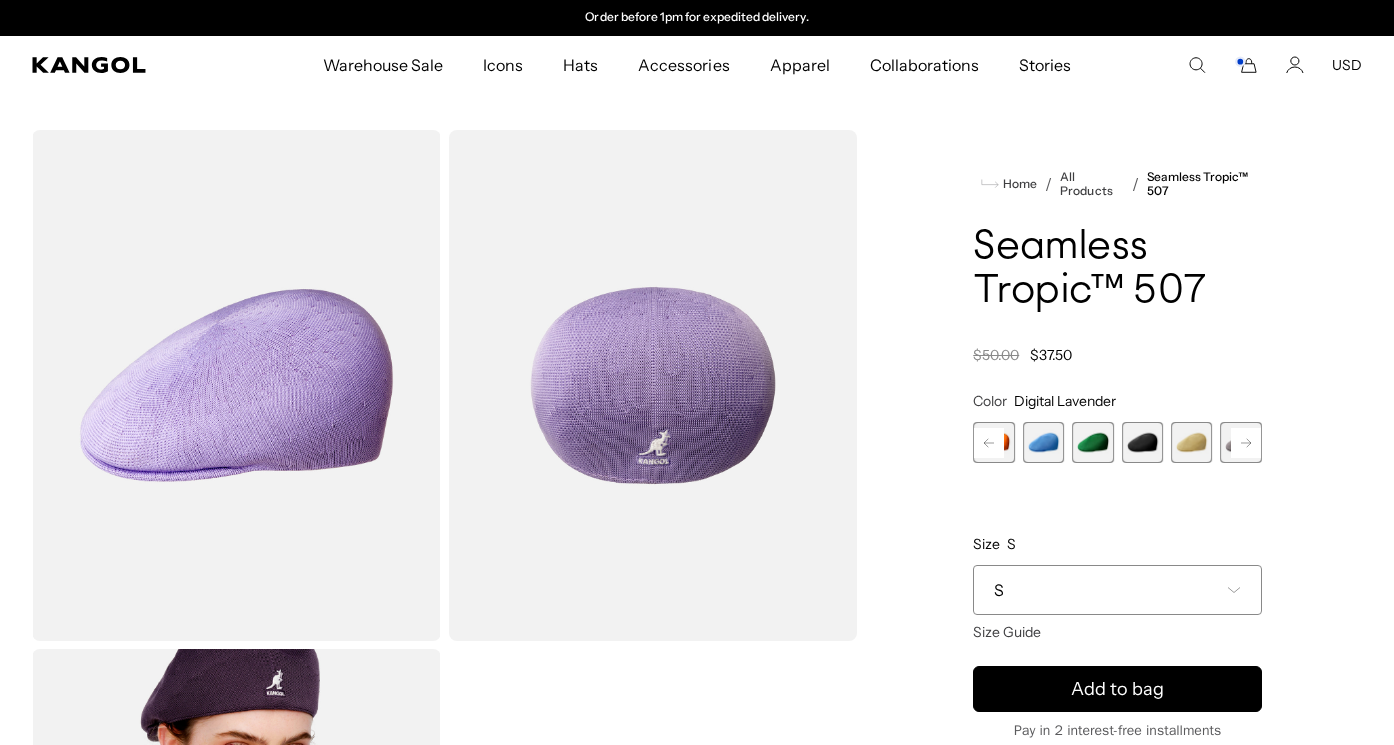 click 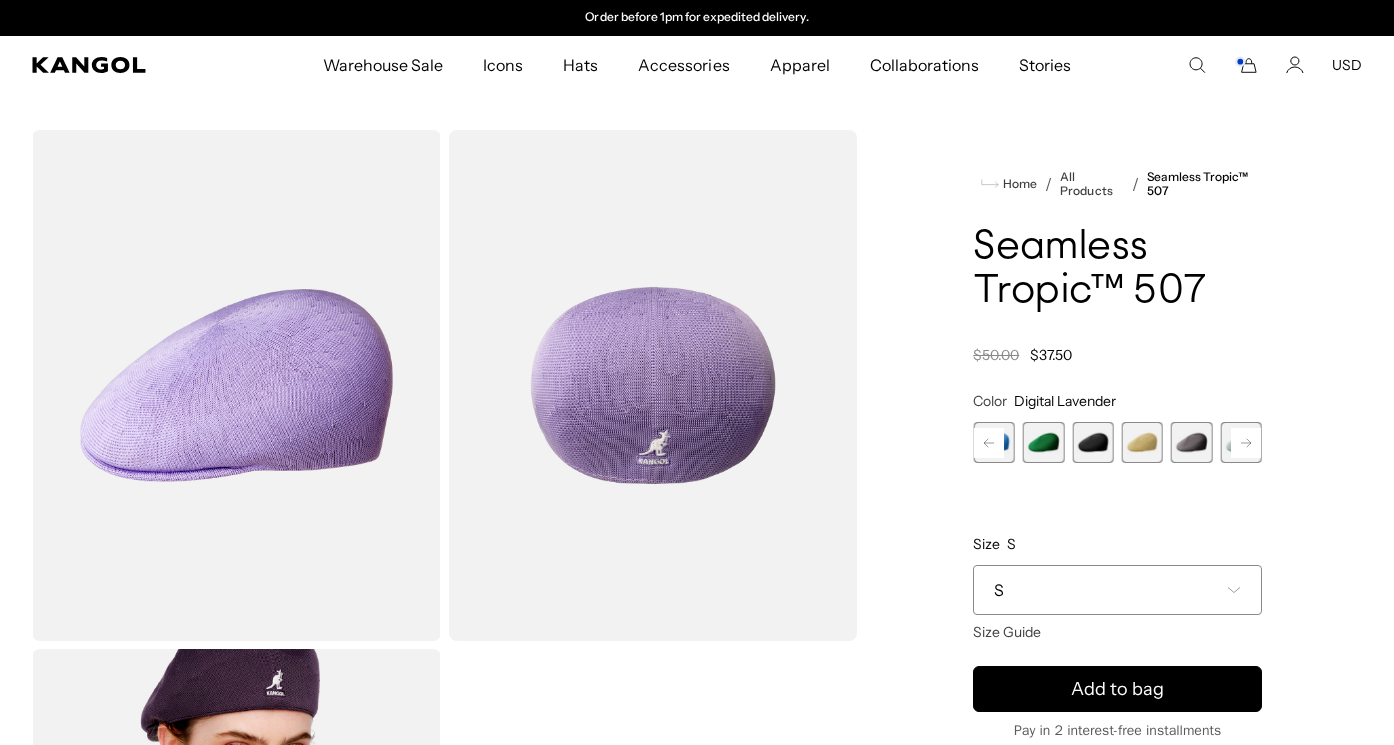 click 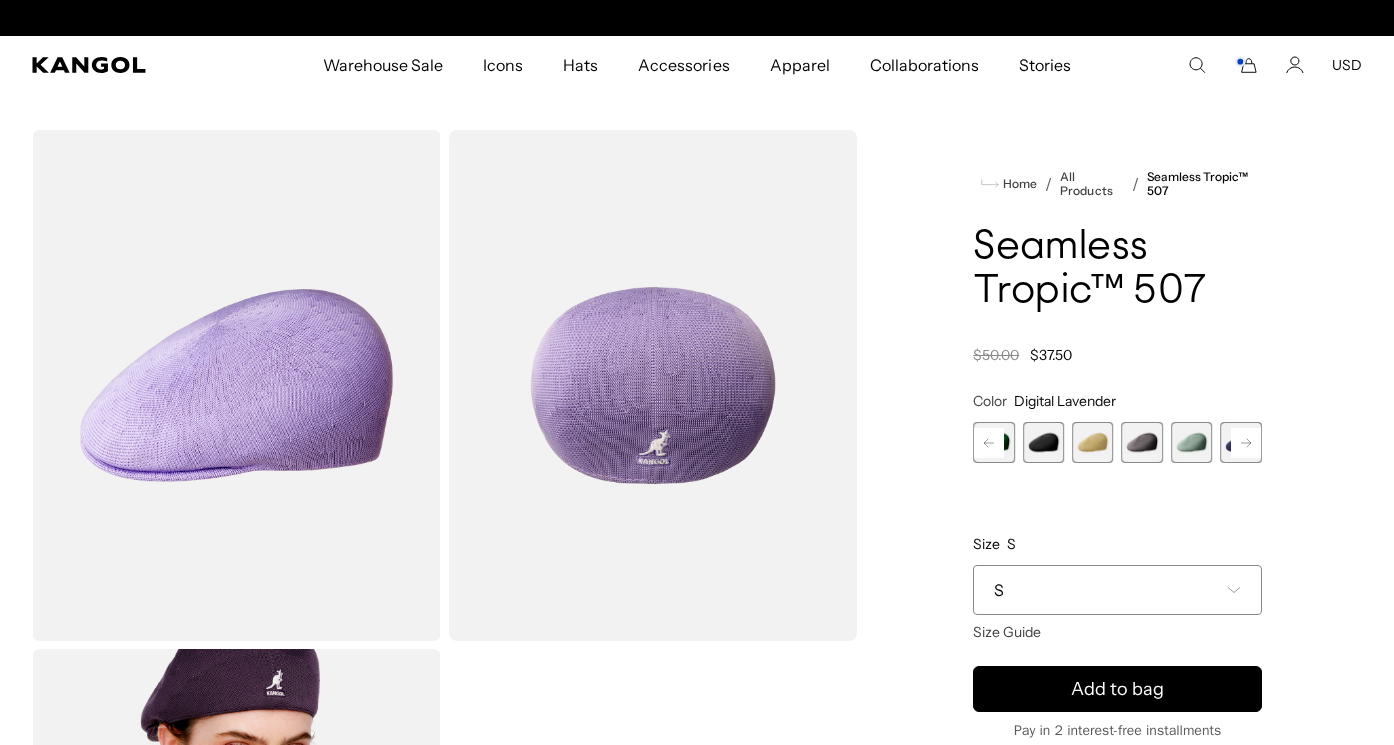 click 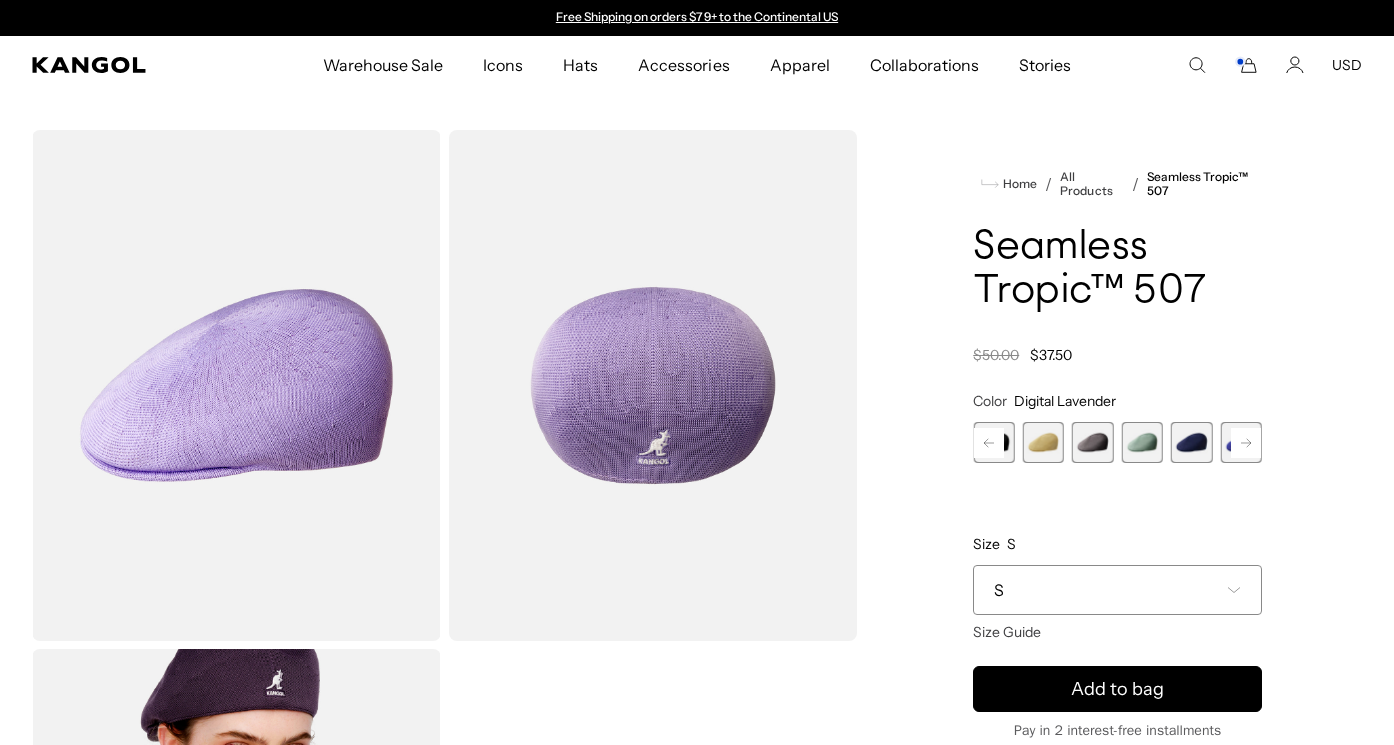 click 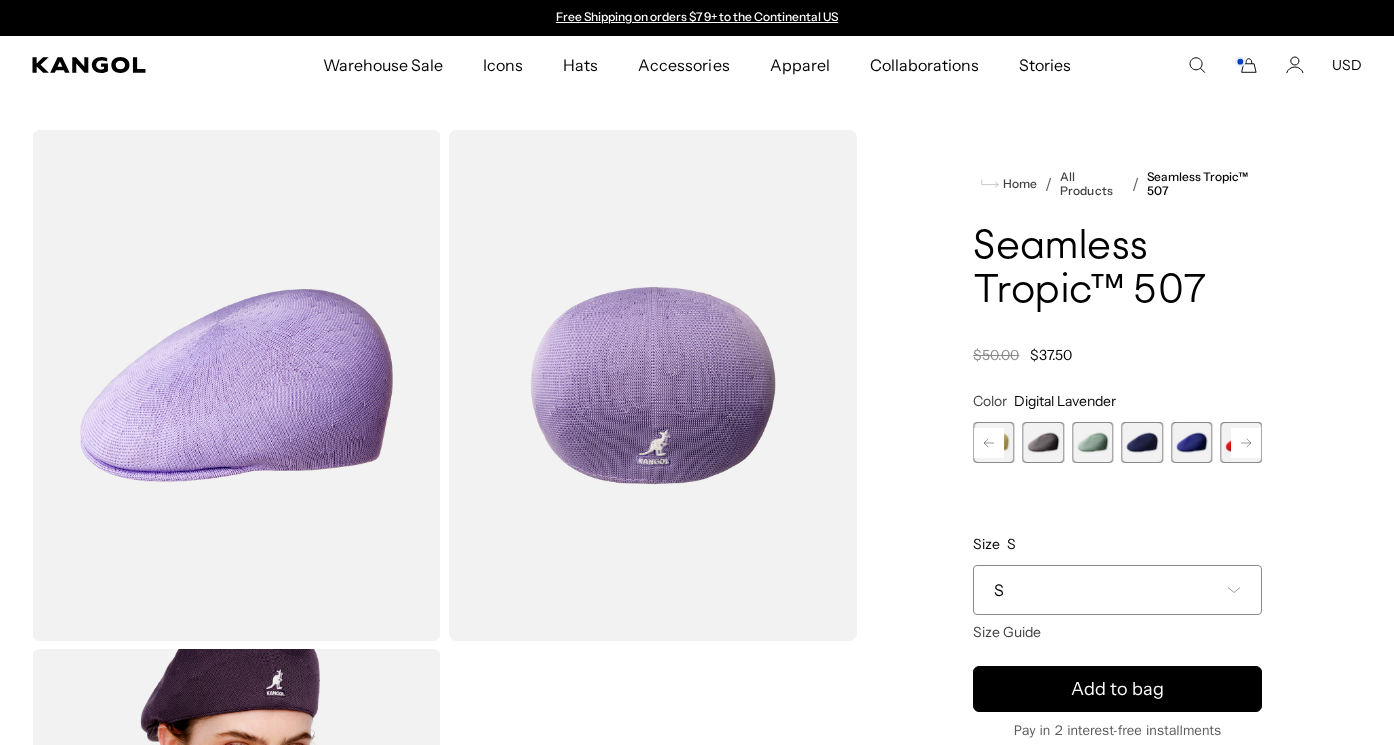 click at bounding box center [1142, 442] 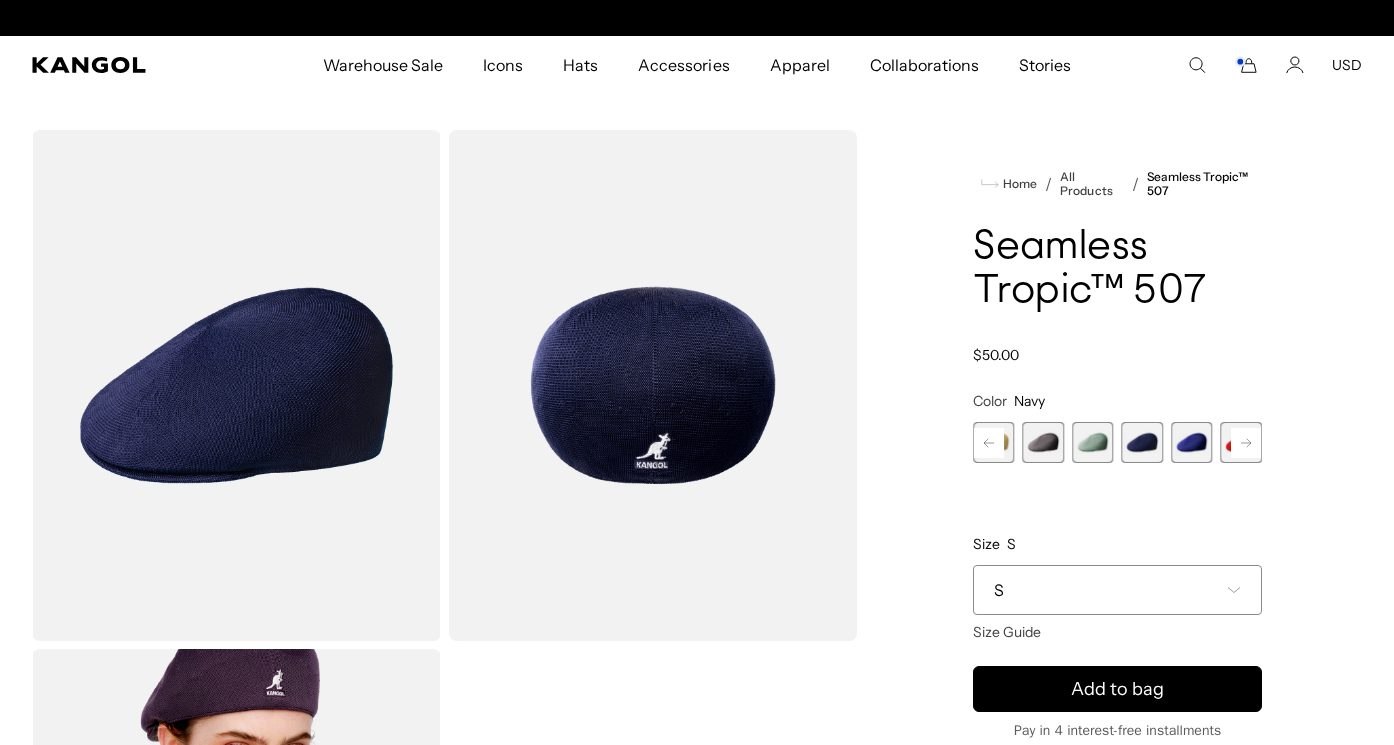 scroll, scrollTop: 0, scrollLeft: 0, axis: both 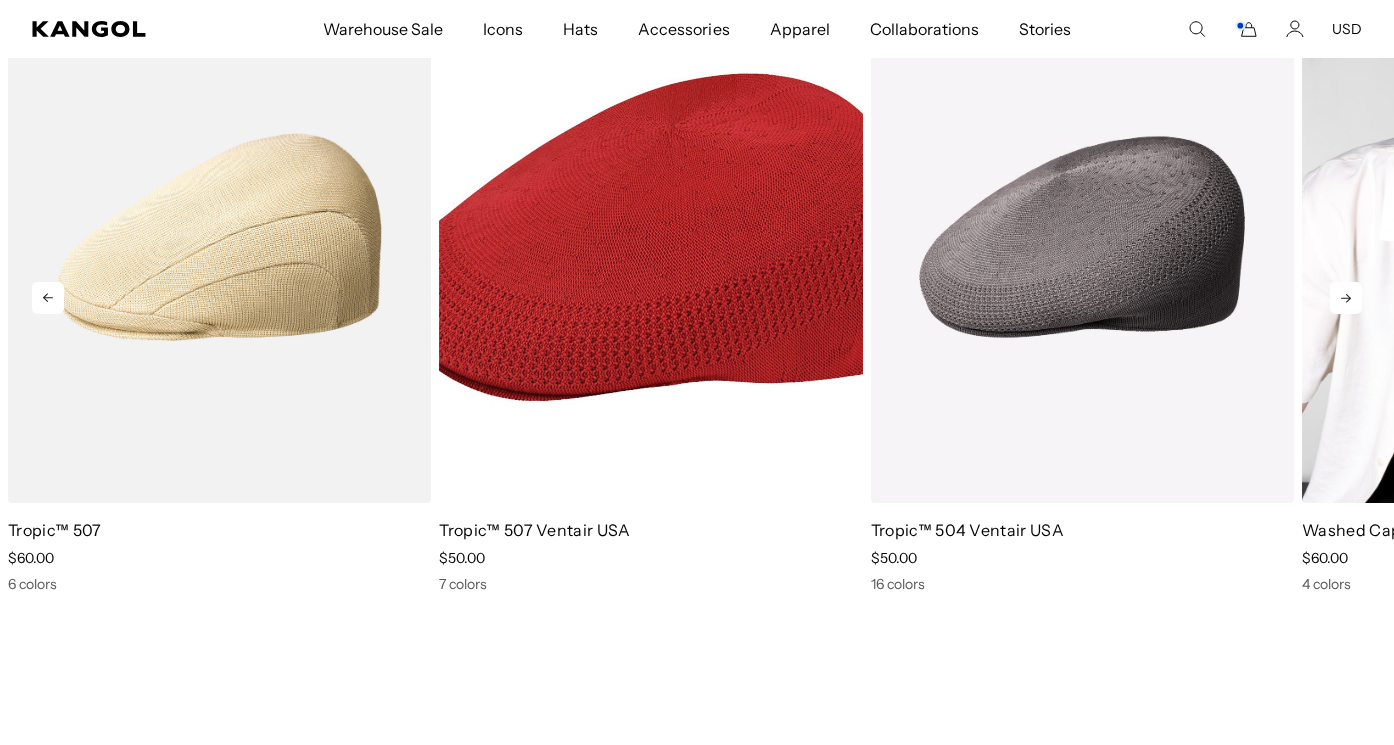 click at bounding box center (1513, 236) 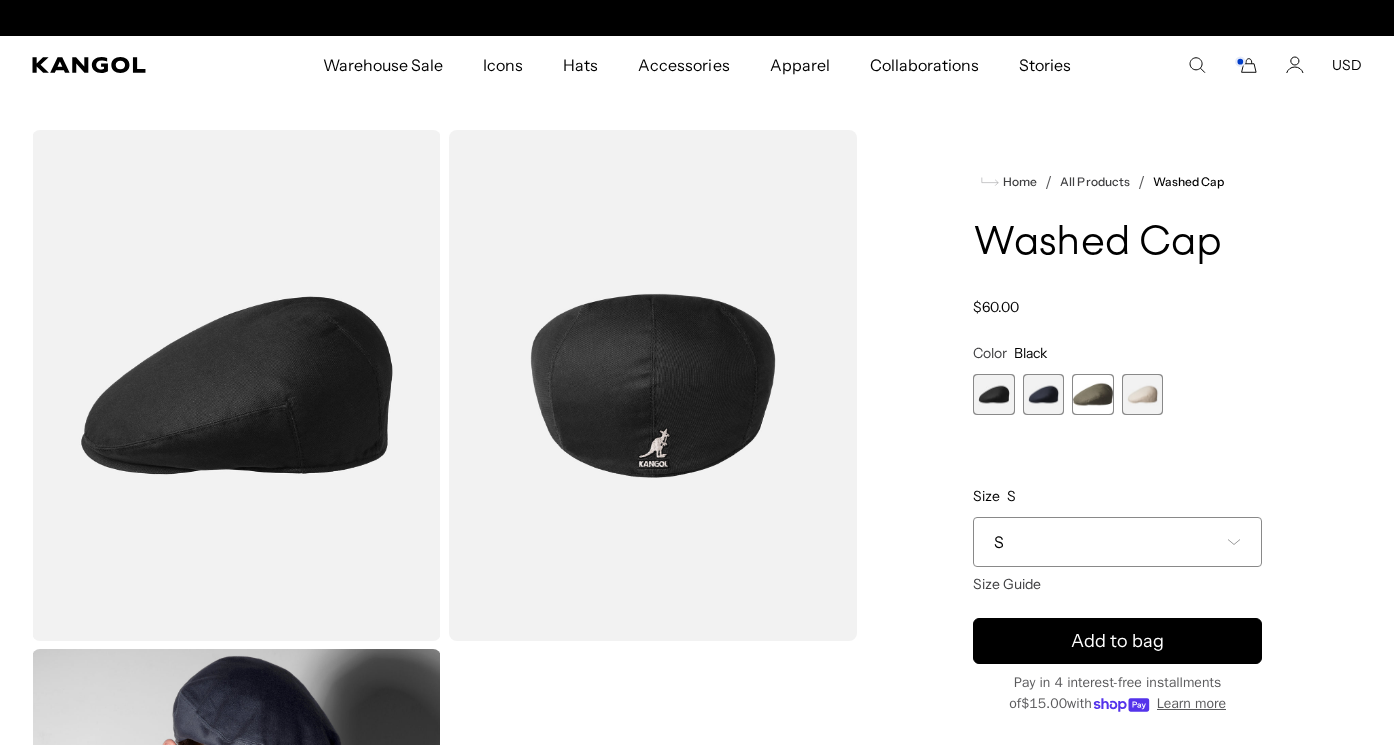 scroll, scrollTop: -13, scrollLeft: 0, axis: vertical 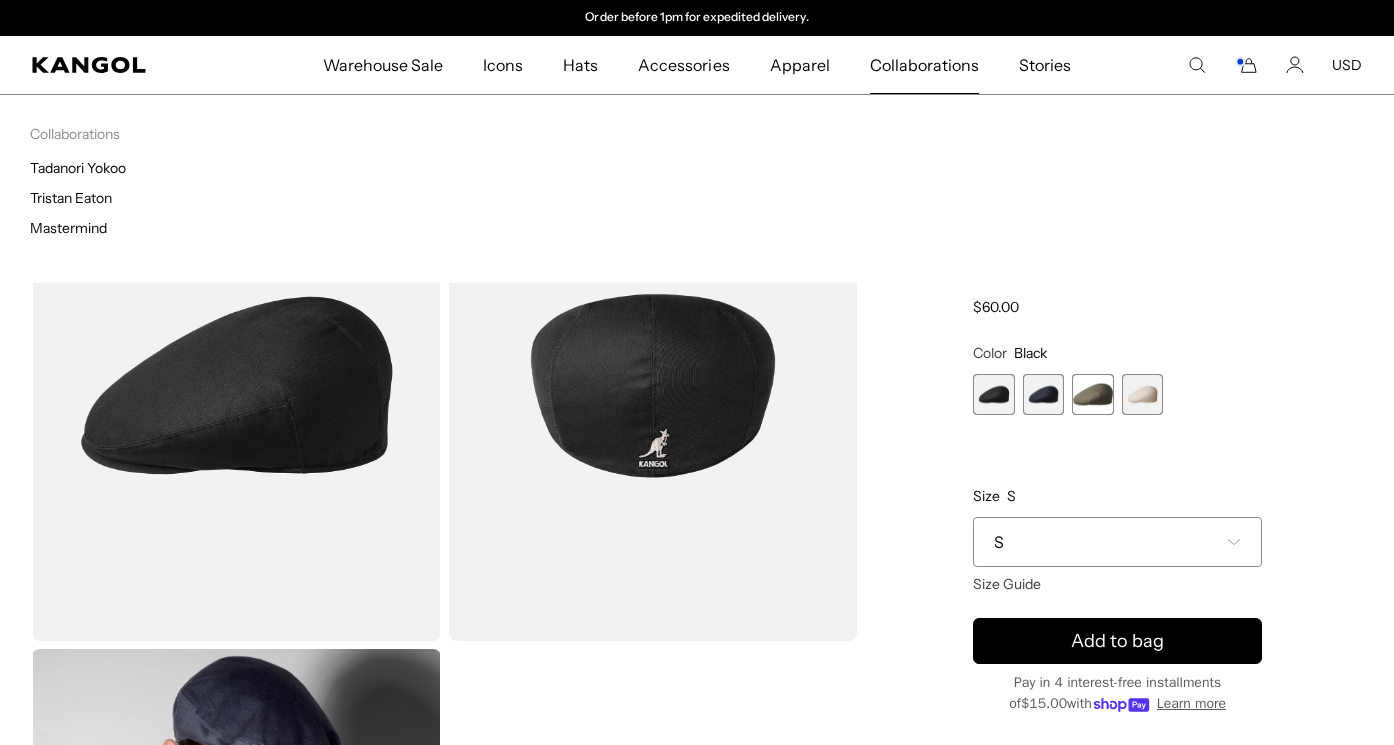 click on "Collaborations" at bounding box center (924, 65) 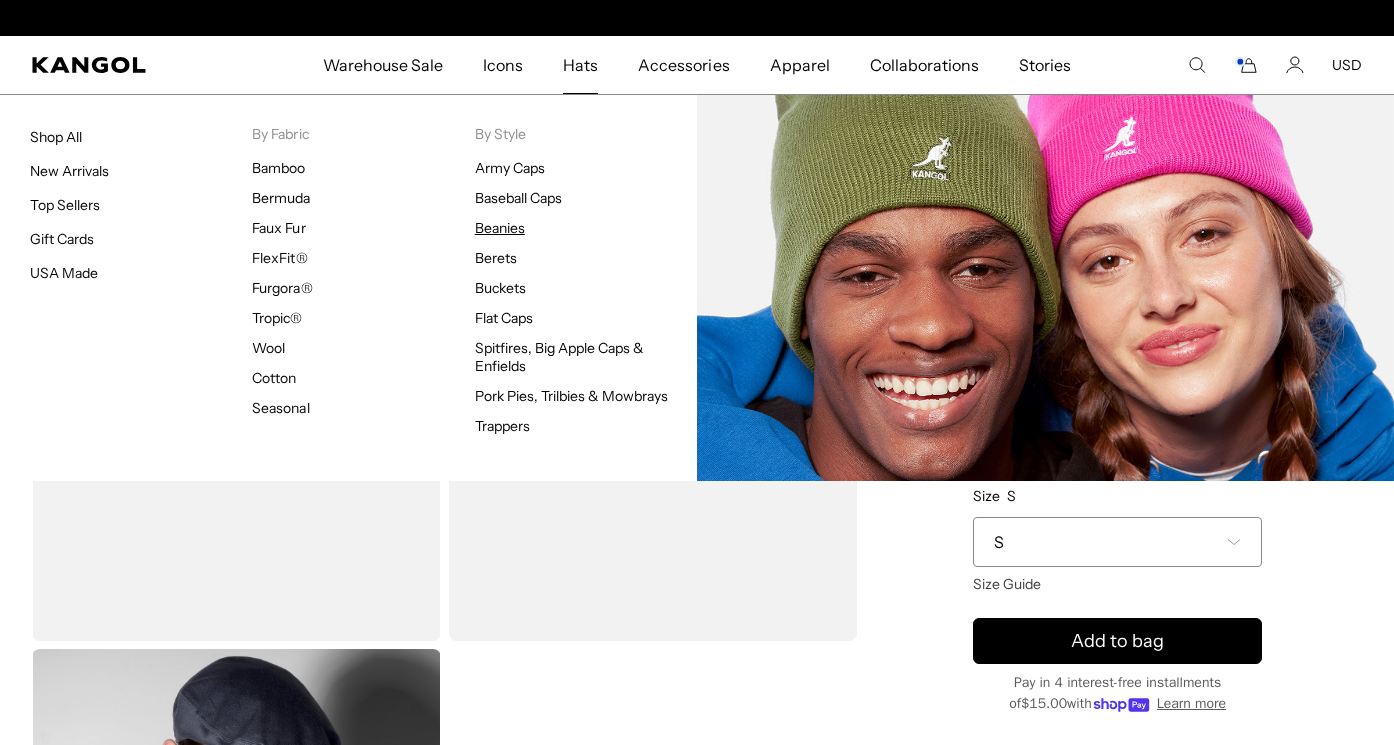 scroll, scrollTop: 0, scrollLeft: 412, axis: horizontal 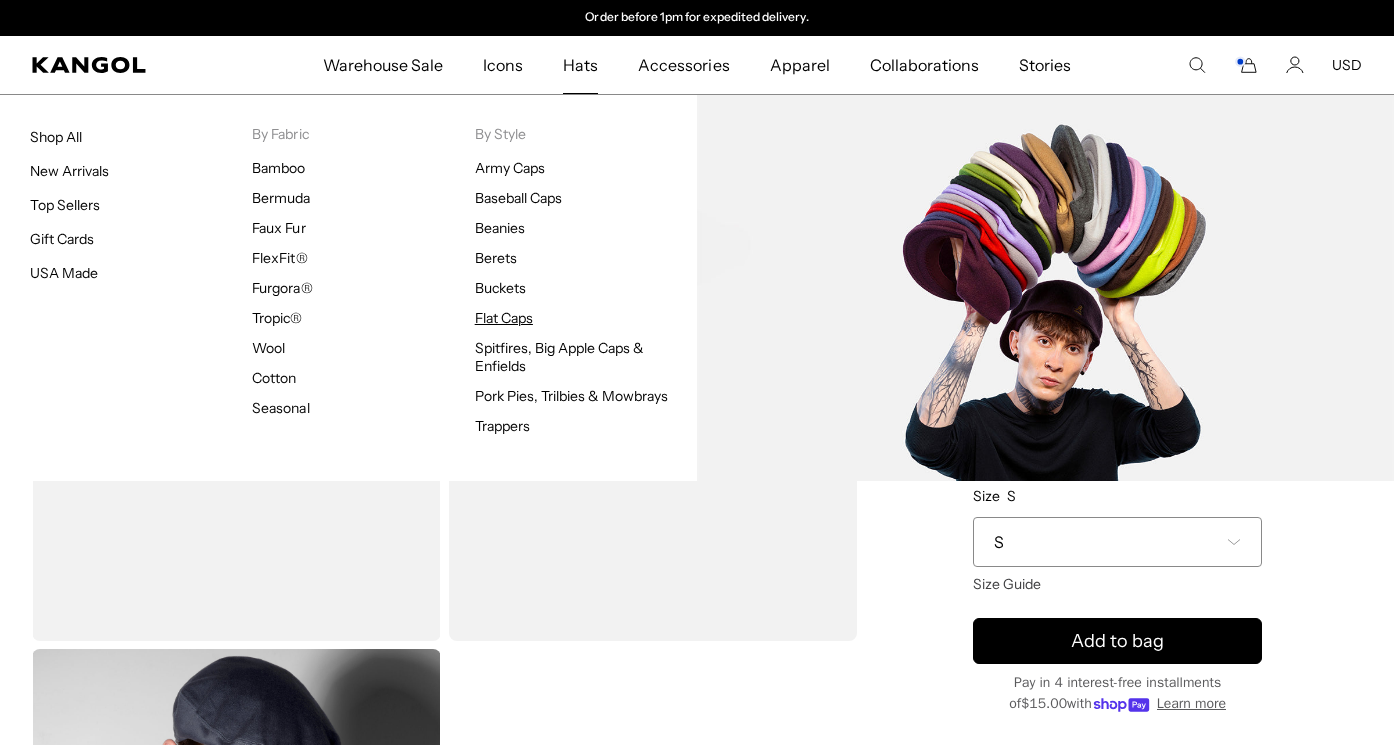 click on "Flat Caps" at bounding box center [504, 318] 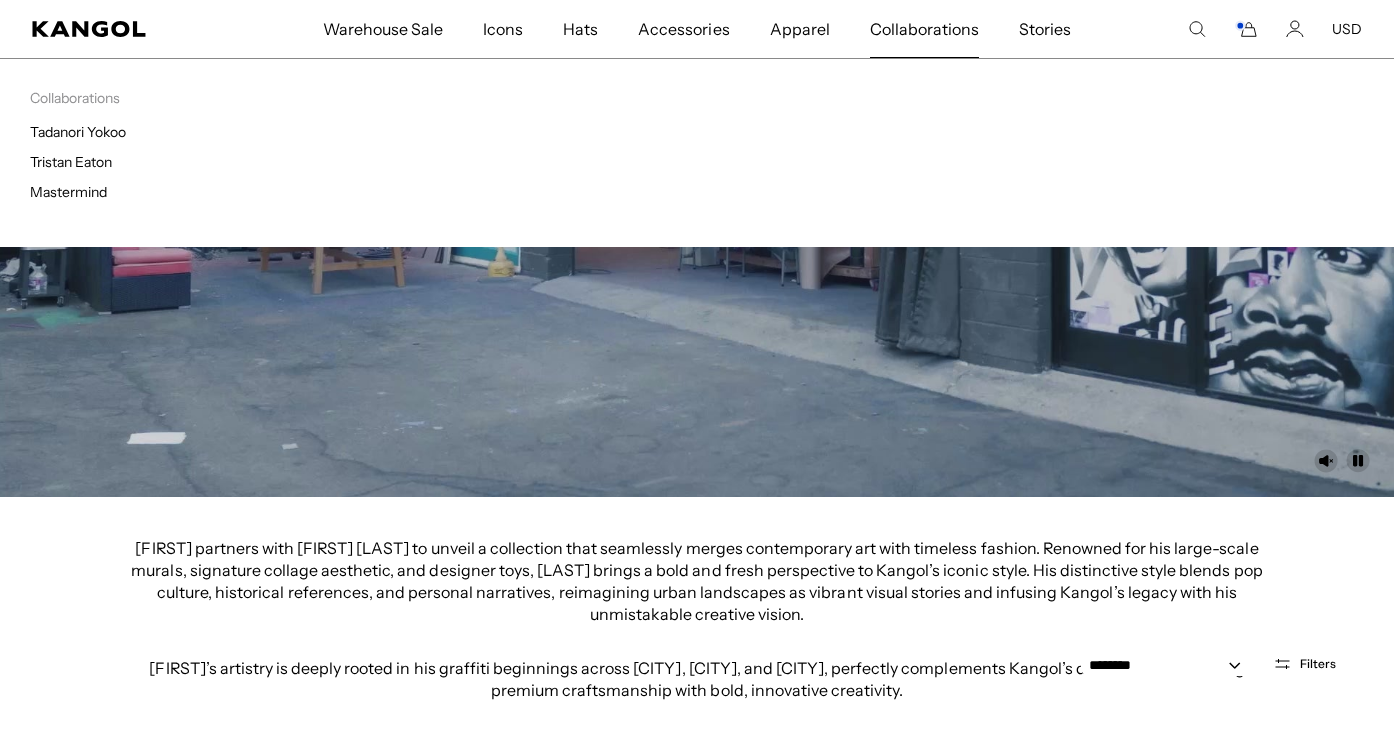 scroll, scrollTop: 601, scrollLeft: 0, axis: vertical 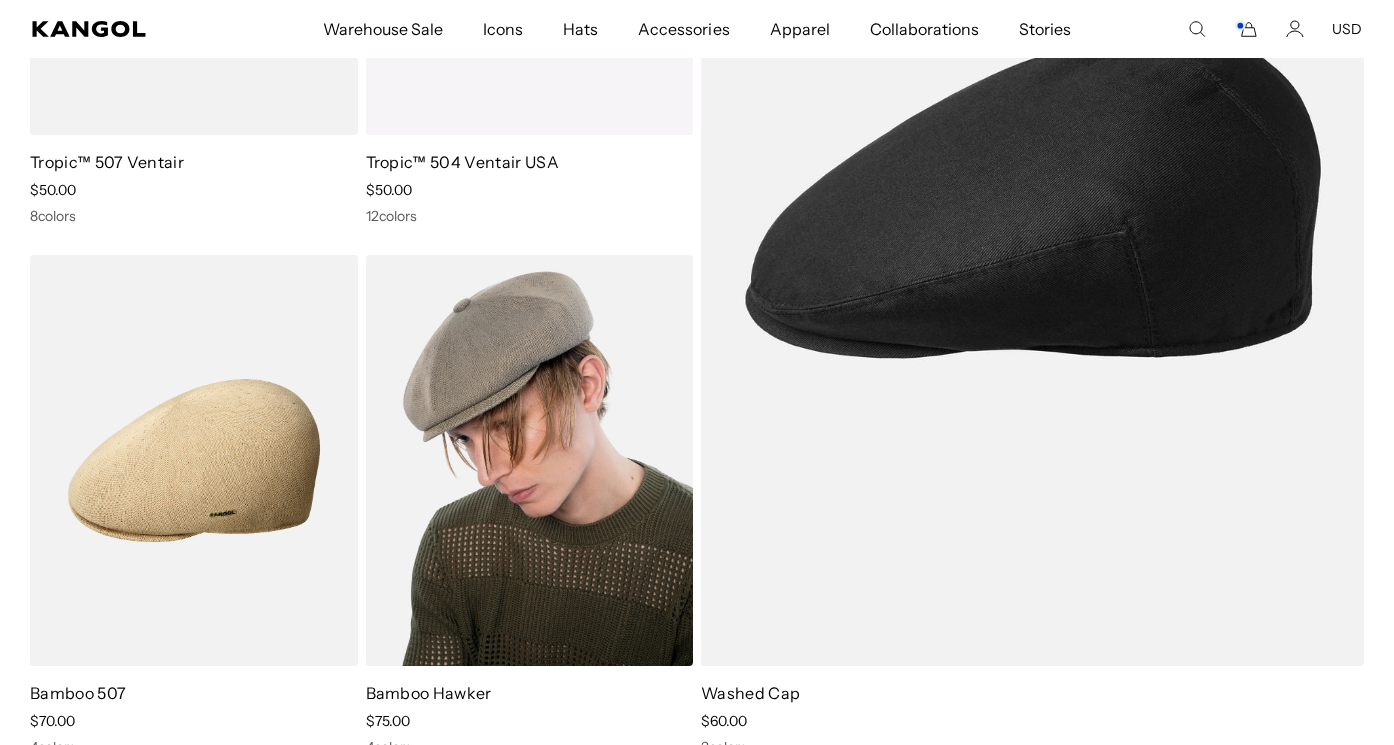 click at bounding box center (530, 460) 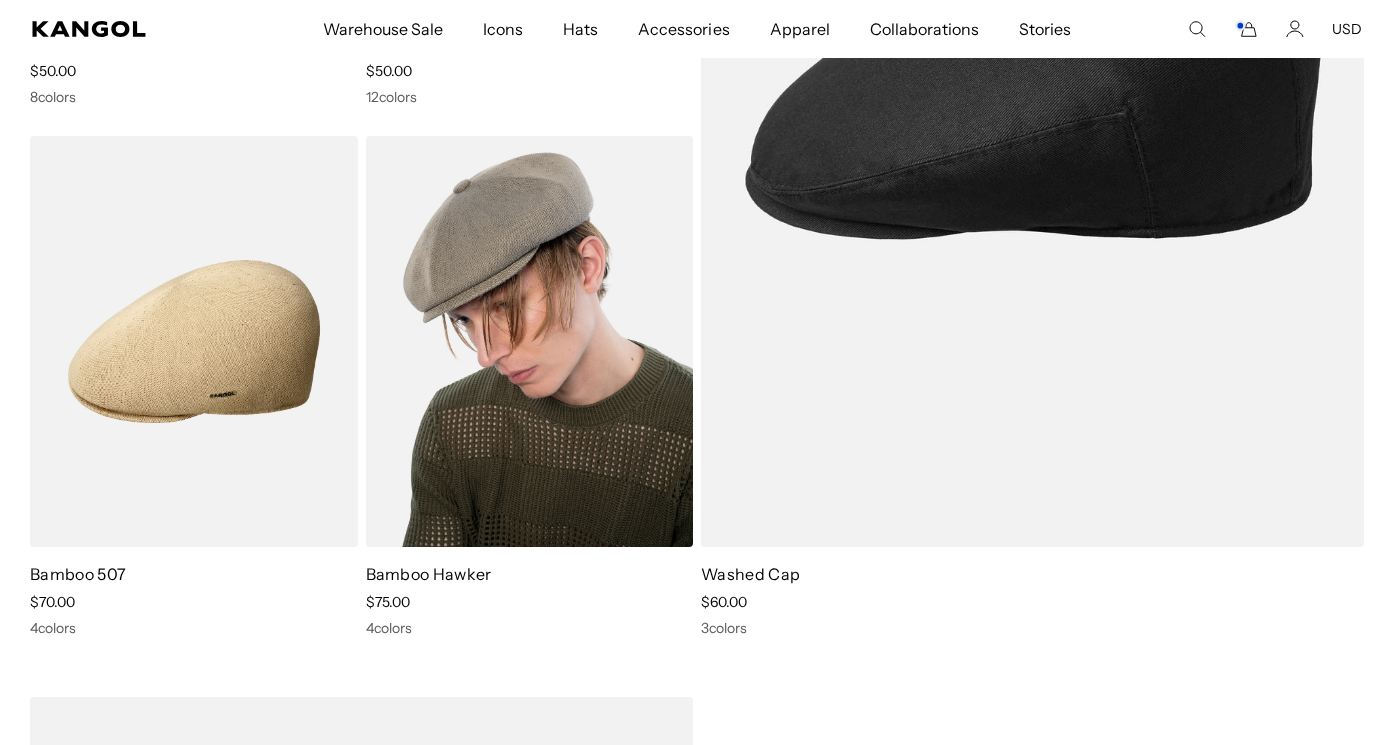 scroll, scrollTop: 668, scrollLeft: 0, axis: vertical 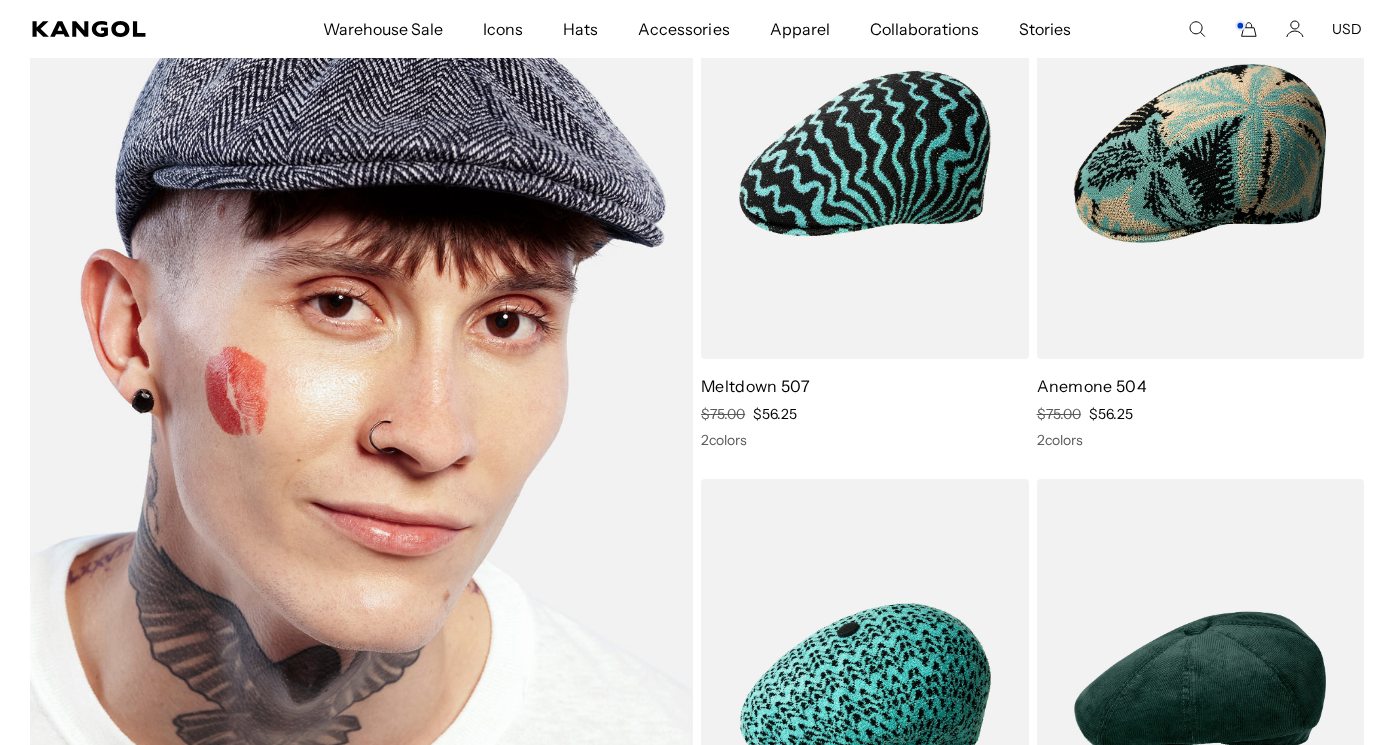click at bounding box center (361, 419) 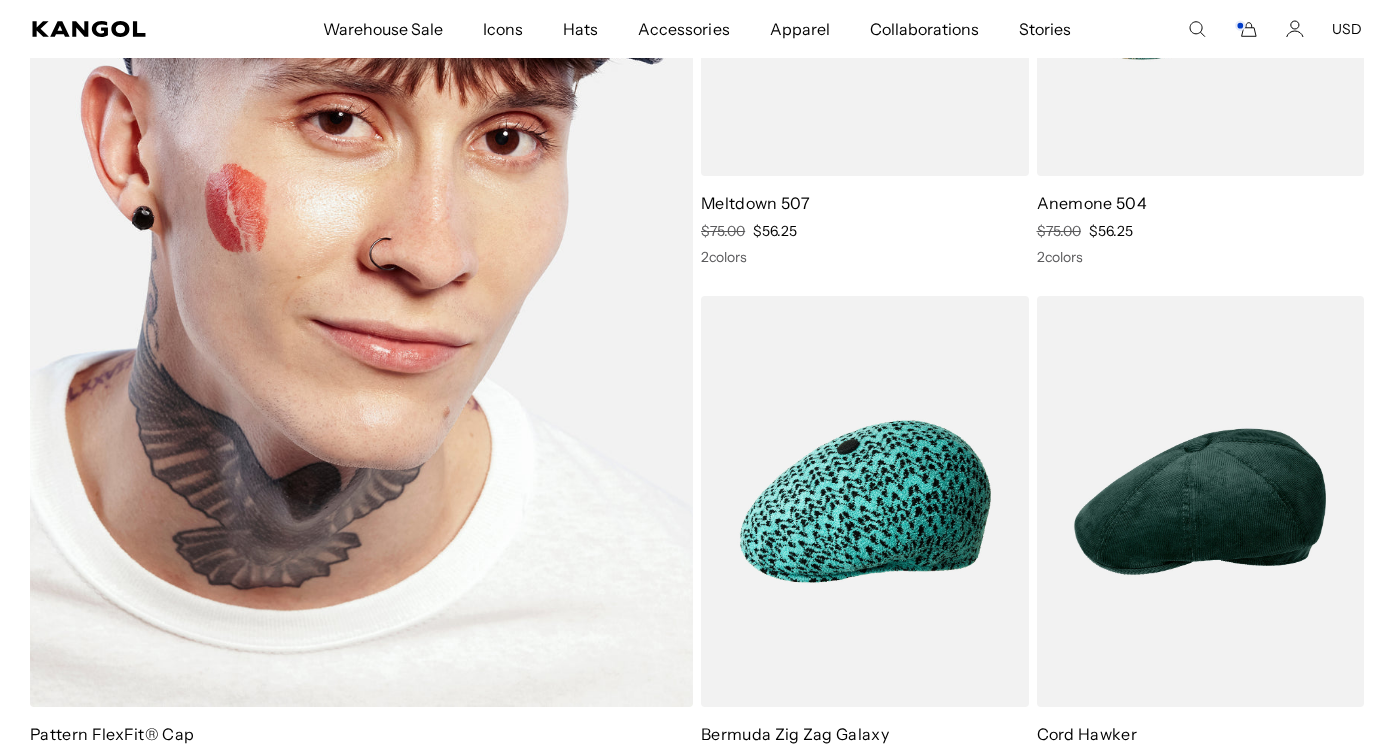 scroll, scrollTop: 5923, scrollLeft: 0, axis: vertical 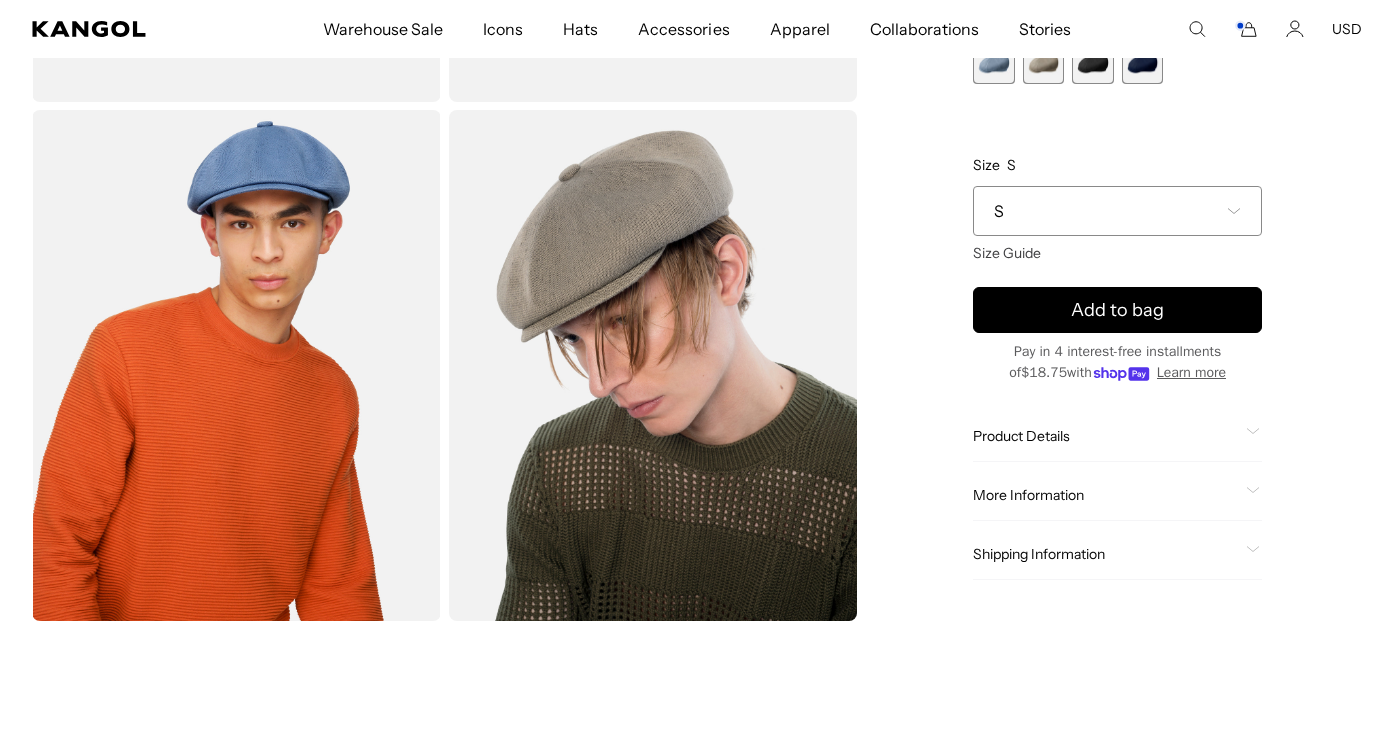 click on "Product Details" 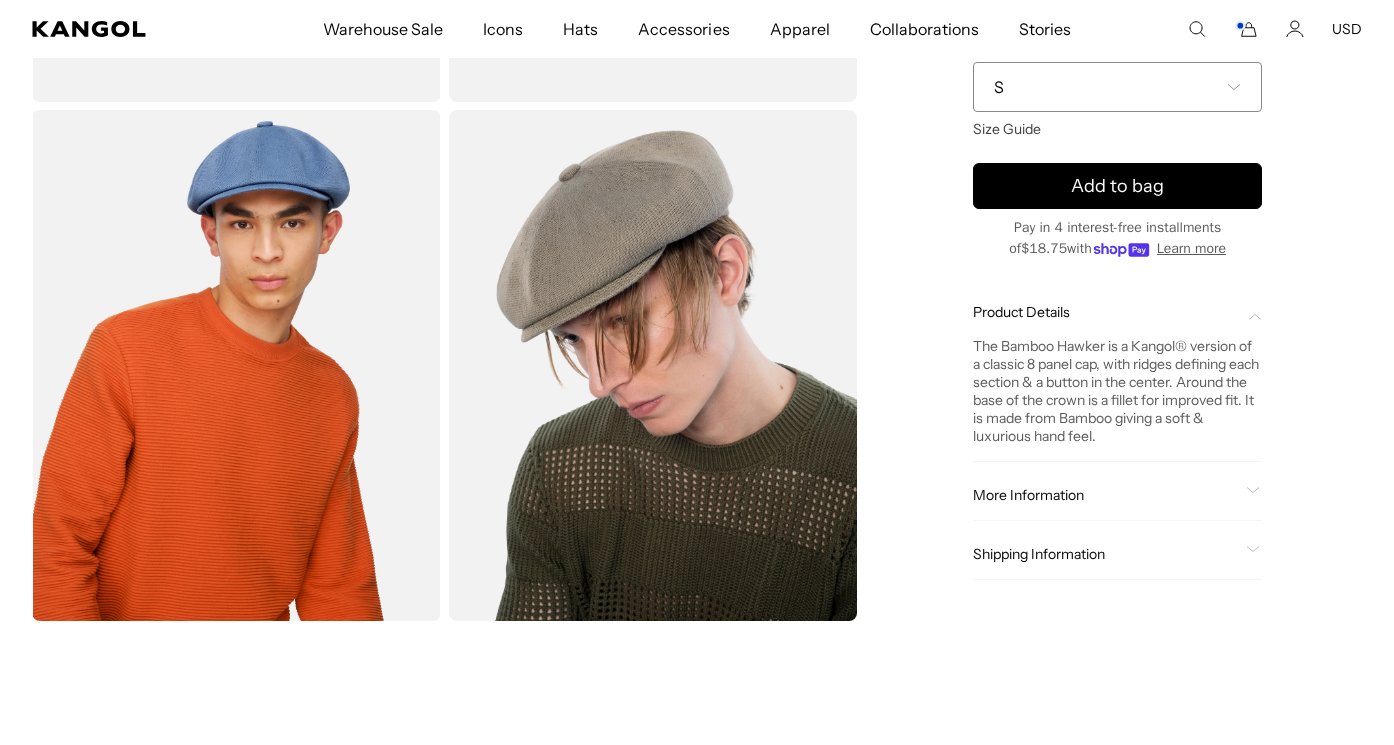 scroll, scrollTop: 0, scrollLeft: 0, axis: both 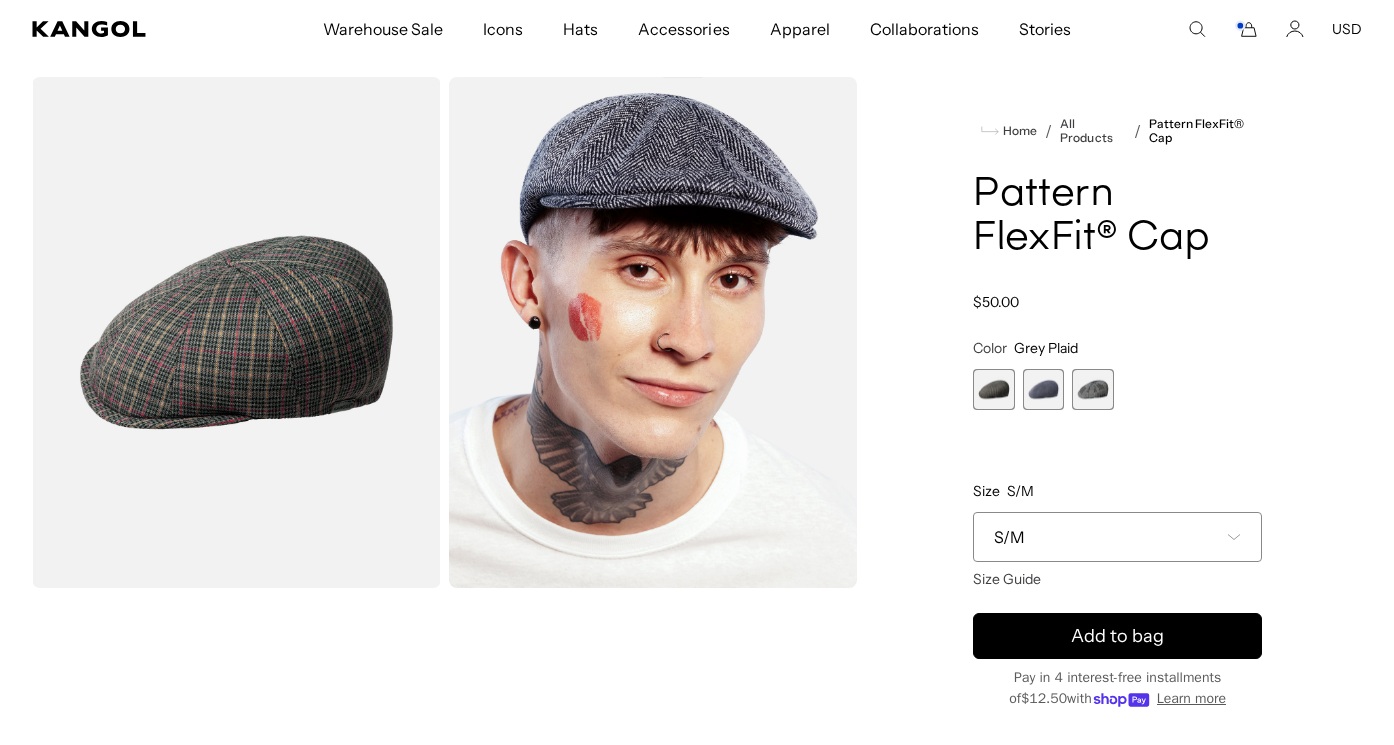 click at bounding box center (1043, 389) 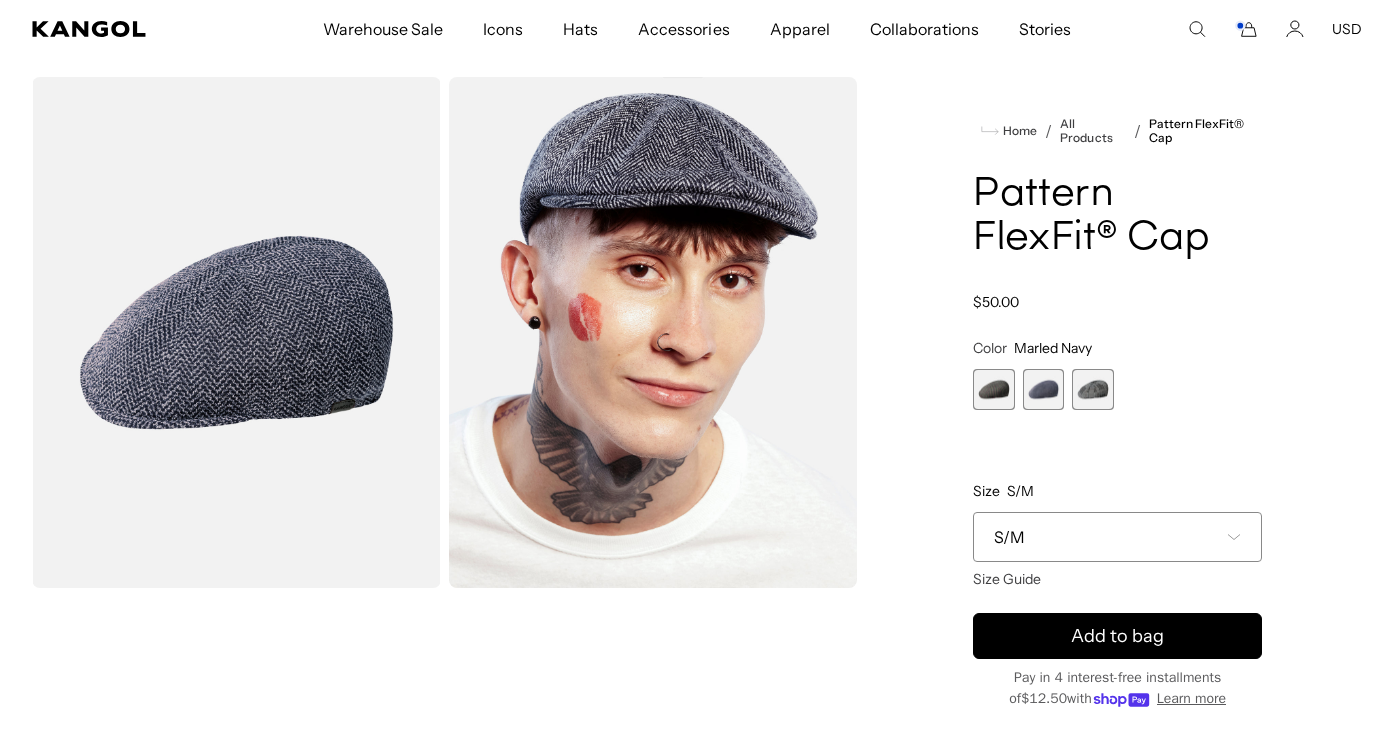 scroll, scrollTop: 0, scrollLeft: 0, axis: both 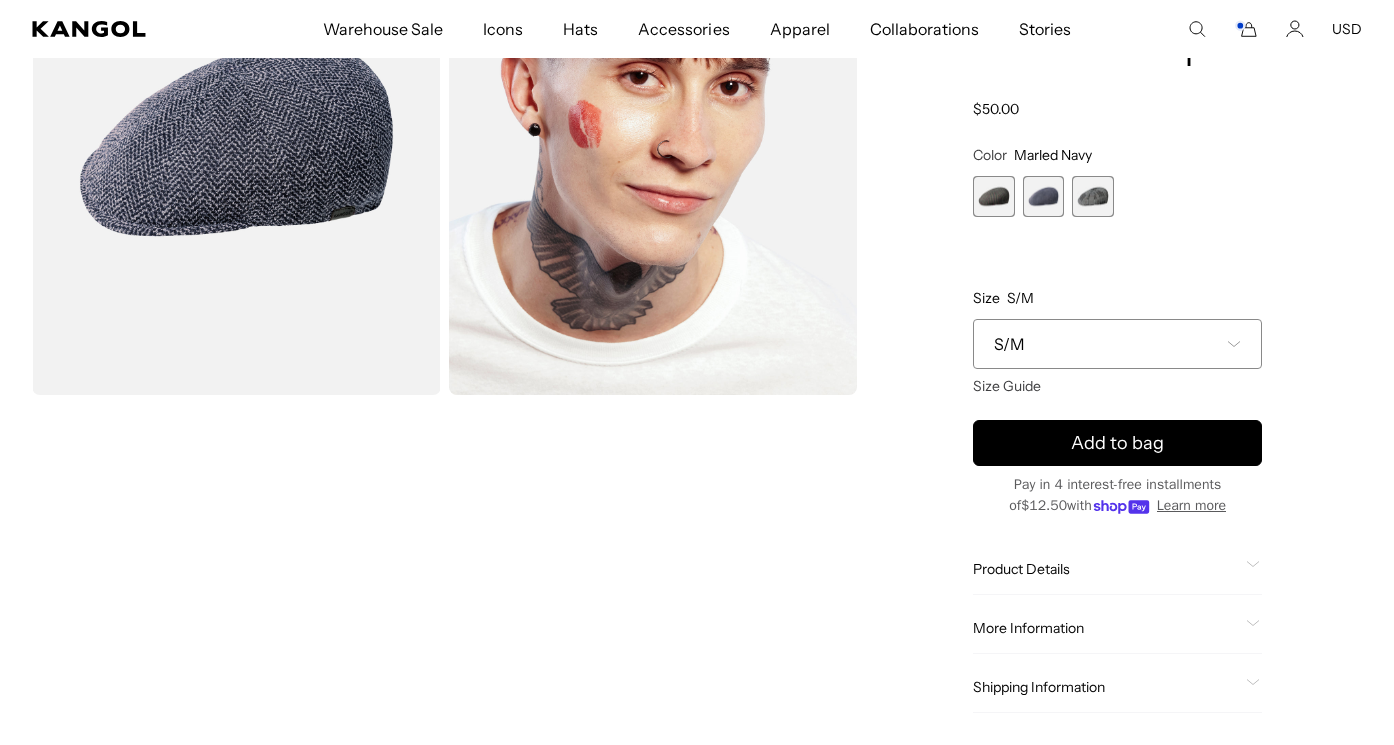 click on "Product Details" 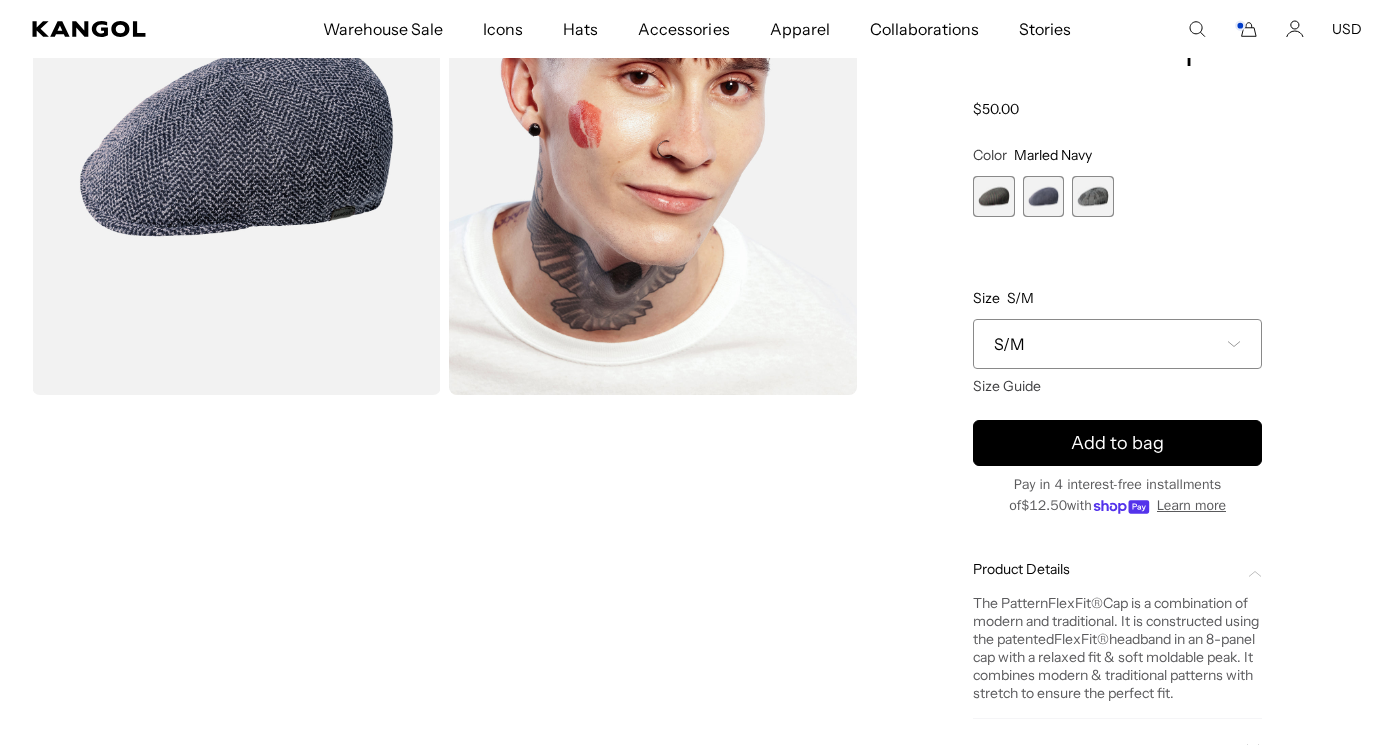 scroll, scrollTop: 0, scrollLeft: 0, axis: both 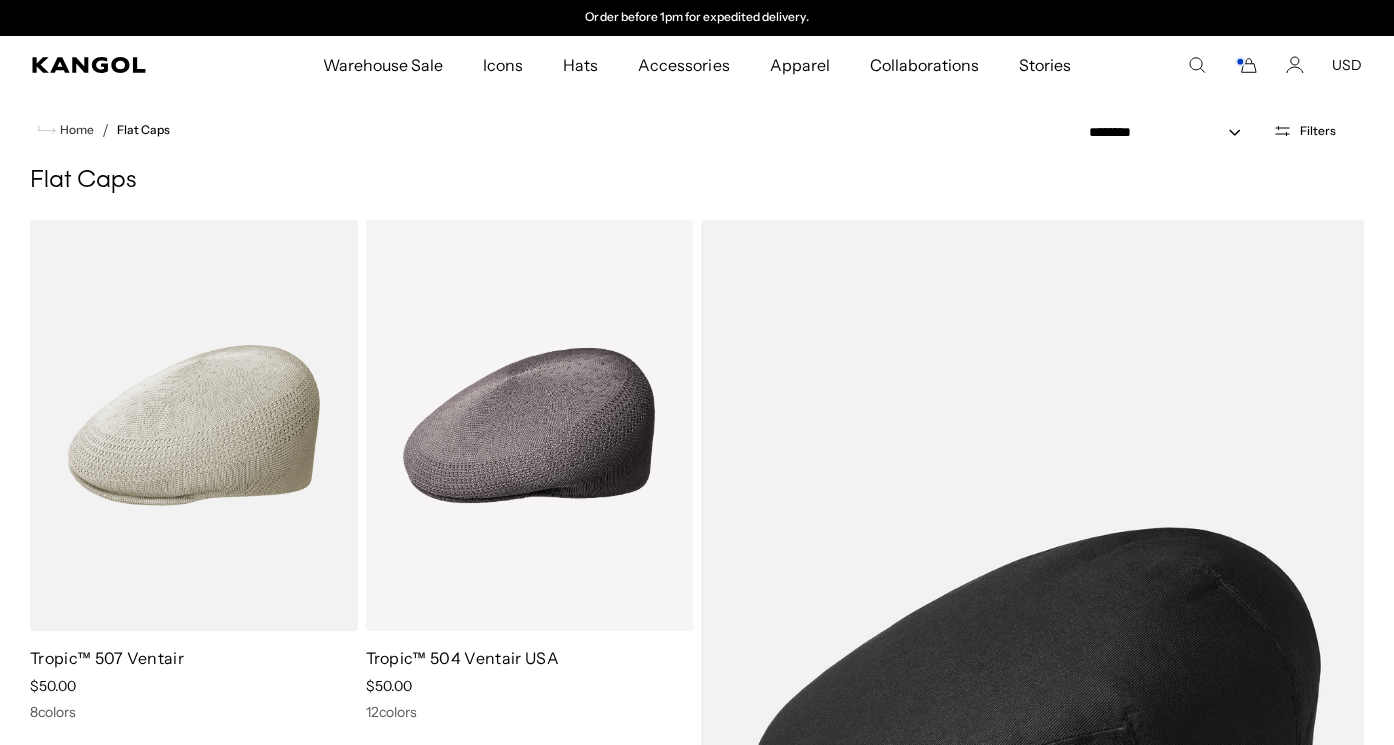 click 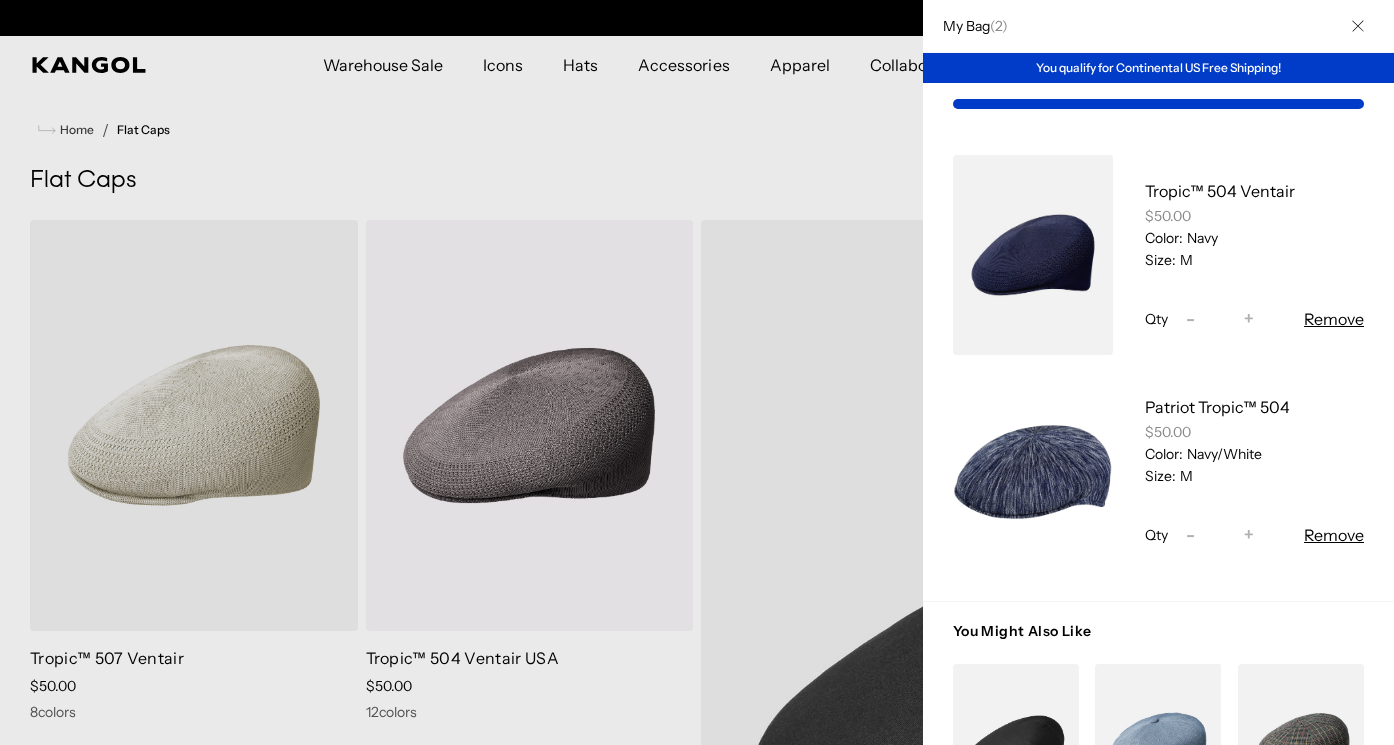 scroll, scrollTop: 199, scrollLeft: 0, axis: vertical 